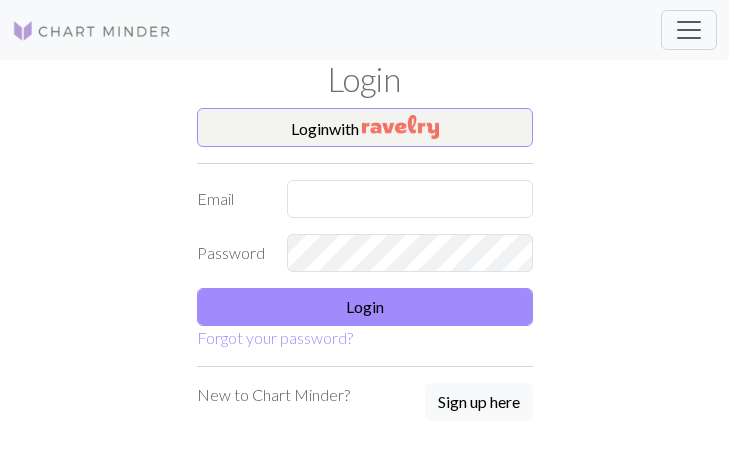scroll, scrollTop: 0, scrollLeft: 0, axis: both 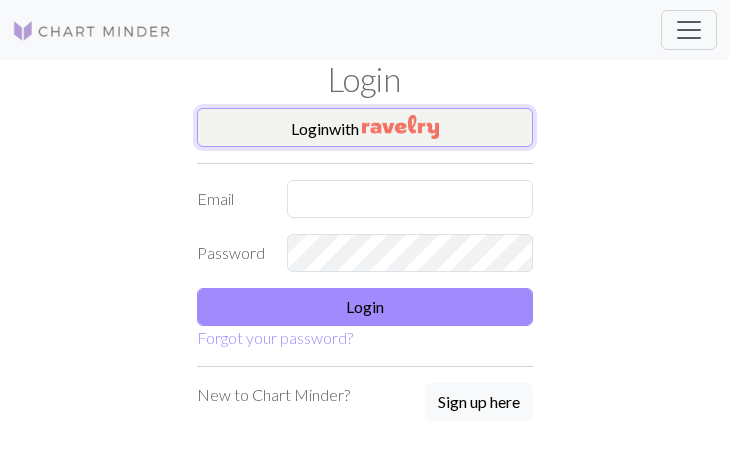 click on "Login  with" at bounding box center (365, 128) 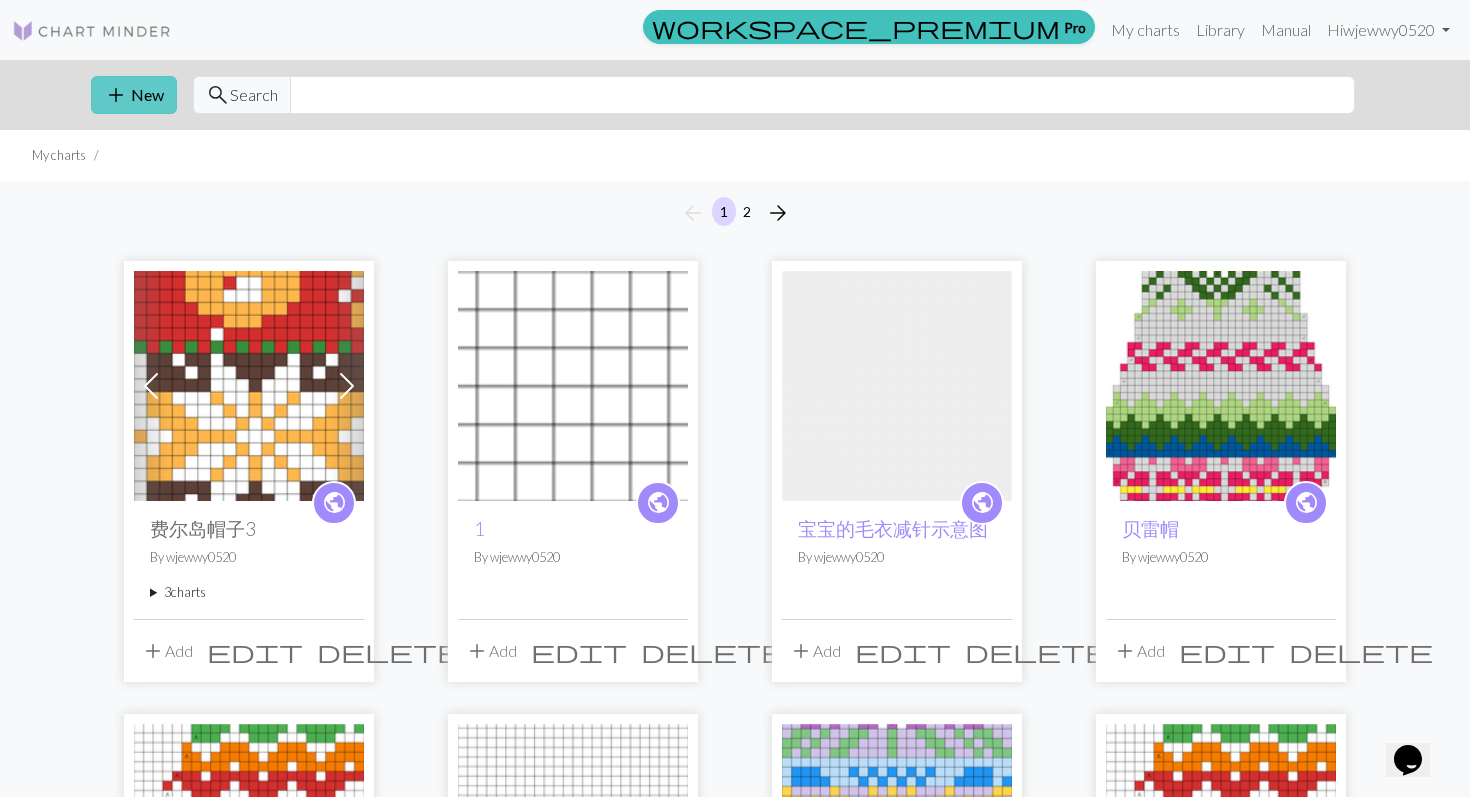 click on "add" at bounding box center [116, 95] 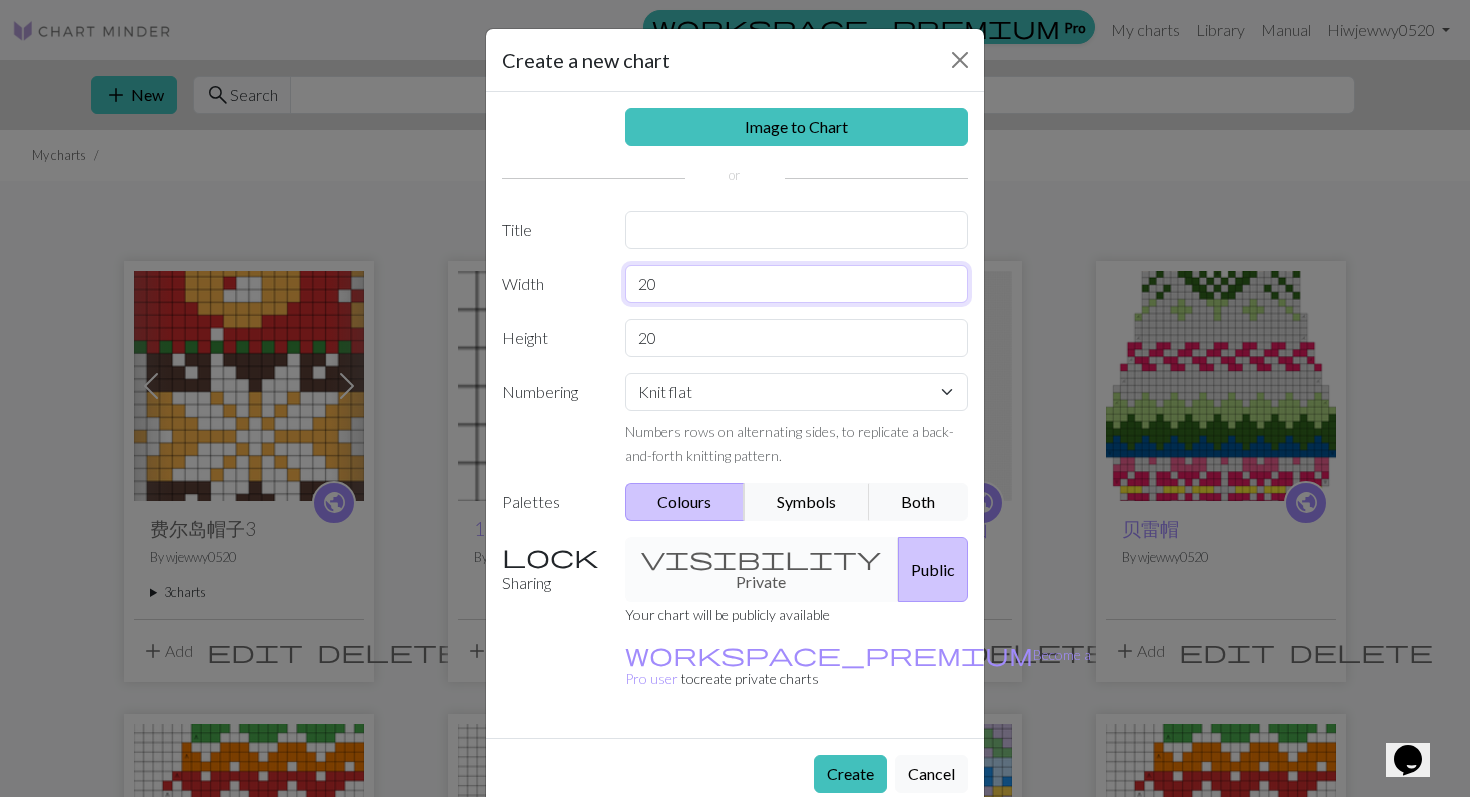 drag, startPoint x: 741, startPoint y: 291, endPoint x: 628, endPoint y: 292, distance: 113.004425 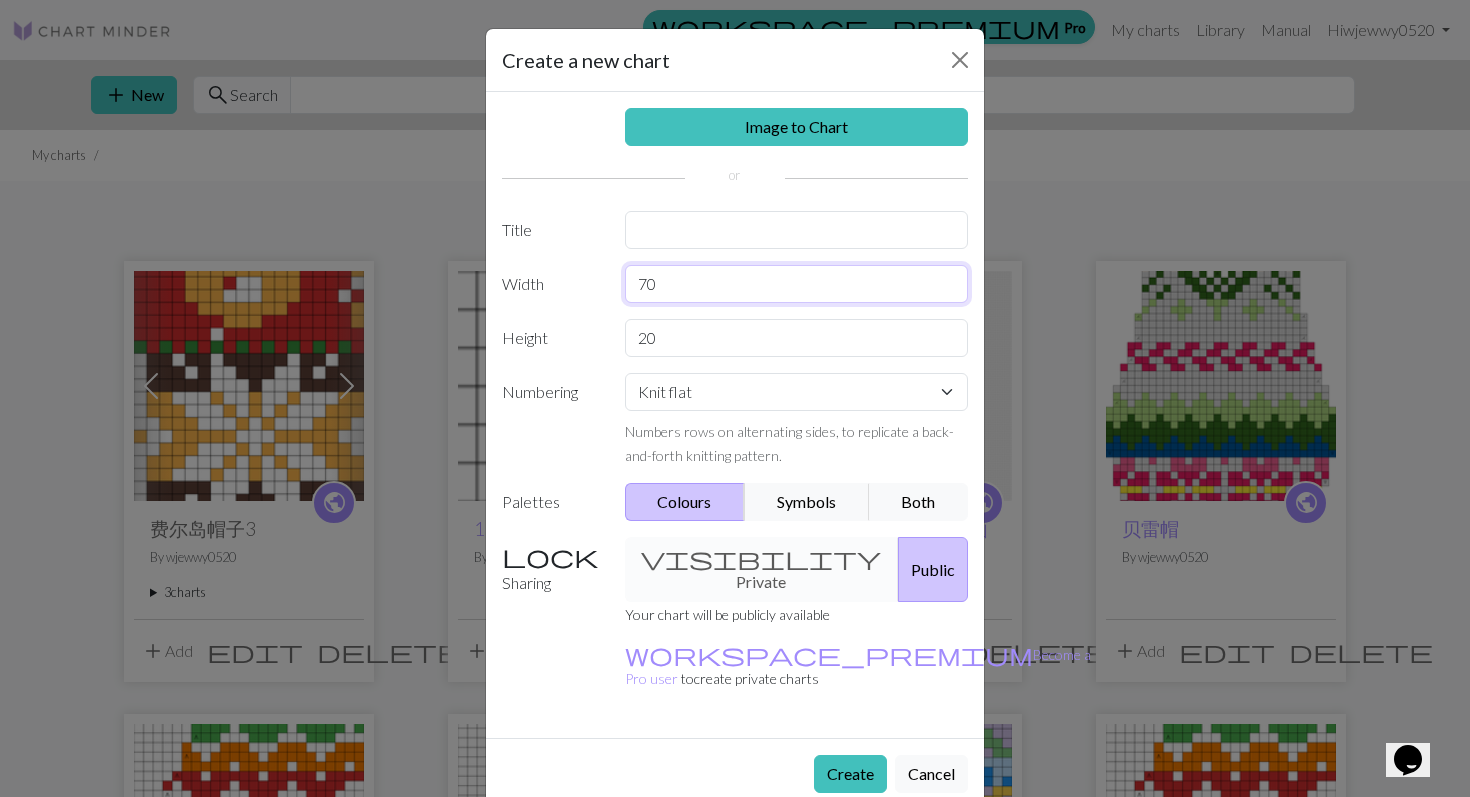 drag, startPoint x: 702, startPoint y: 295, endPoint x: 623, endPoint y: 293, distance: 79.025314 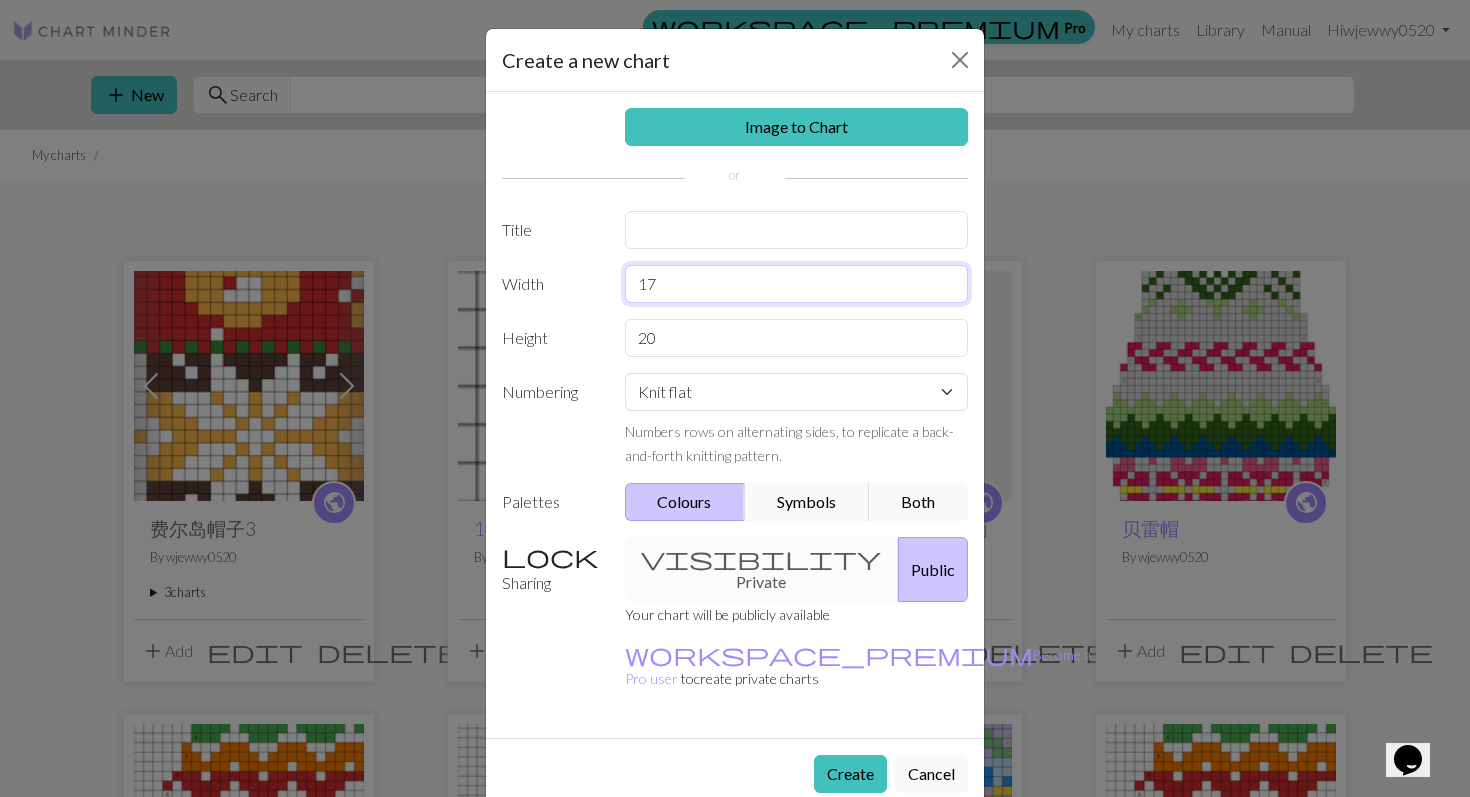 type on "17" 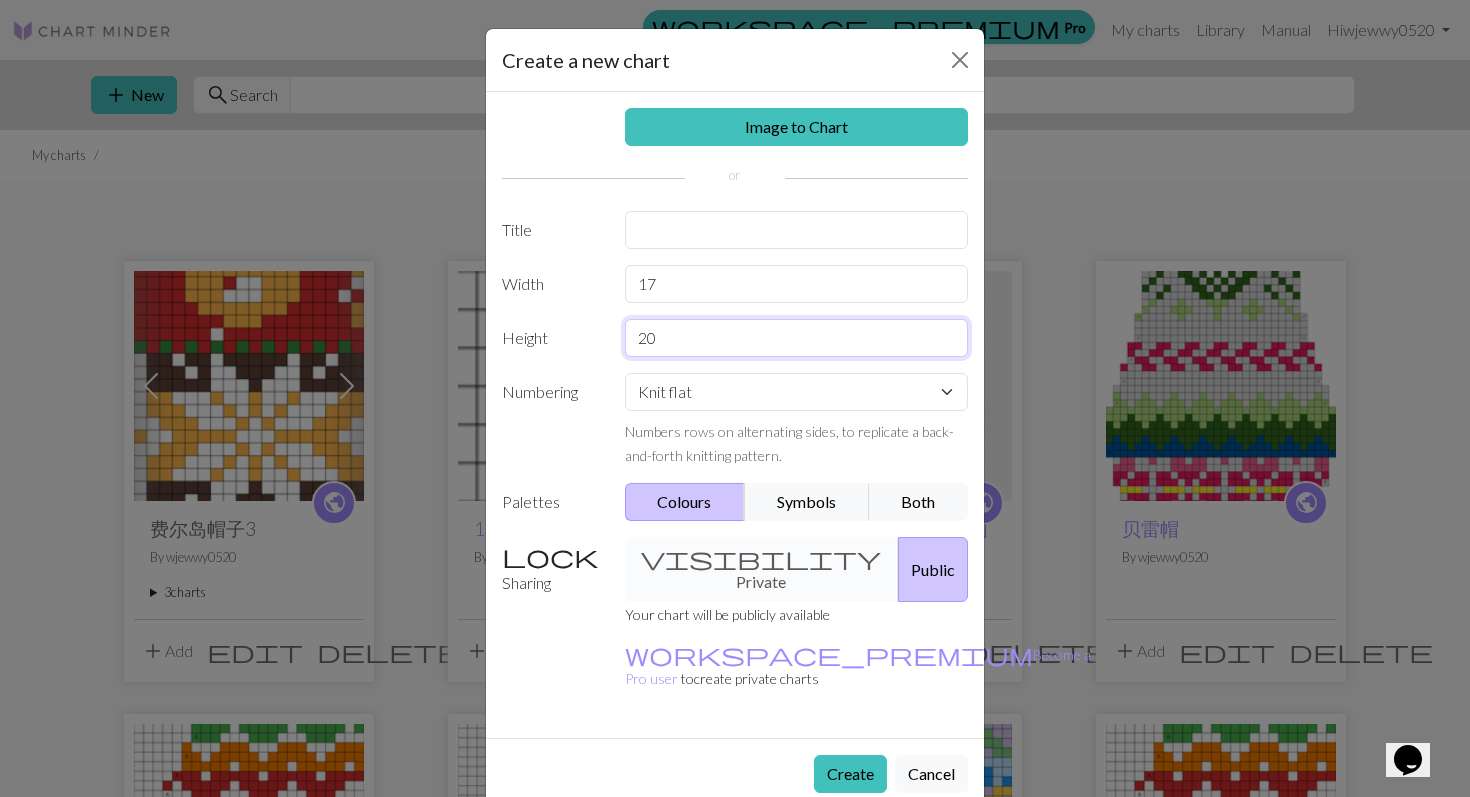 drag, startPoint x: 664, startPoint y: 348, endPoint x: 599, endPoint y: 342, distance: 65.27634 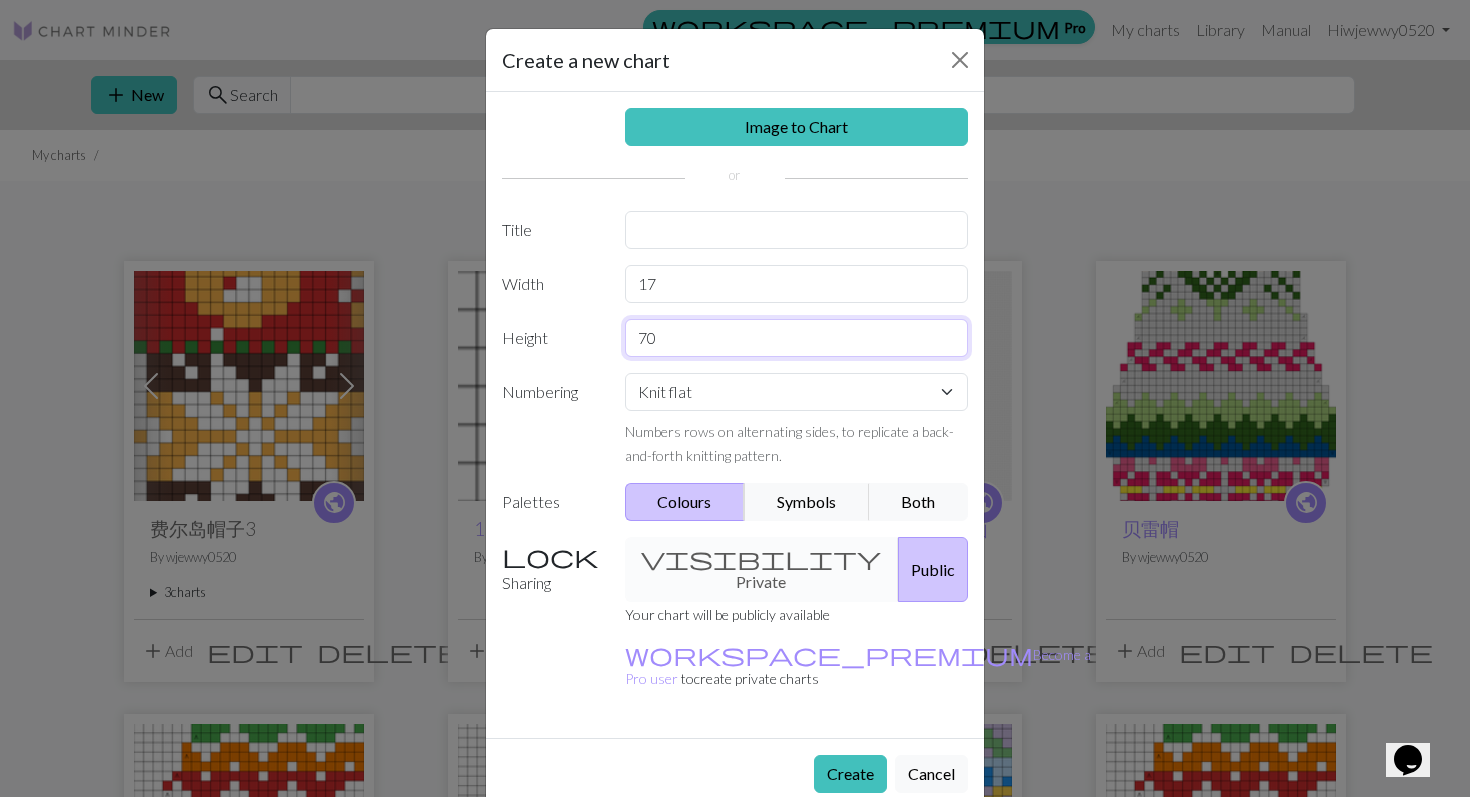 type on "70" 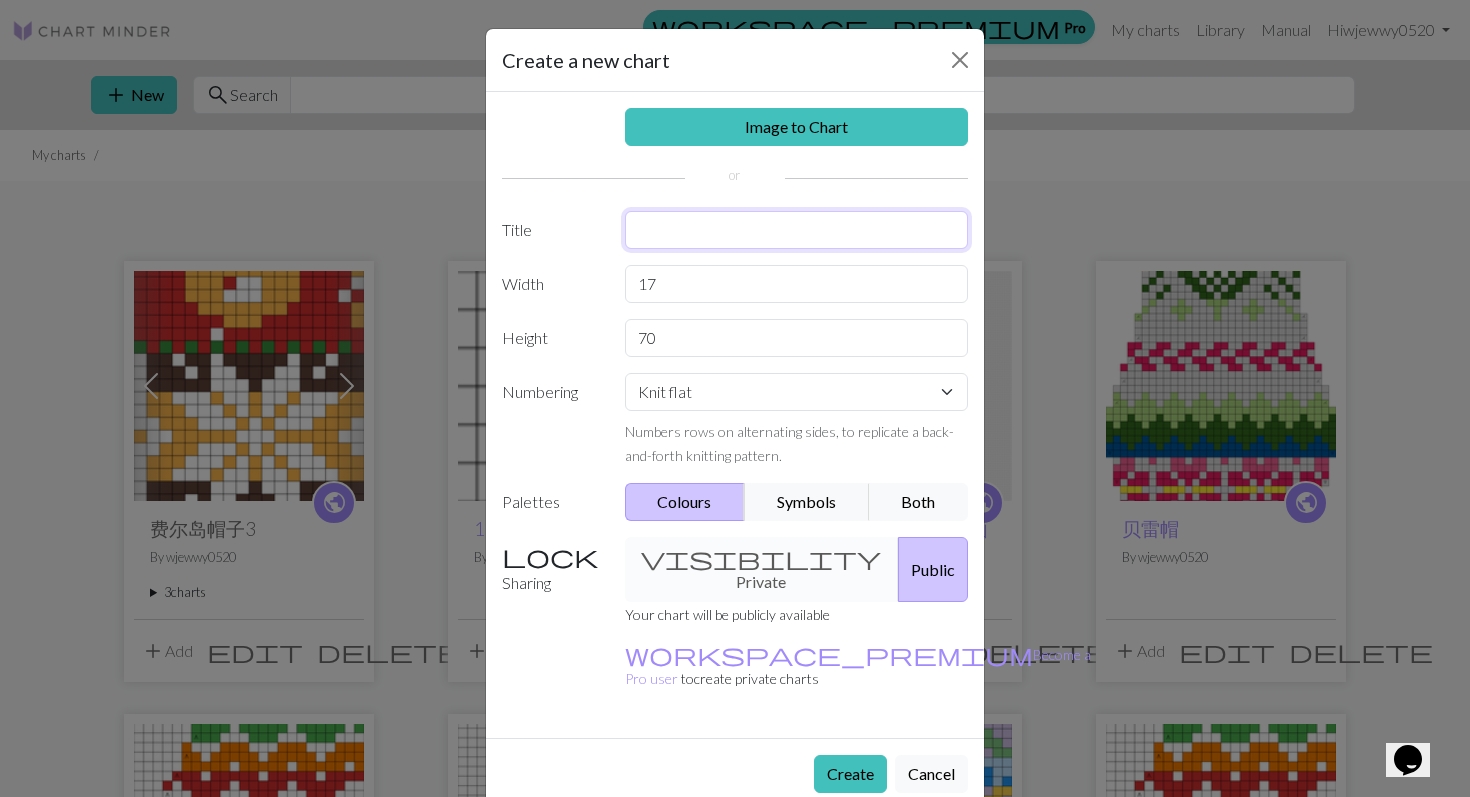 click at bounding box center (797, 230) 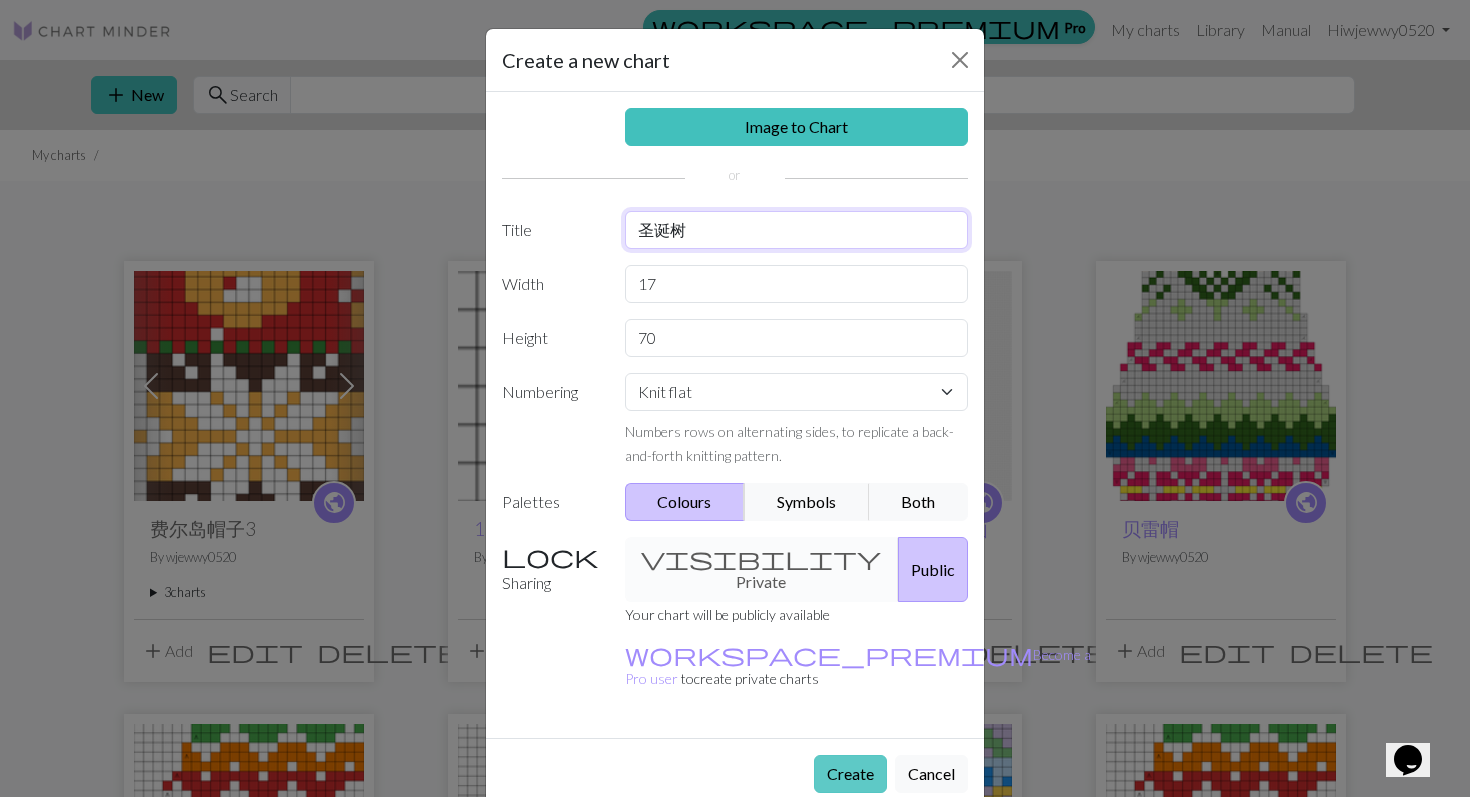 type on "圣诞树" 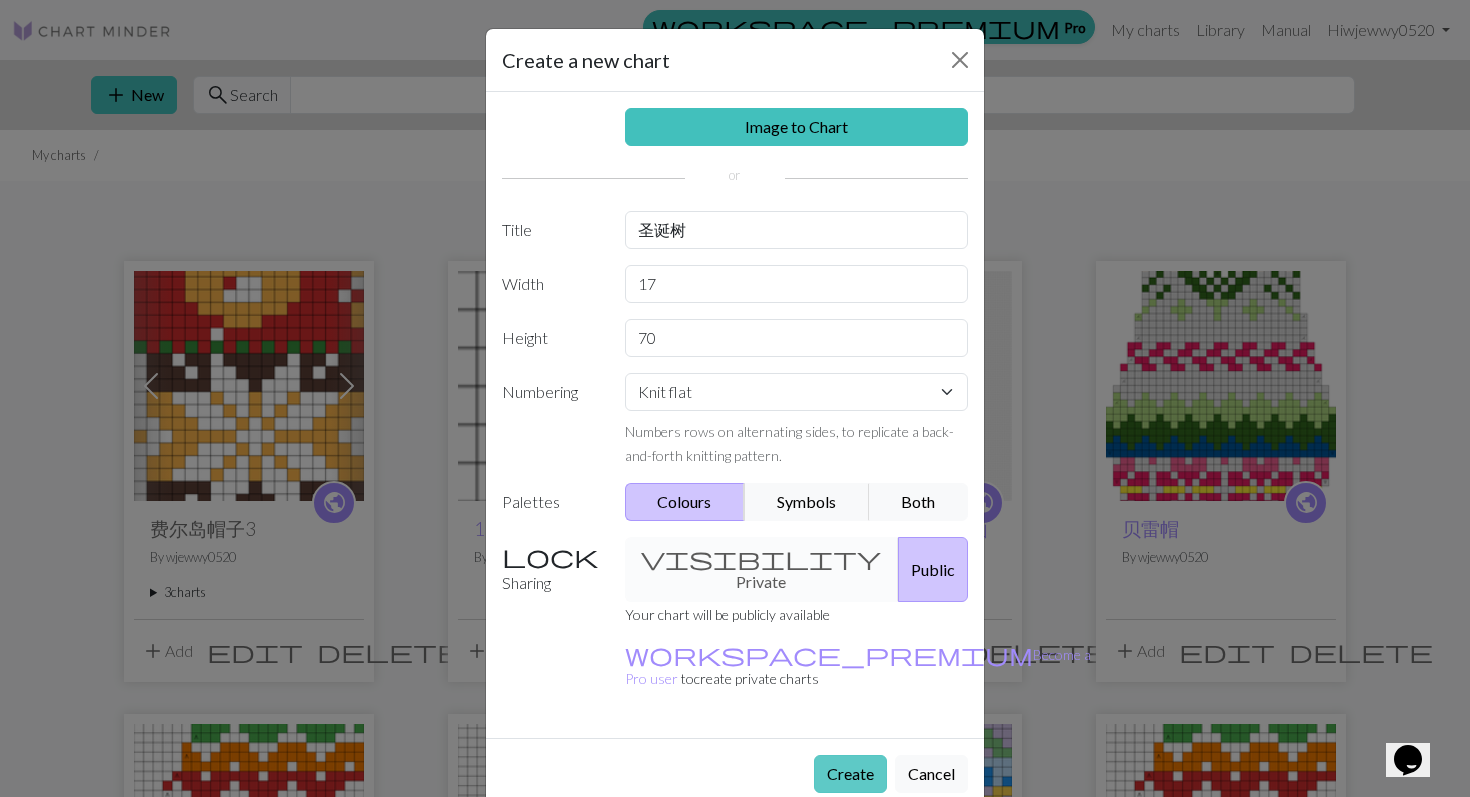 click on "Create" at bounding box center (850, 774) 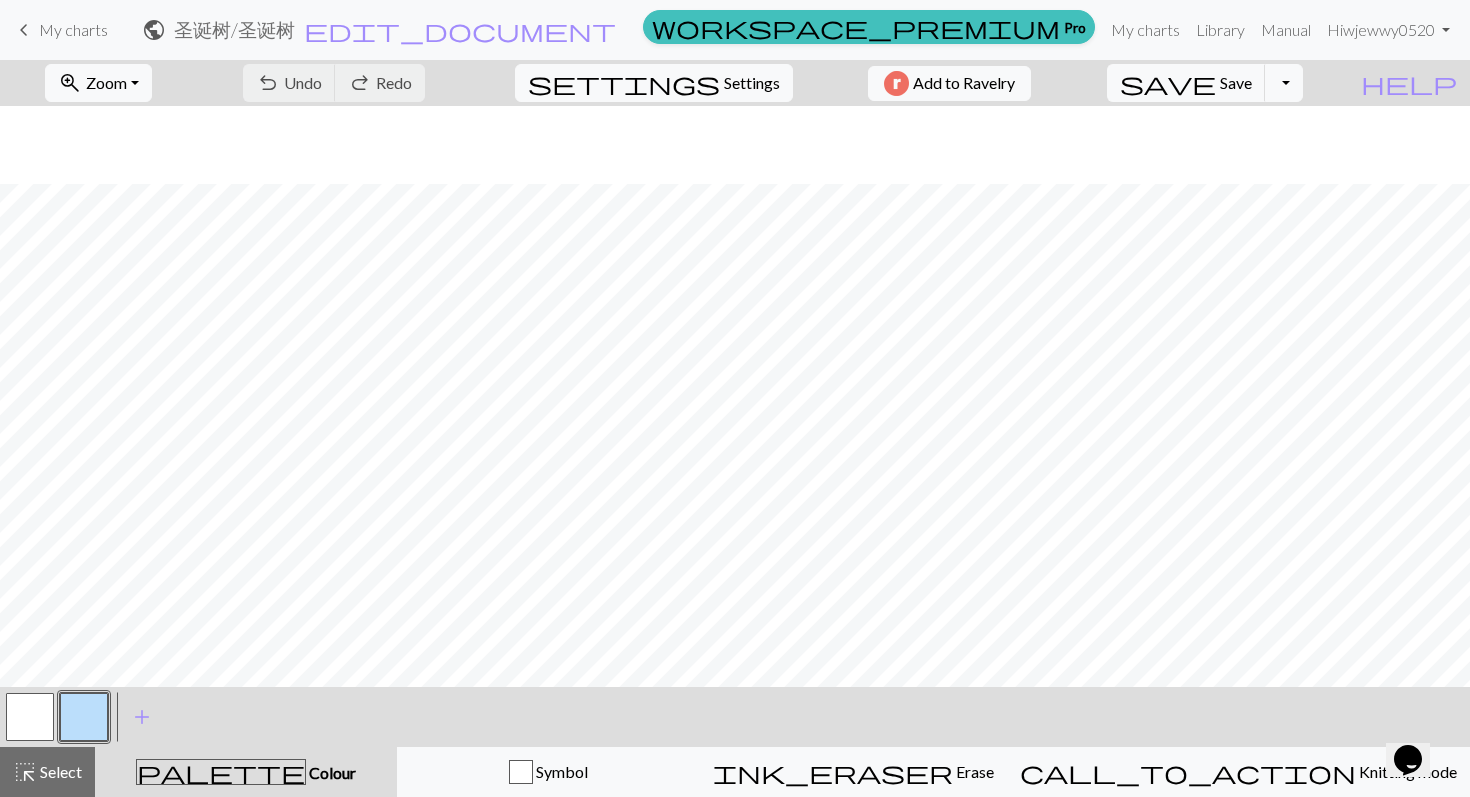 scroll, scrollTop: 909, scrollLeft: 0, axis: vertical 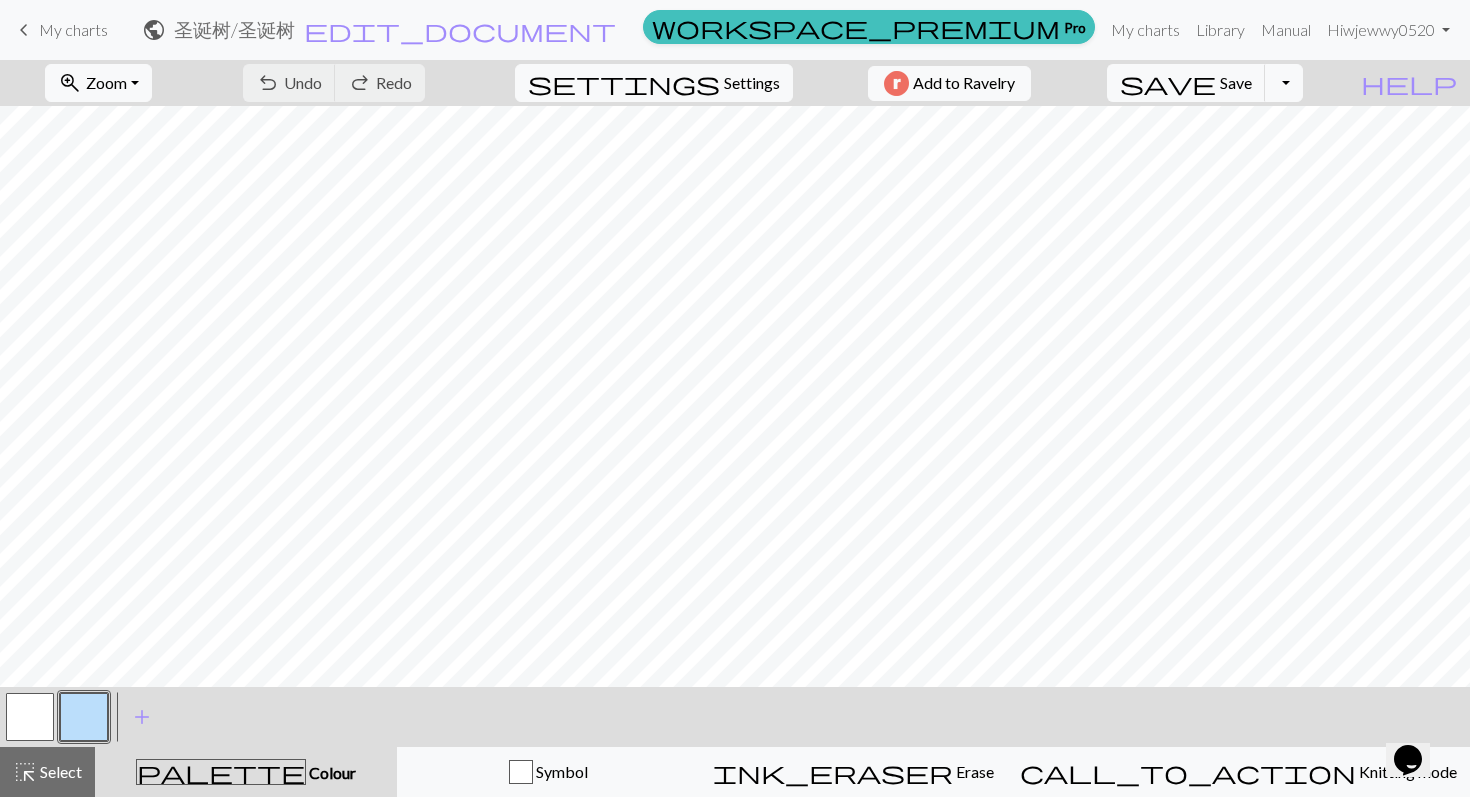 click at bounding box center (84, 717) 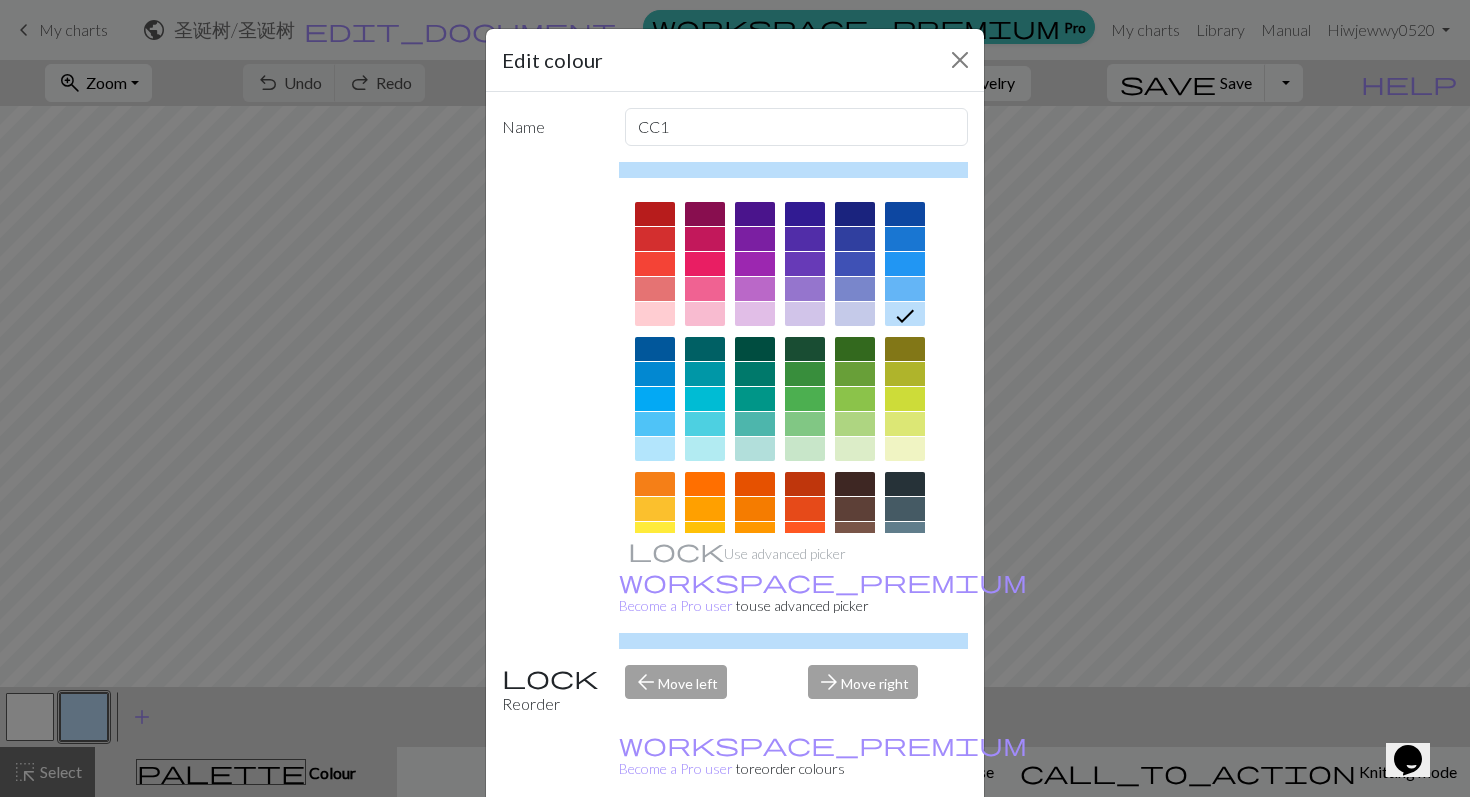 click at bounding box center [805, 374] 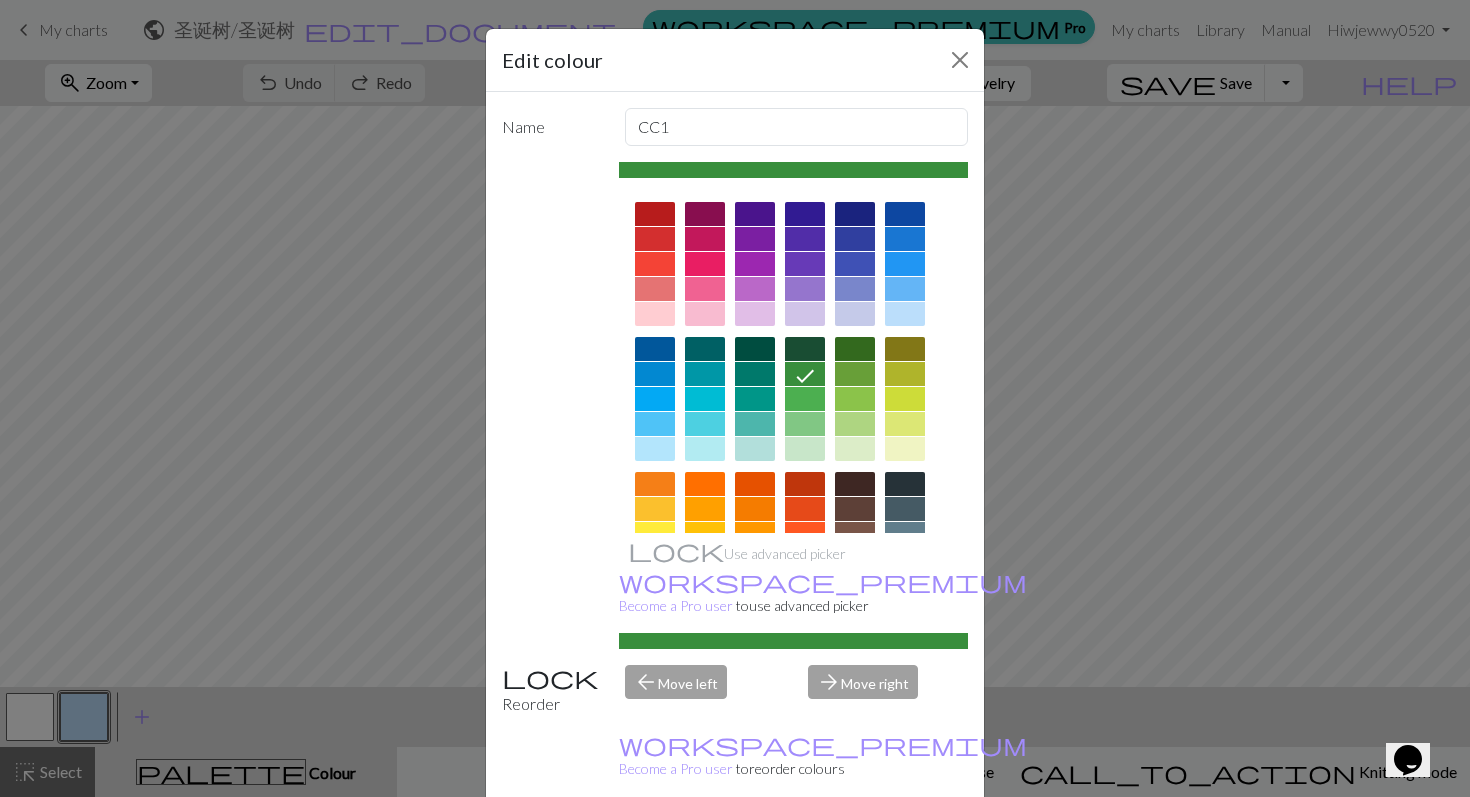 click on "Done" at bounding box center [855, 848] 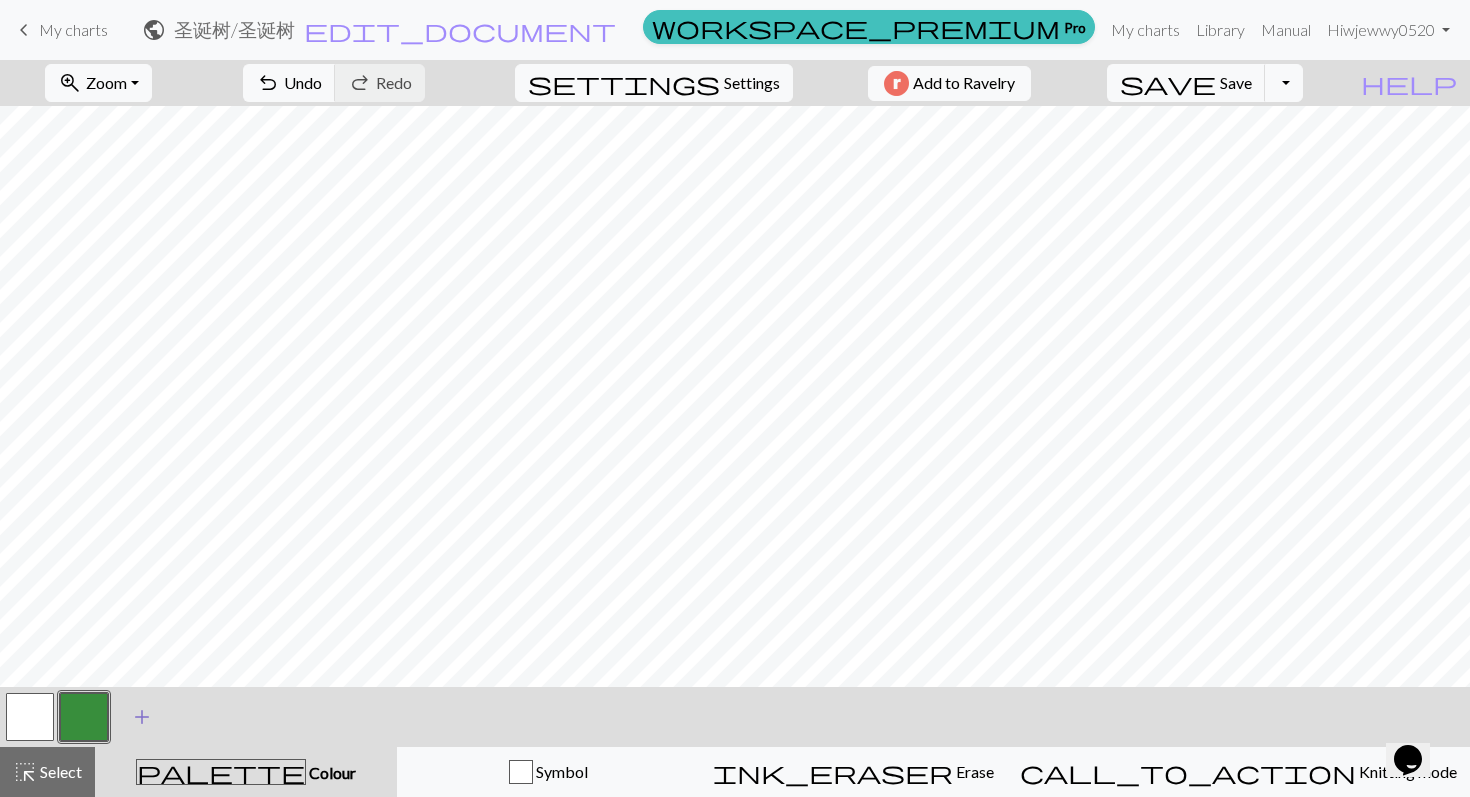 click on "add" at bounding box center (142, 717) 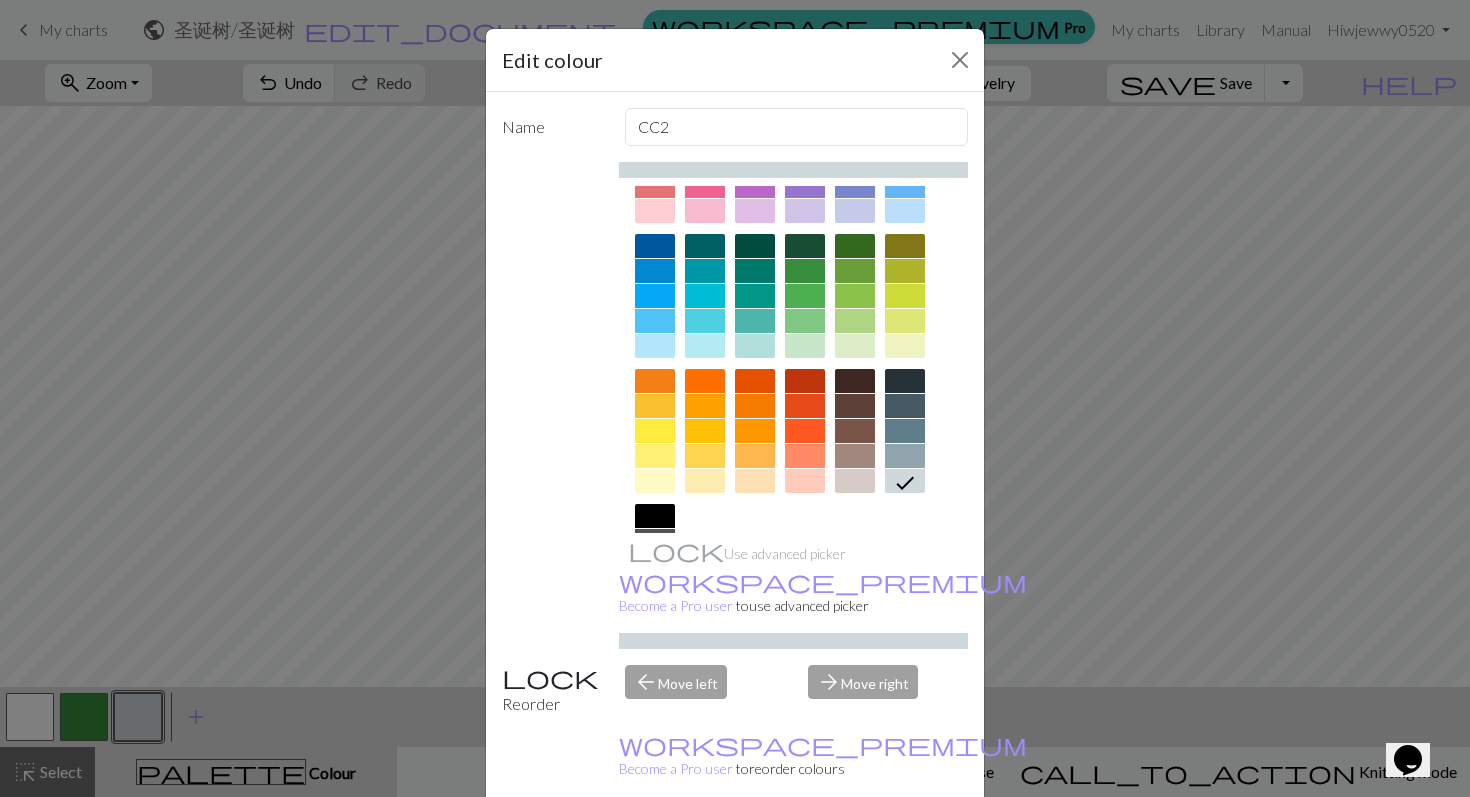 scroll, scrollTop: 104, scrollLeft: 0, axis: vertical 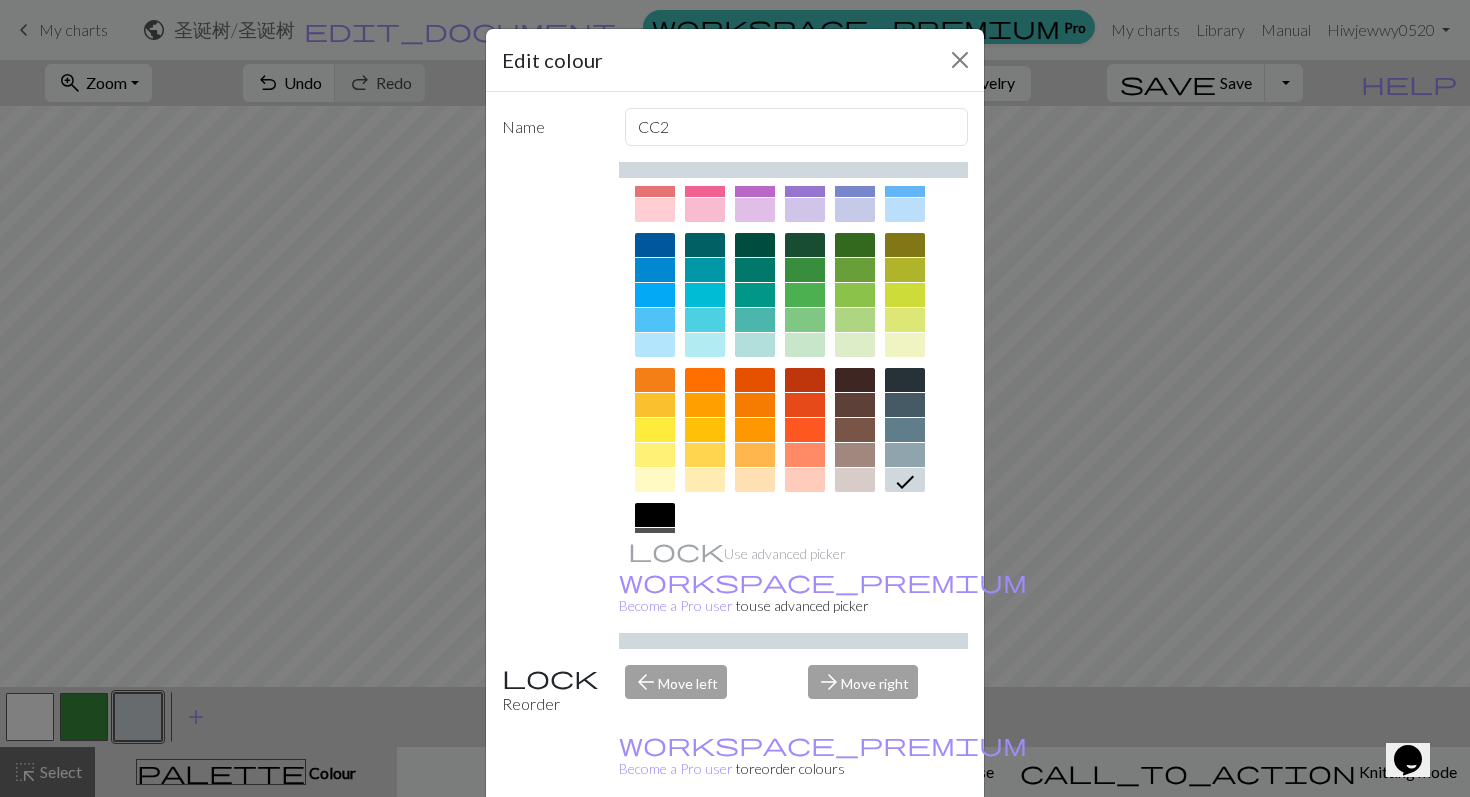 click at bounding box center (855, 430) 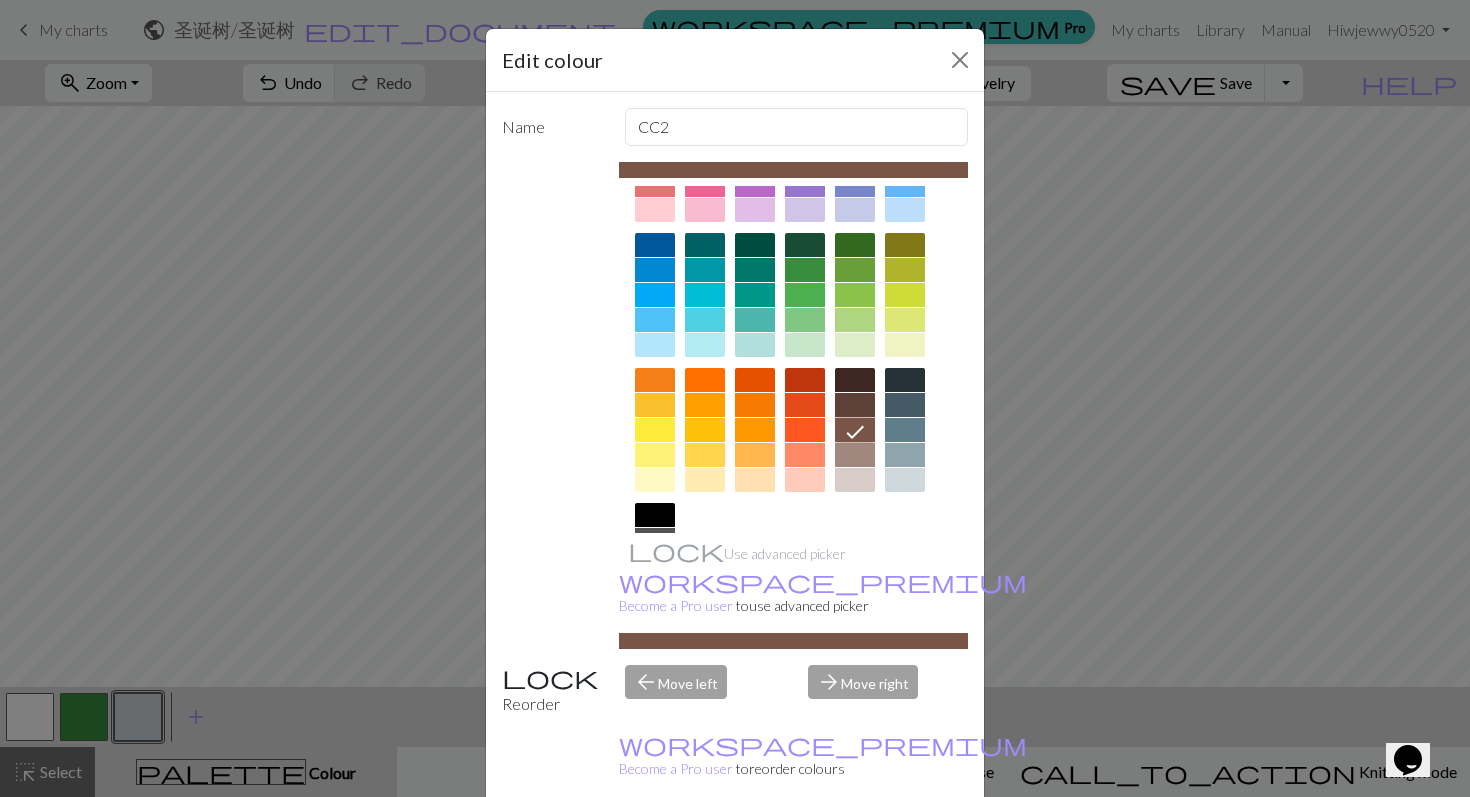 click on "Done" at bounding box center (855, 848) 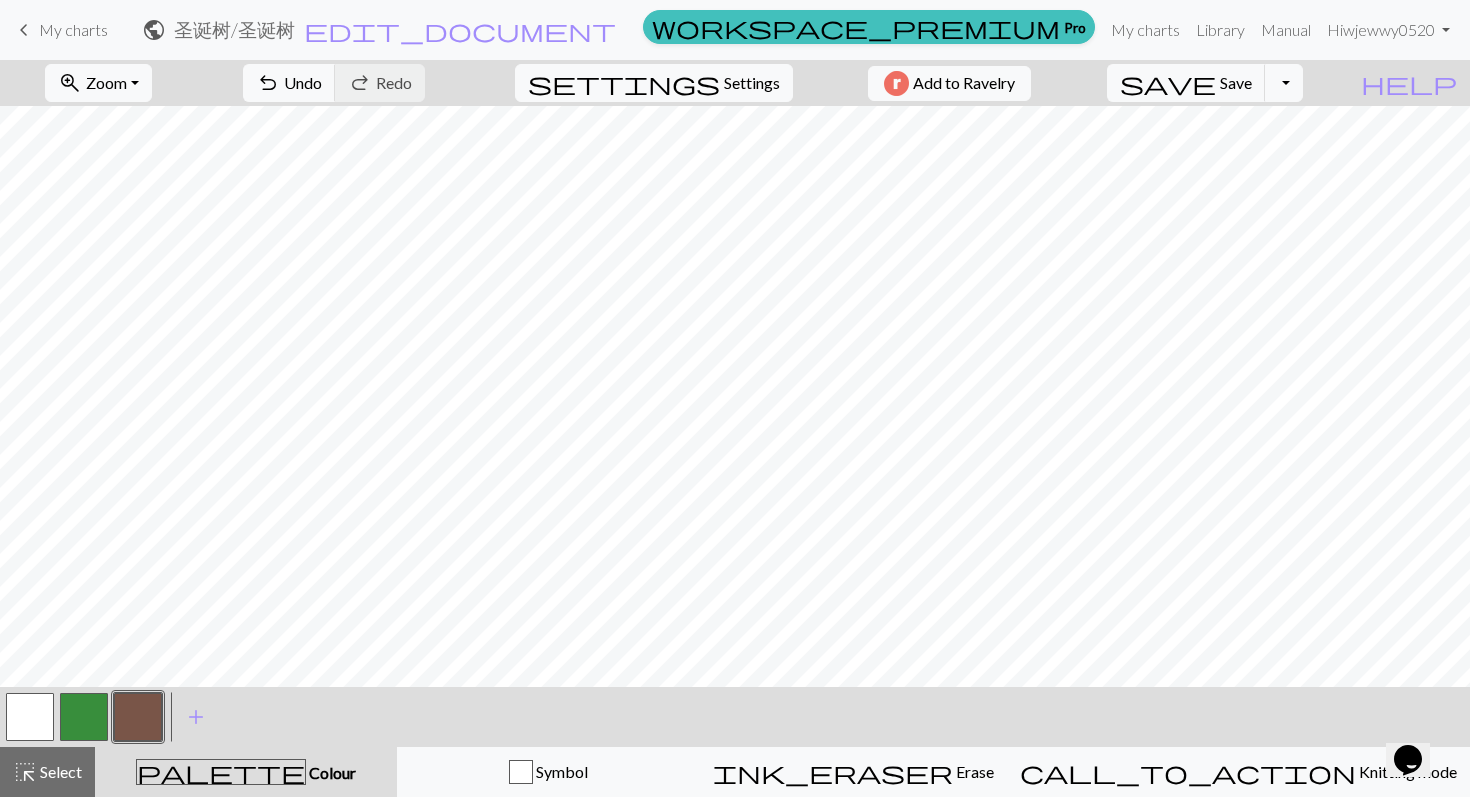 click at bounding box center [84, 717] 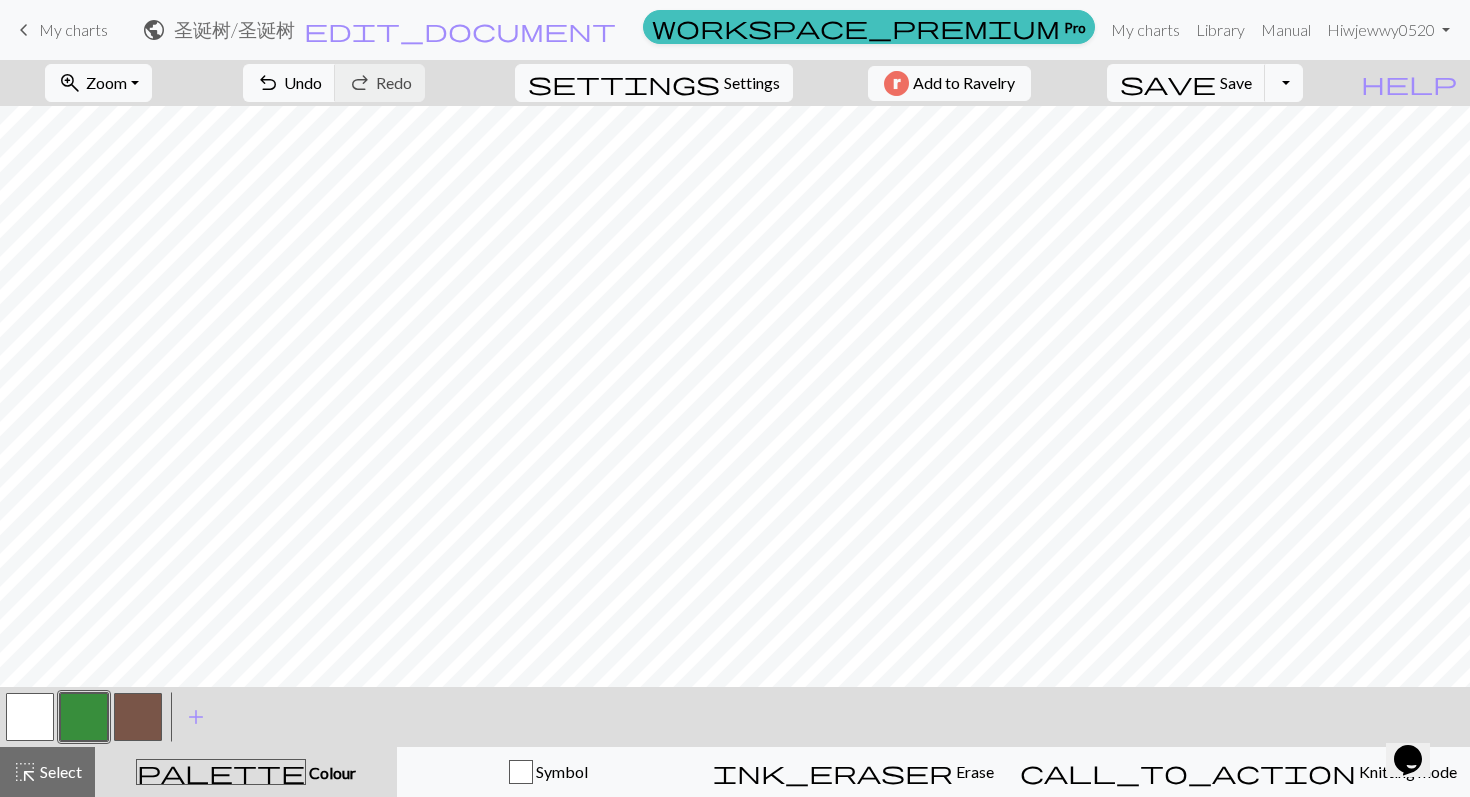 scroll, scrollTop: 753, scrollLeft: 0, axis: vertical 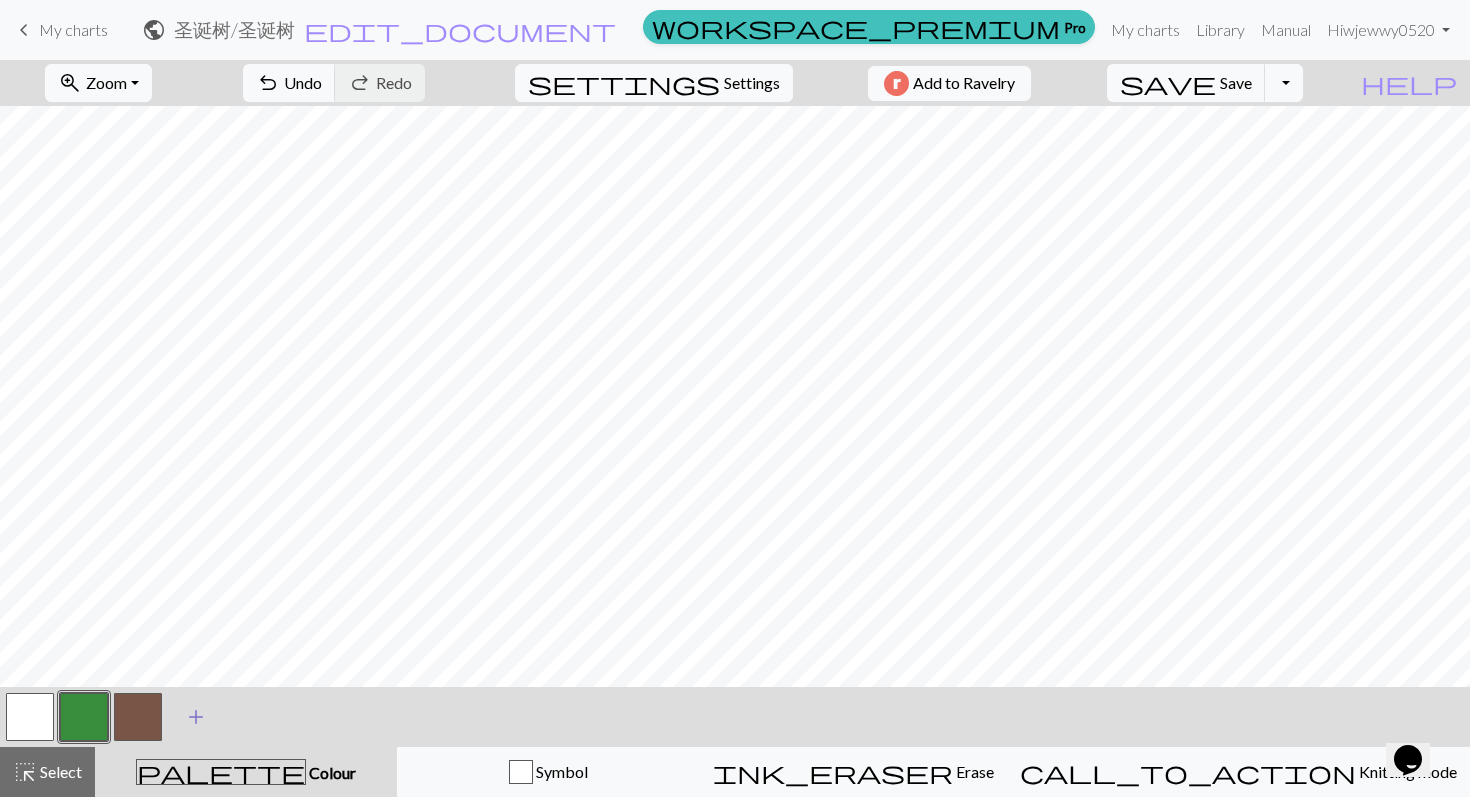 click on "add" at bounding box center (196, 717) 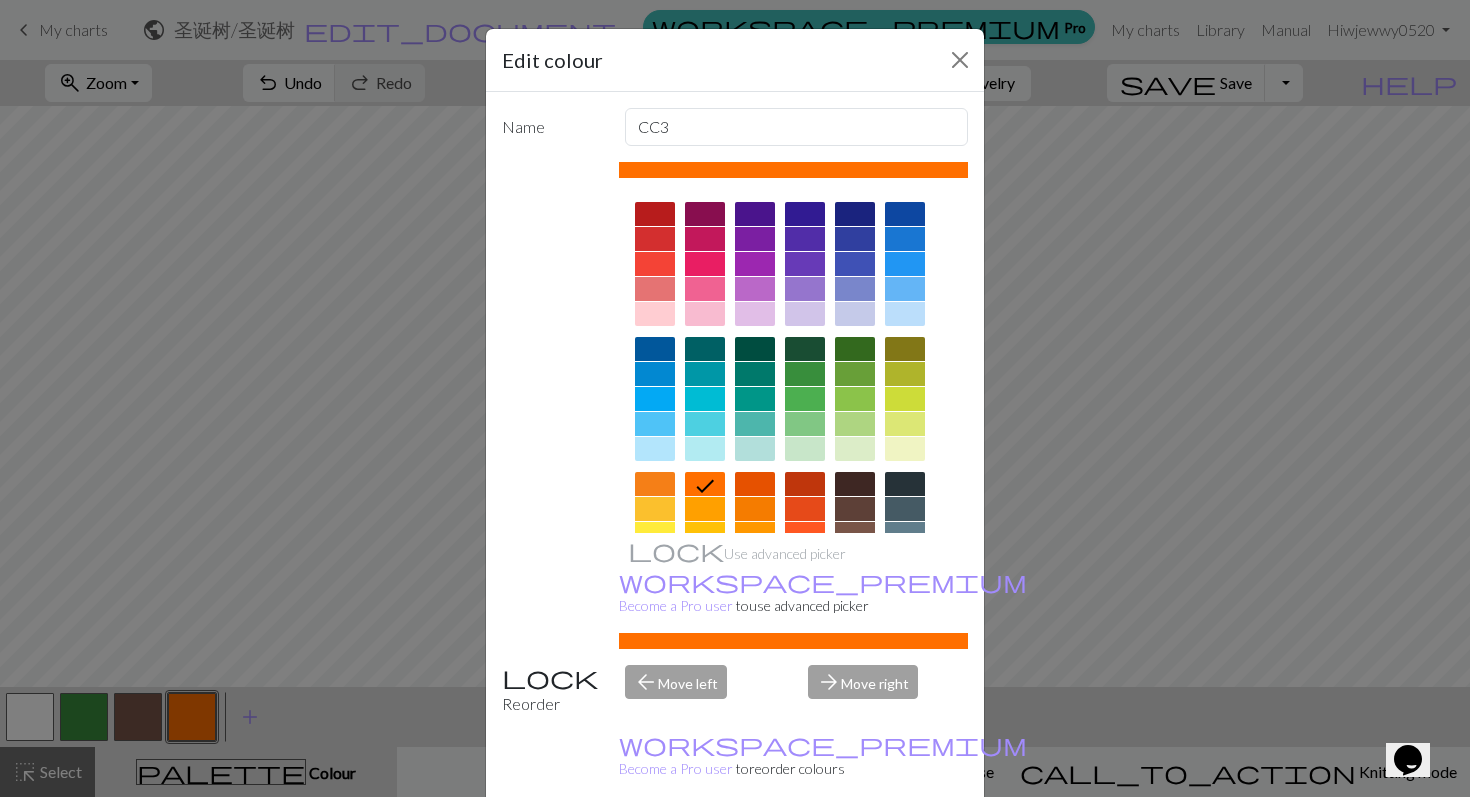 click at bounding box center [655, 264] 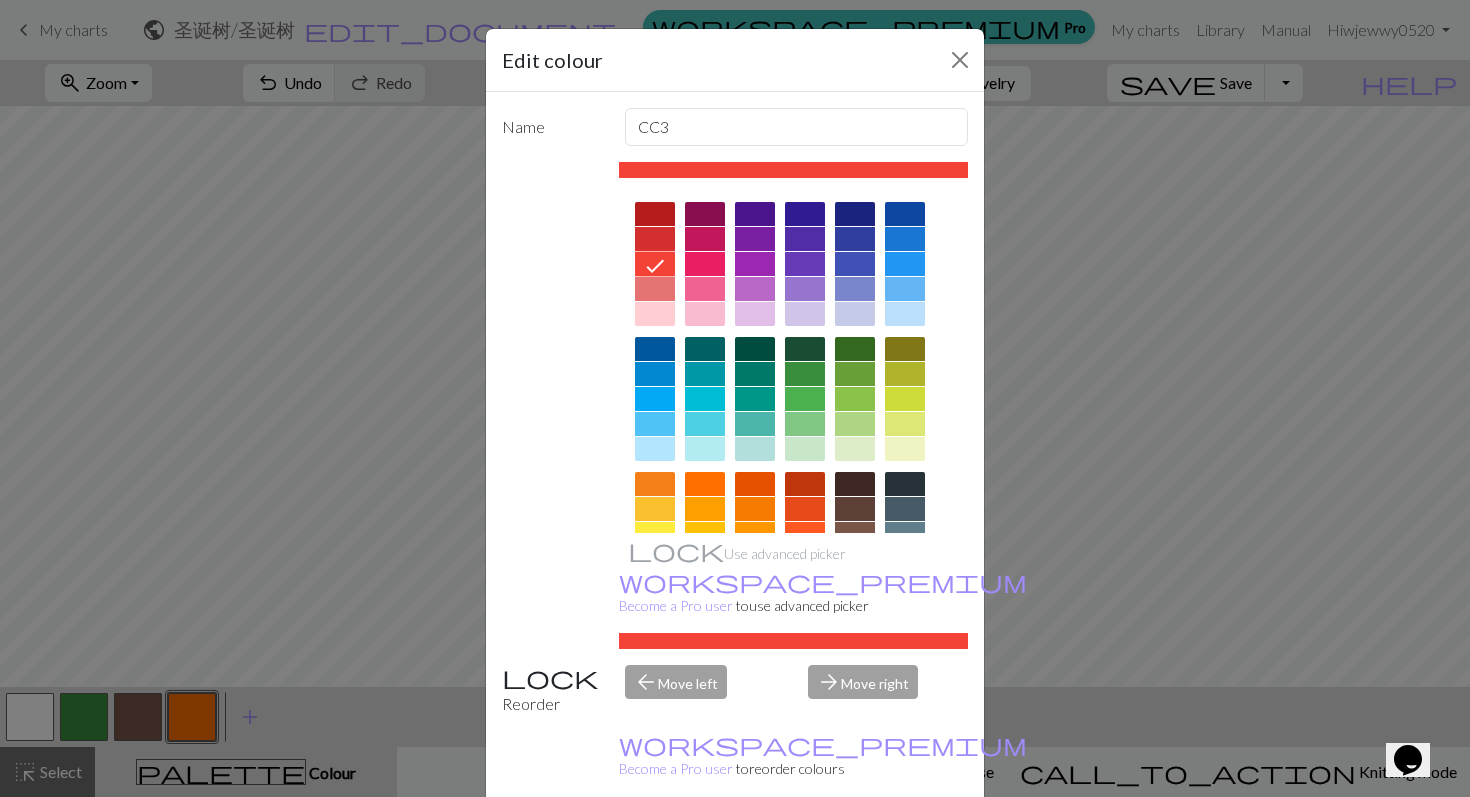 click on "Done" at bounding box center (855, 848) 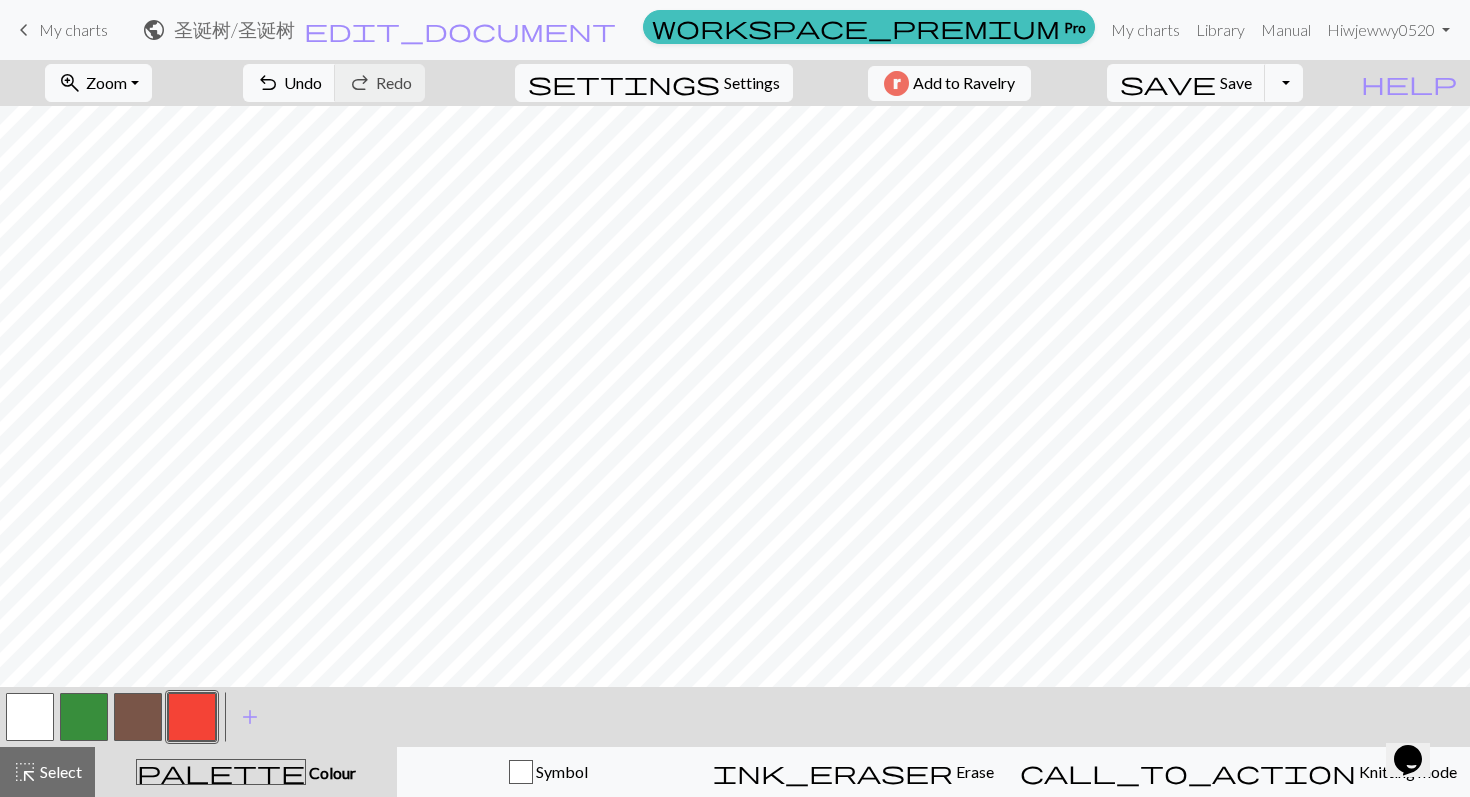 click at bounding box center [138, 717] 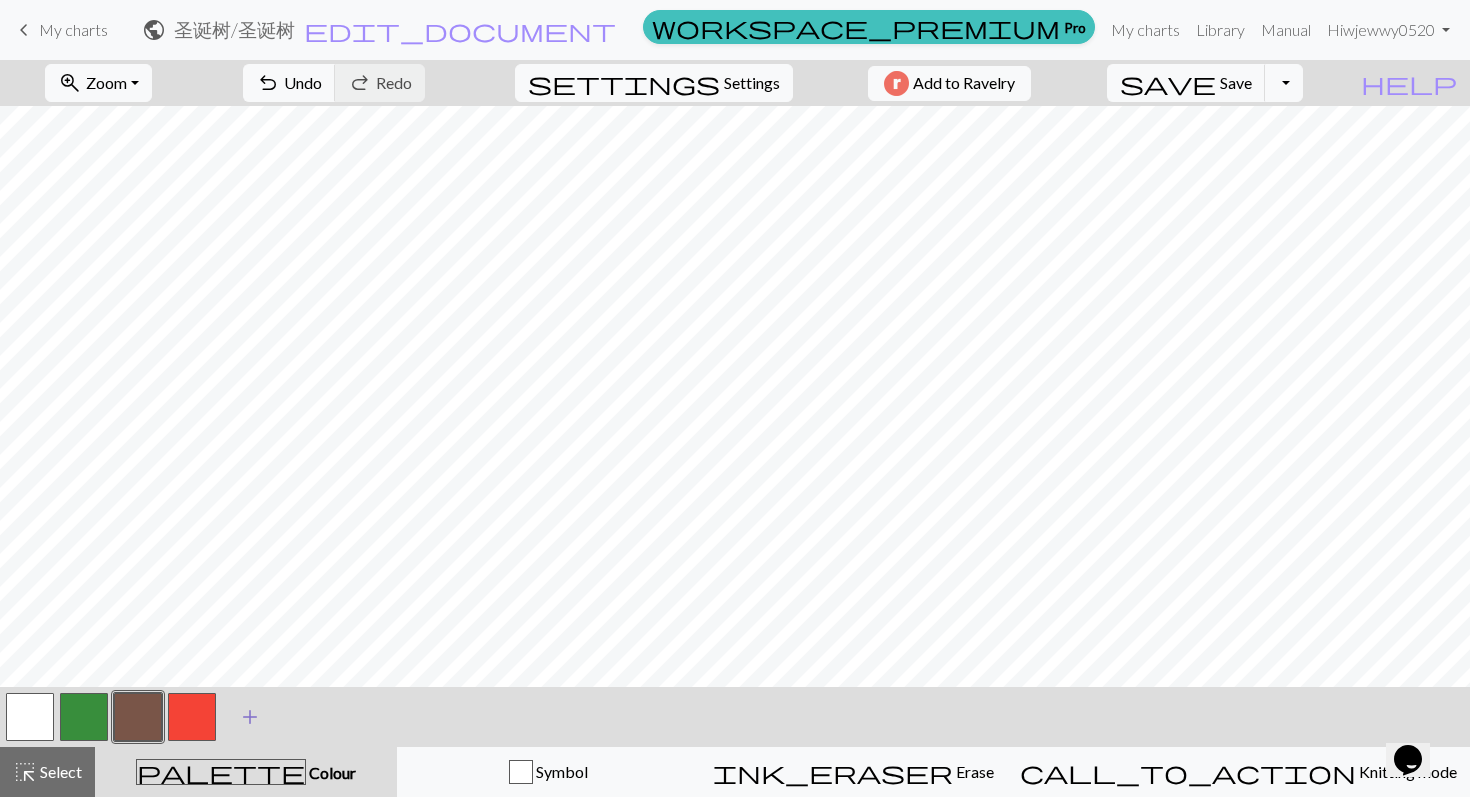 click on "add" at bounding box center (250, 717) 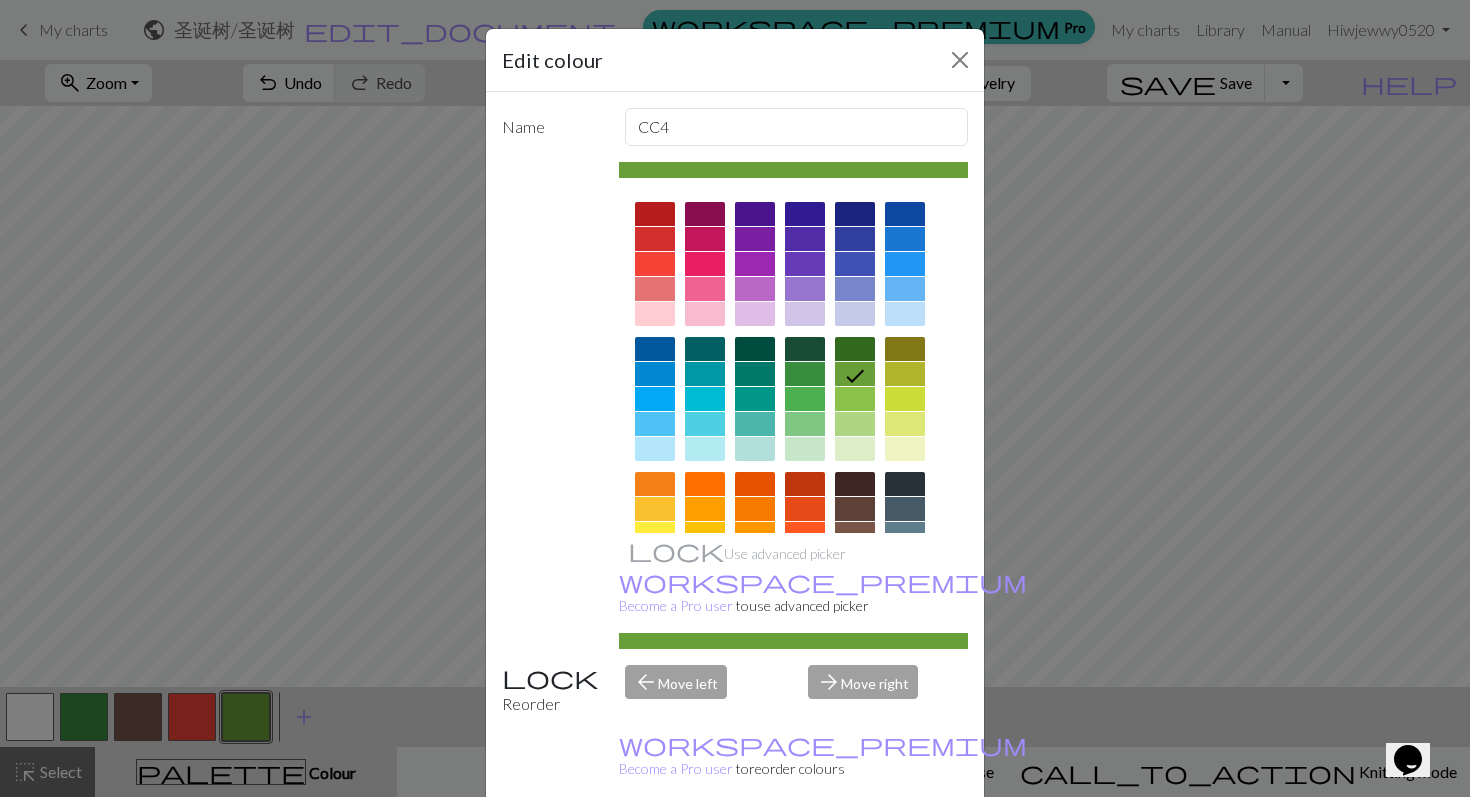 click at bounding box center [705, 509] 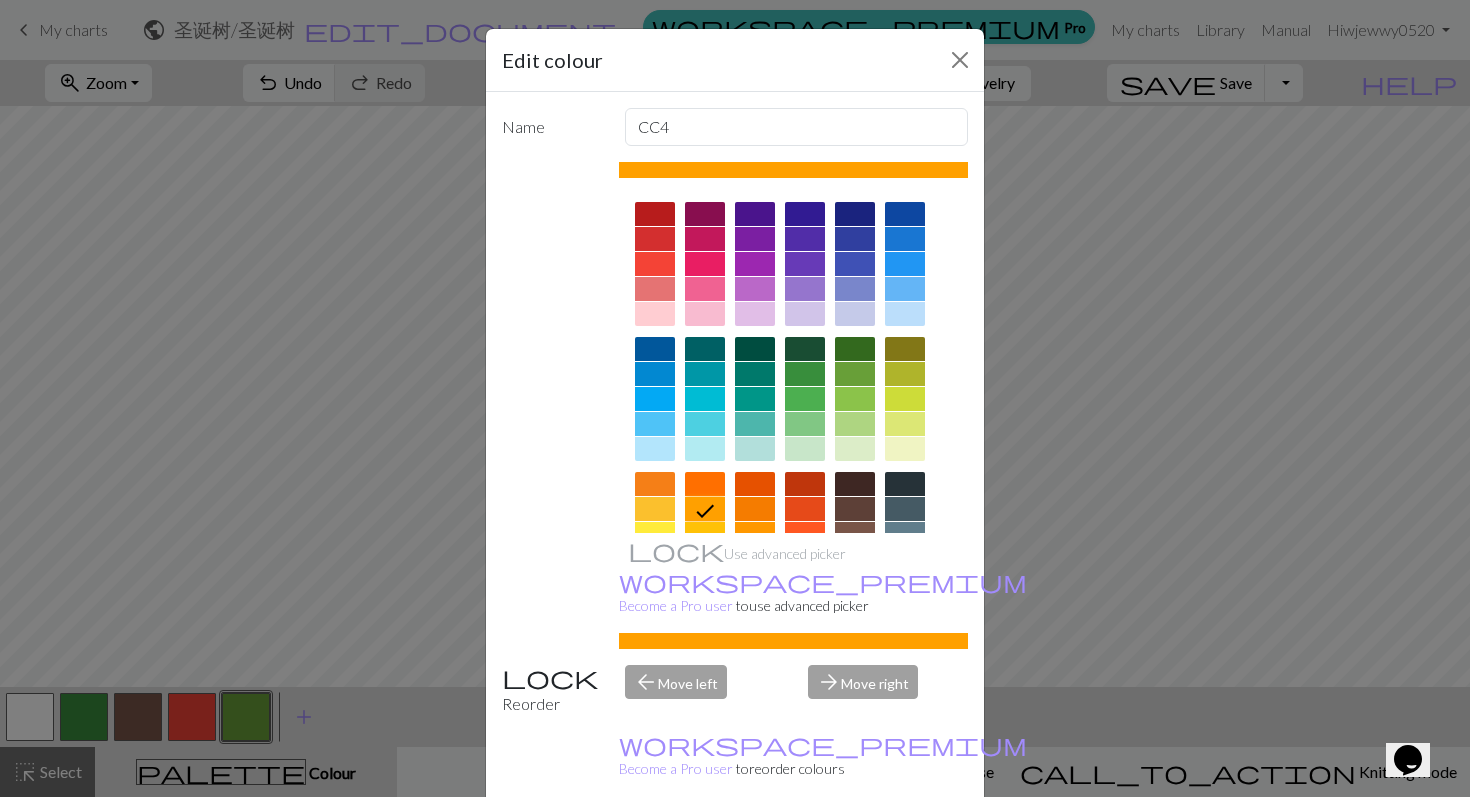 click on "Done" at bounding box center [855, 848] 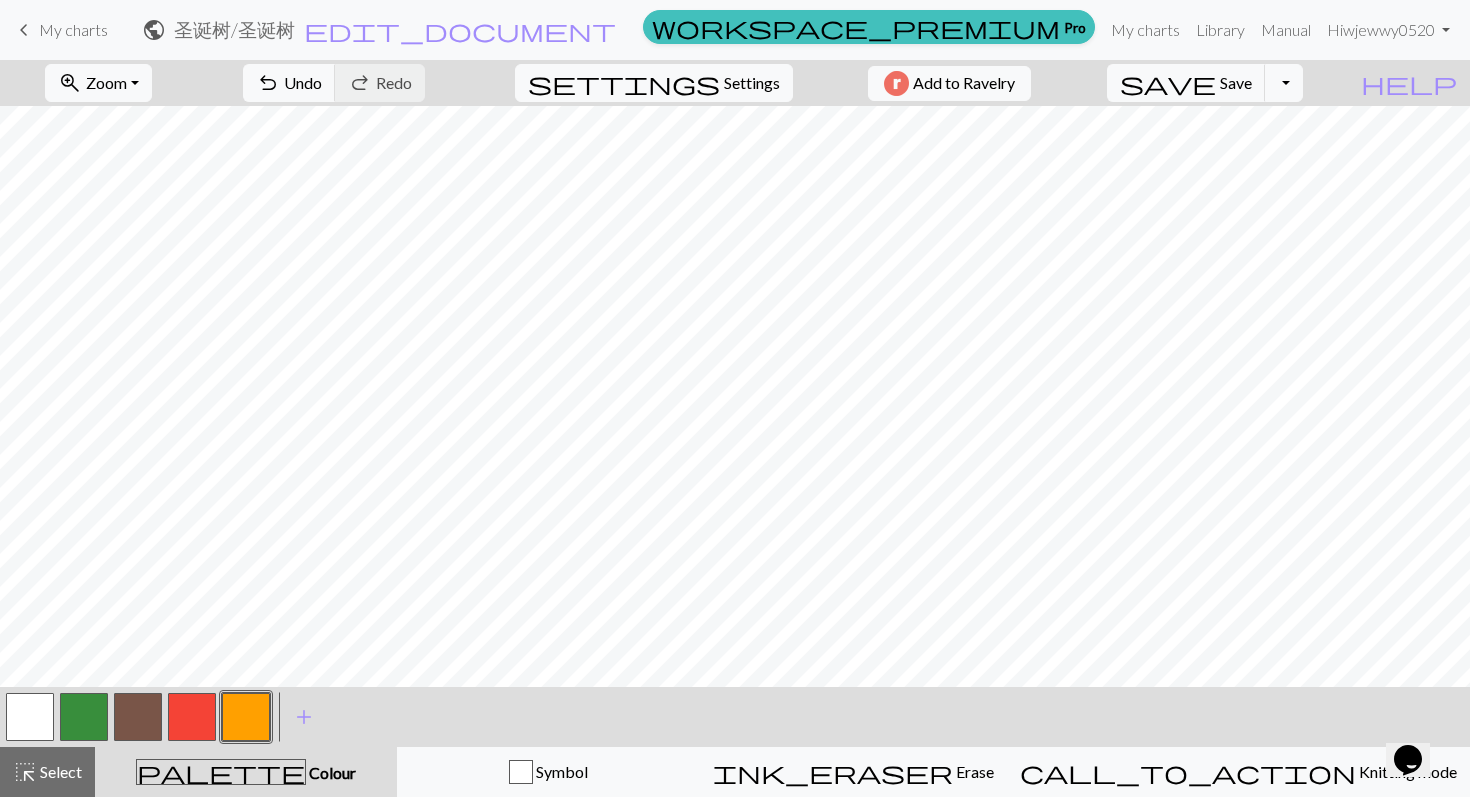 scroll, scrollTop: 595, scrollLeft: 0, axis: vertical 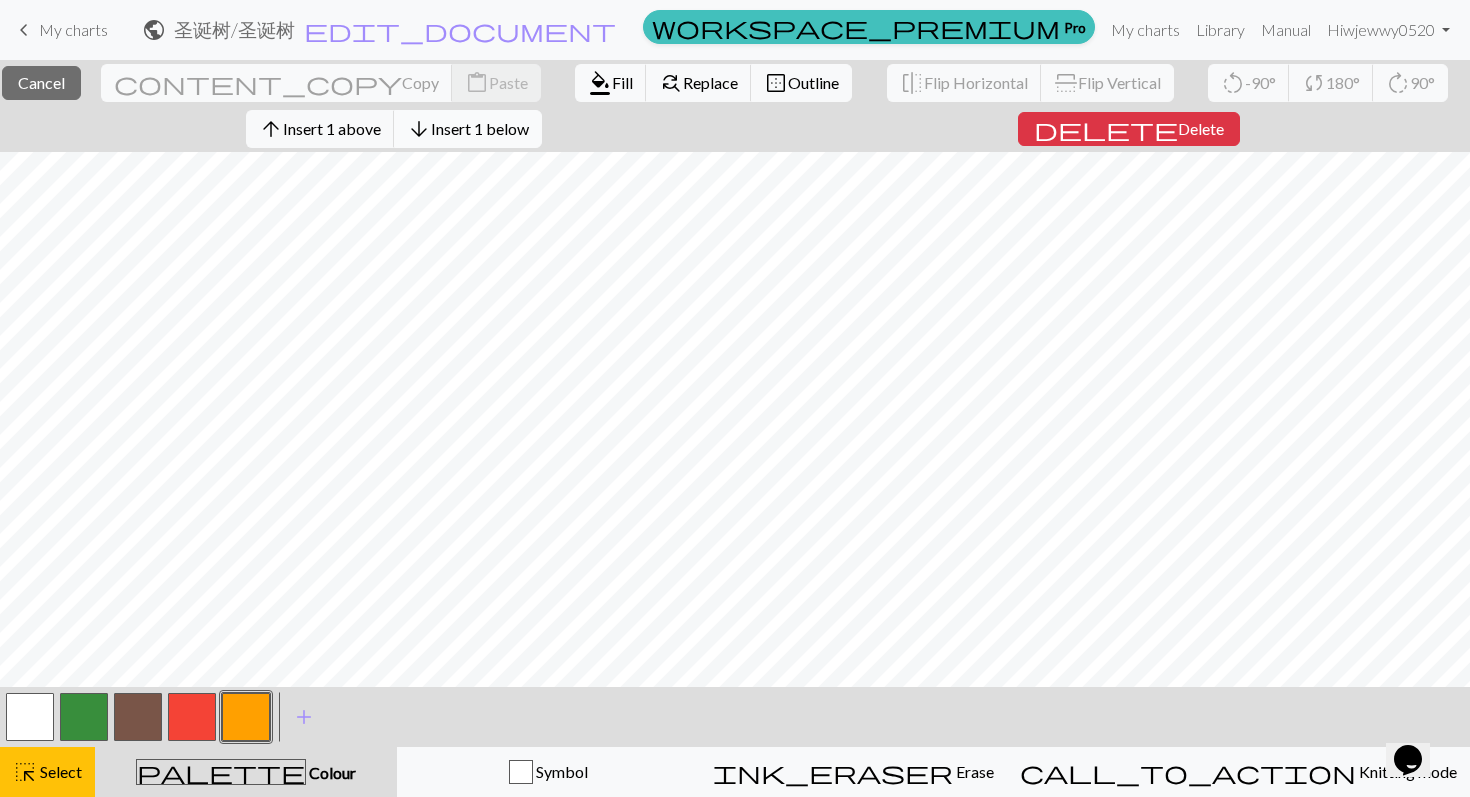 click on "Insert 1 below" at bounding box center [480, 128] 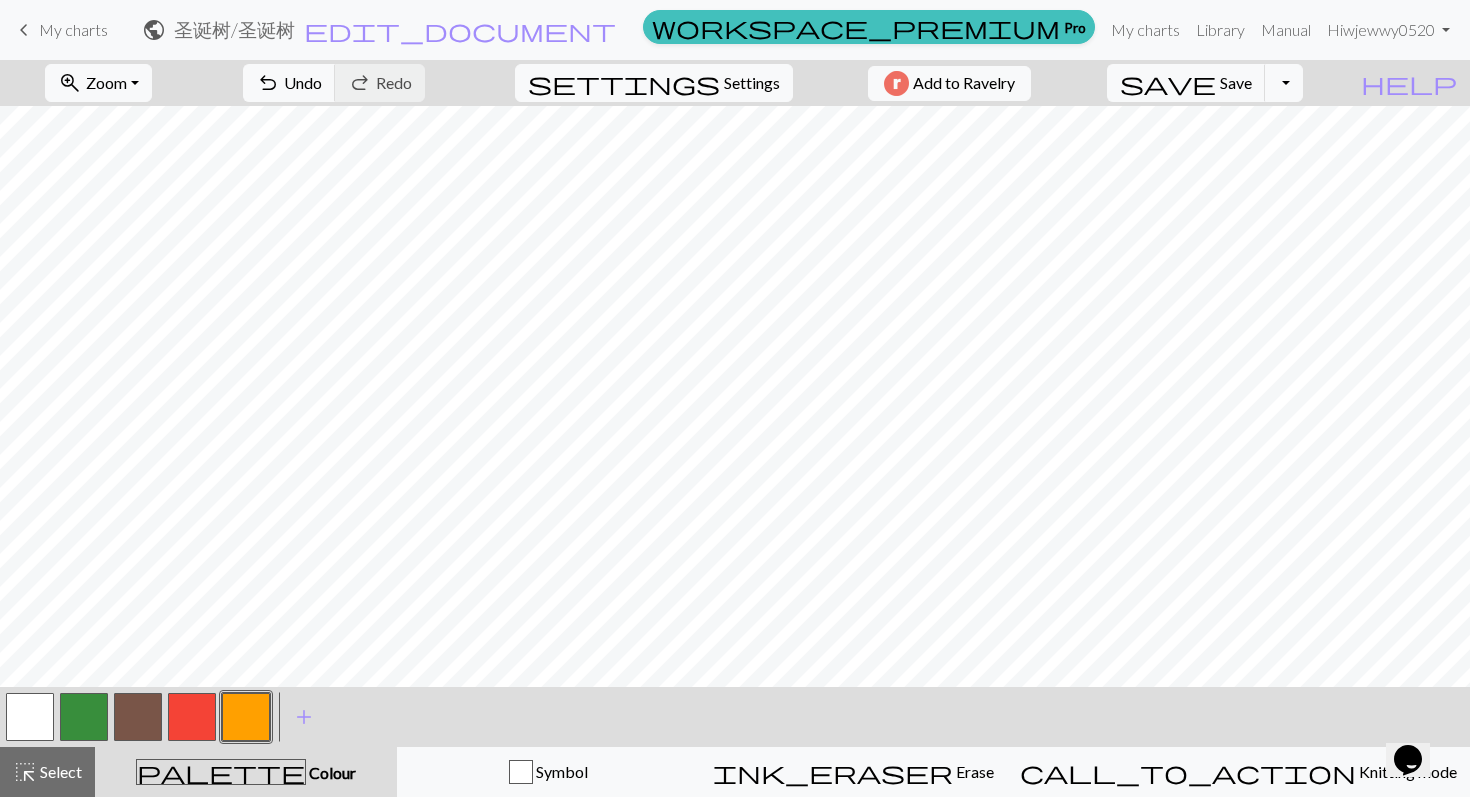 click at bounding box center [84, 717] 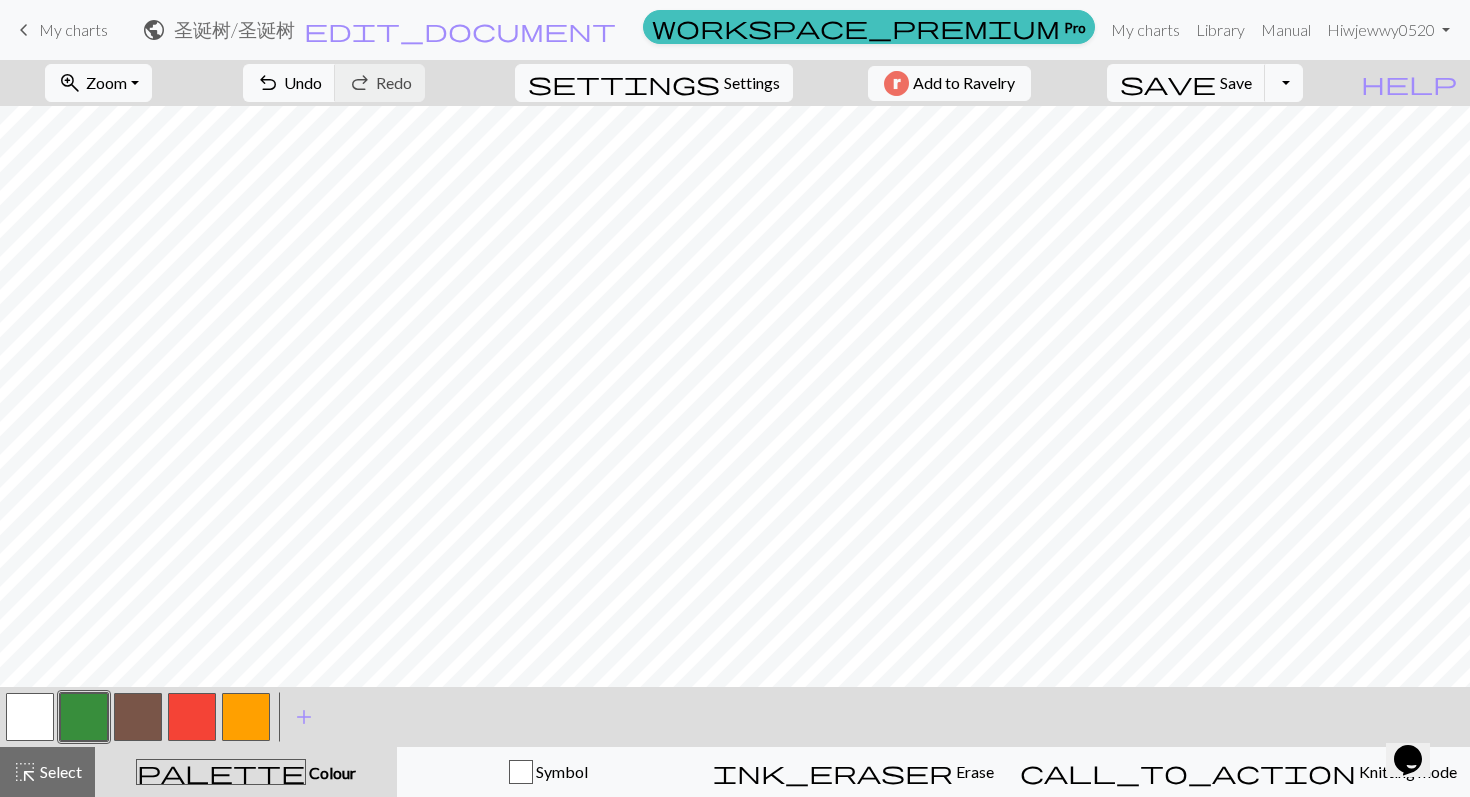 click at bounding box center [84, 717] 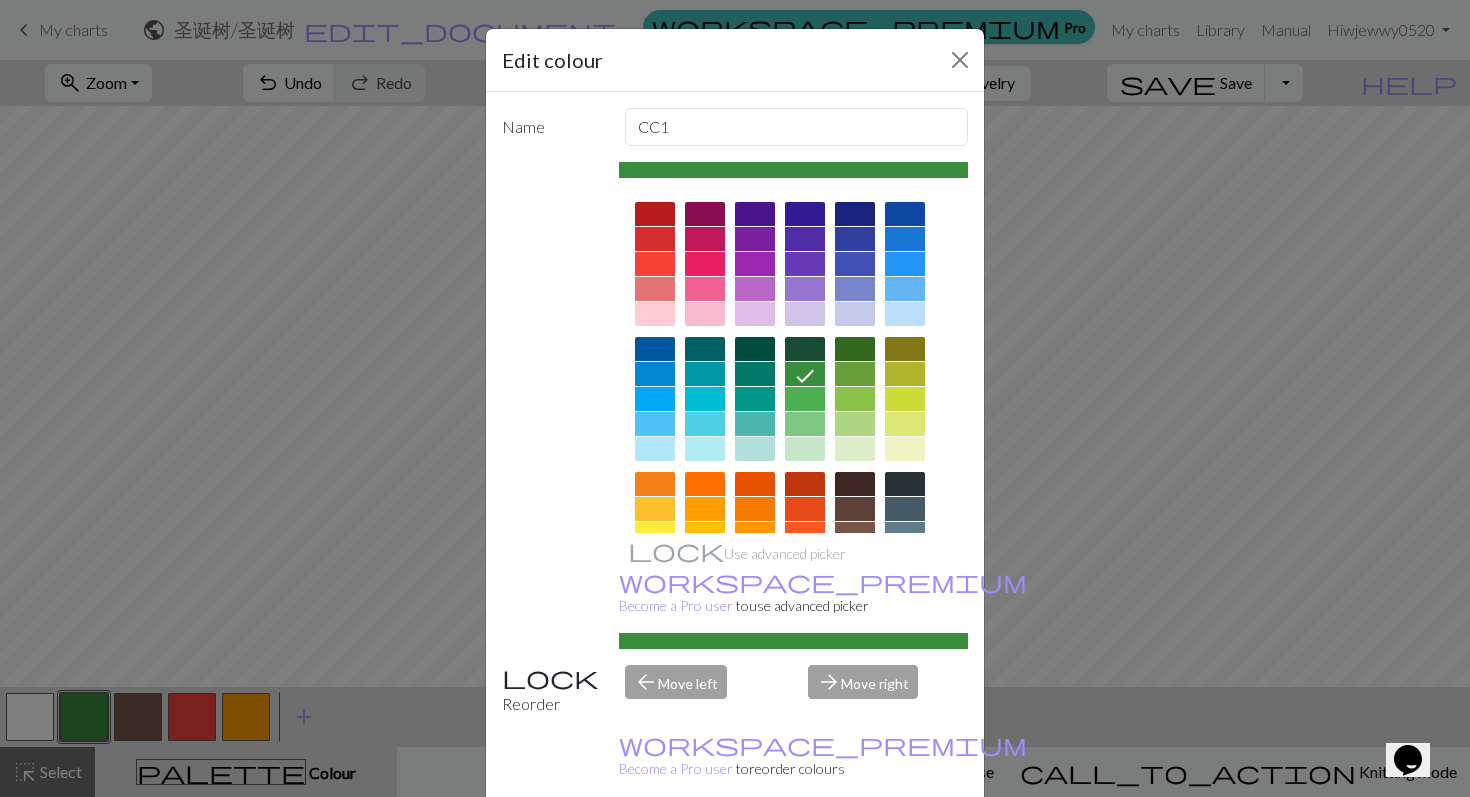 click on "Done" at bounding box center [855, 848] 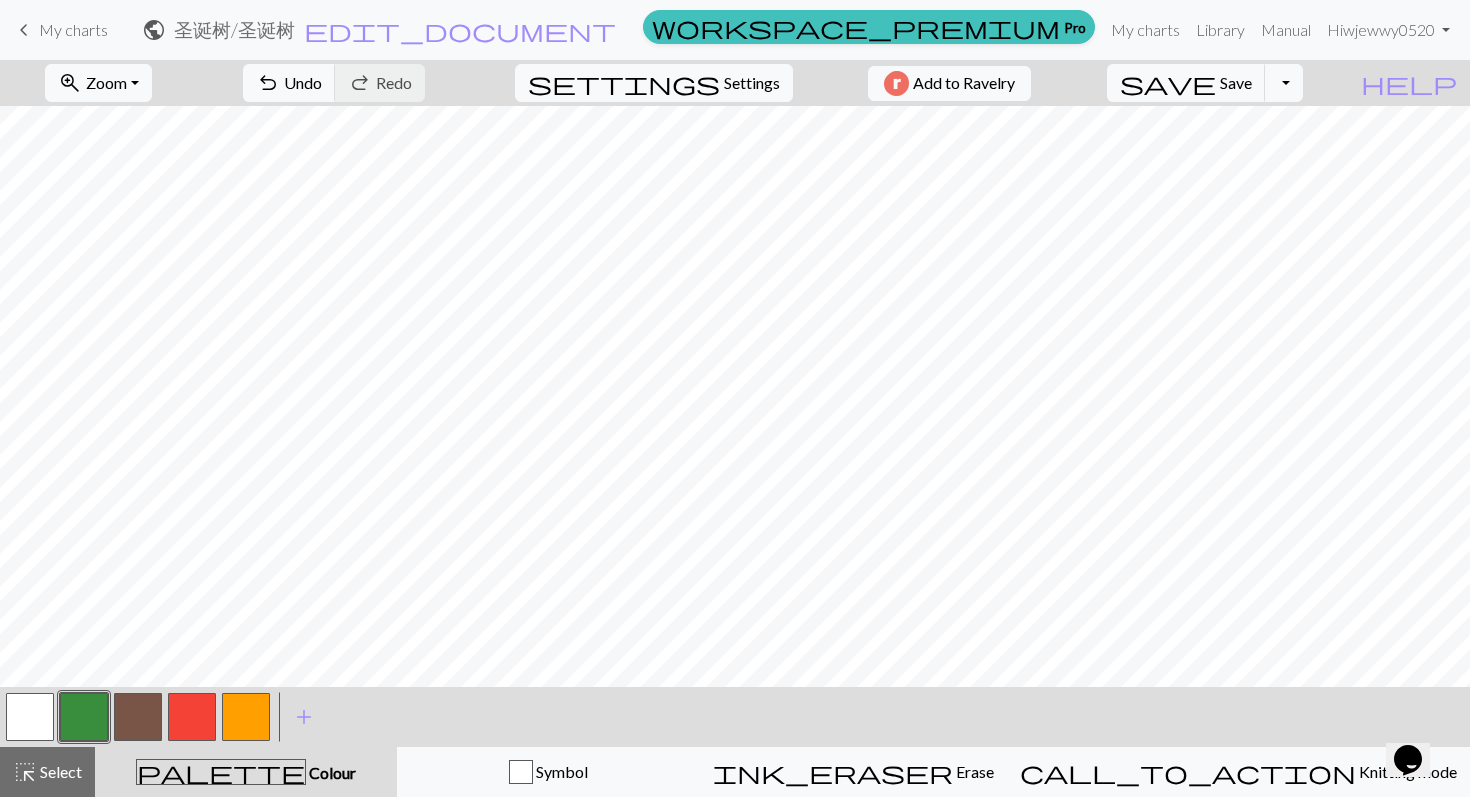scroll, scrollTop: 291, scrollLeft: 0, axis: vertical 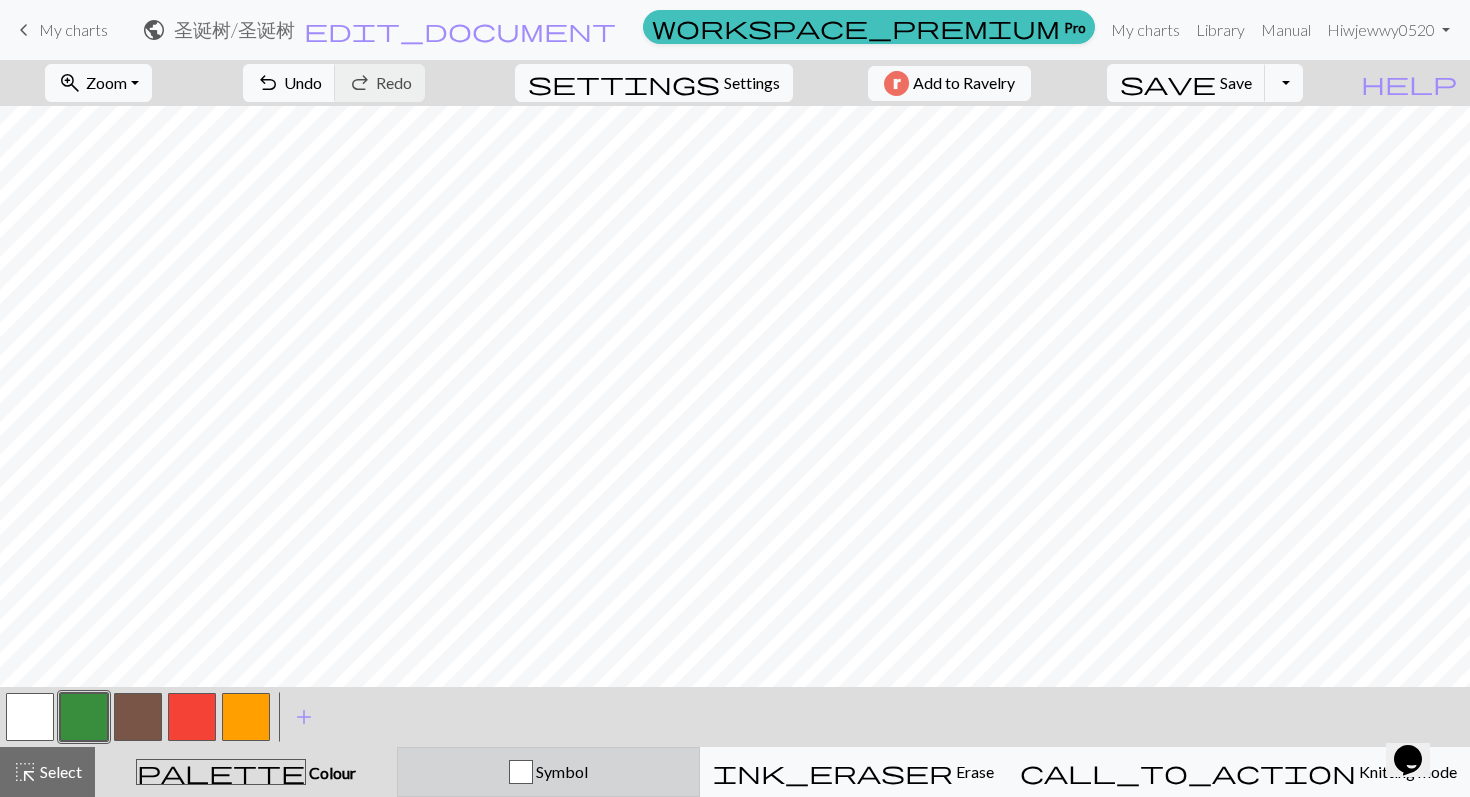 click on "Symbol" at bounding box center [548, 772] 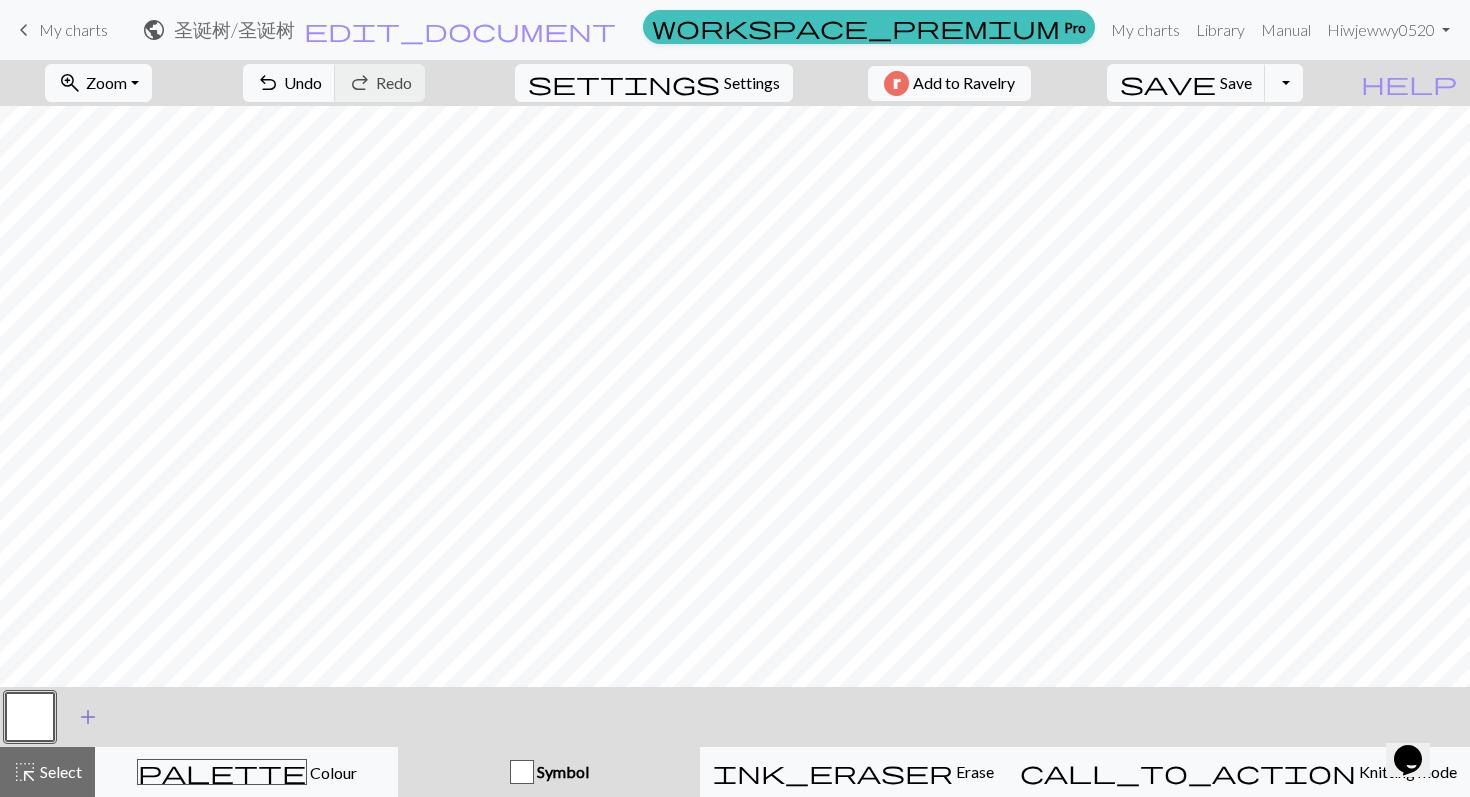 click on "add" at bounding box center [88, 717] 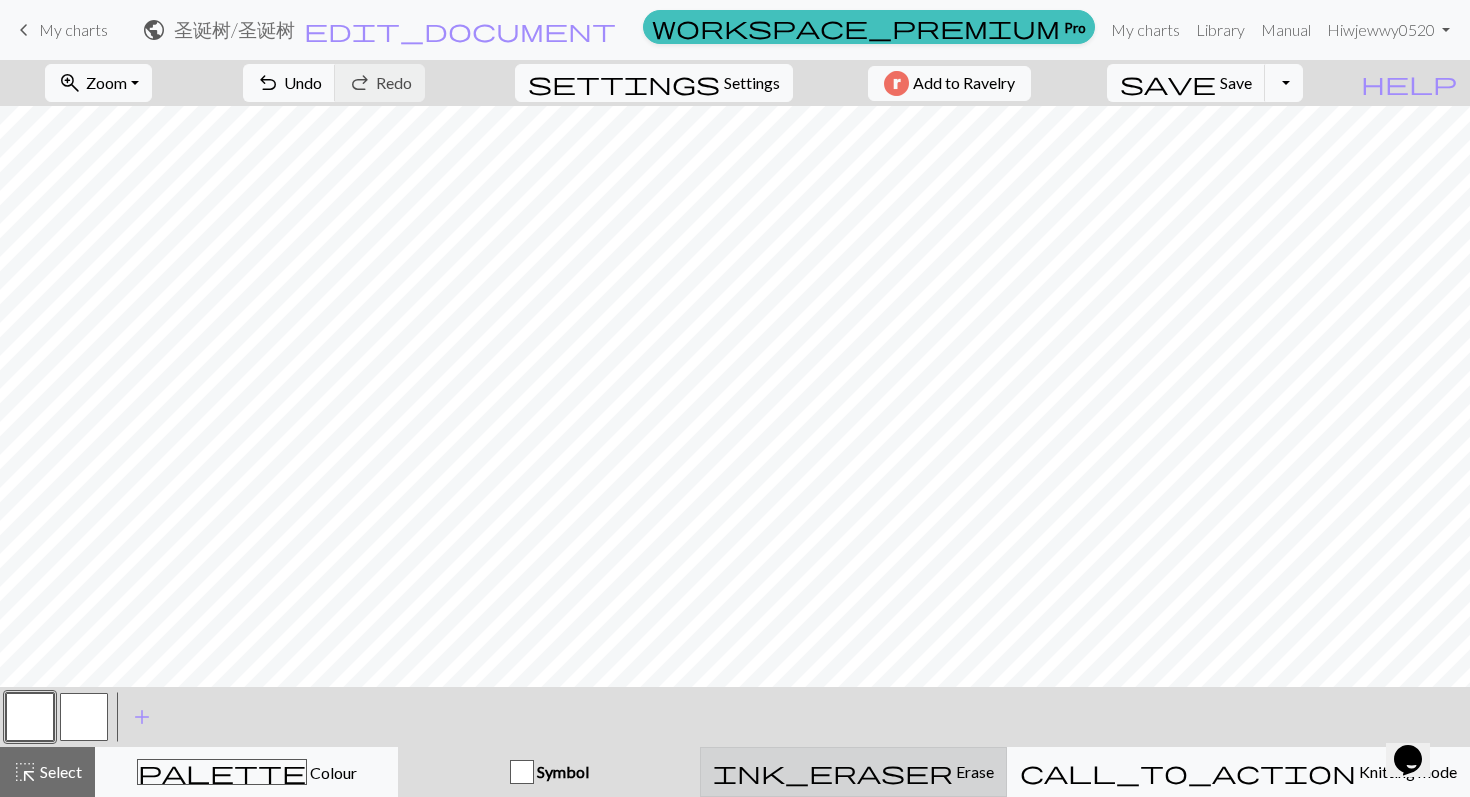 click on "Erase" at bounding box center [973, 771] 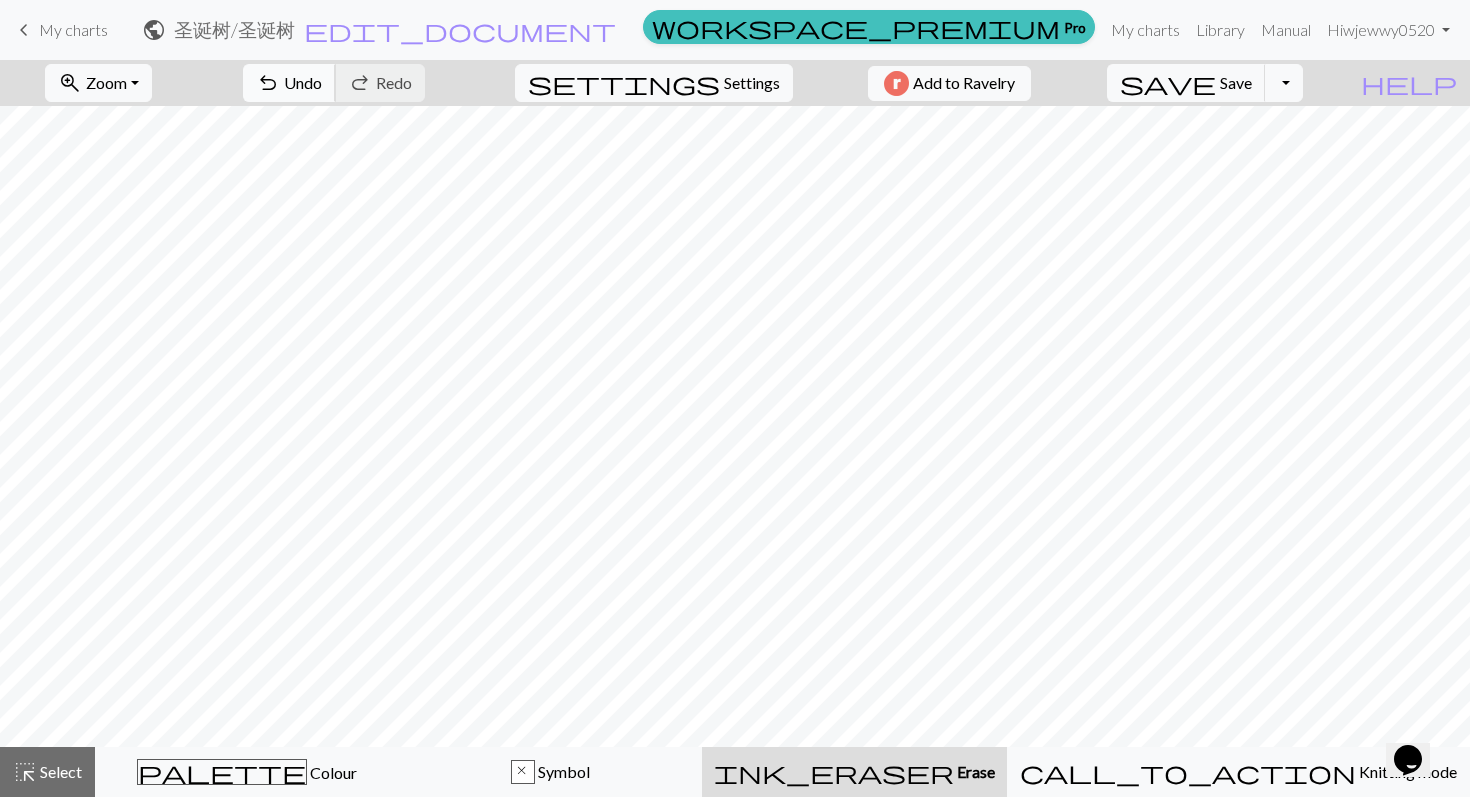 click on "Undo" at bounding box center [303, 82] 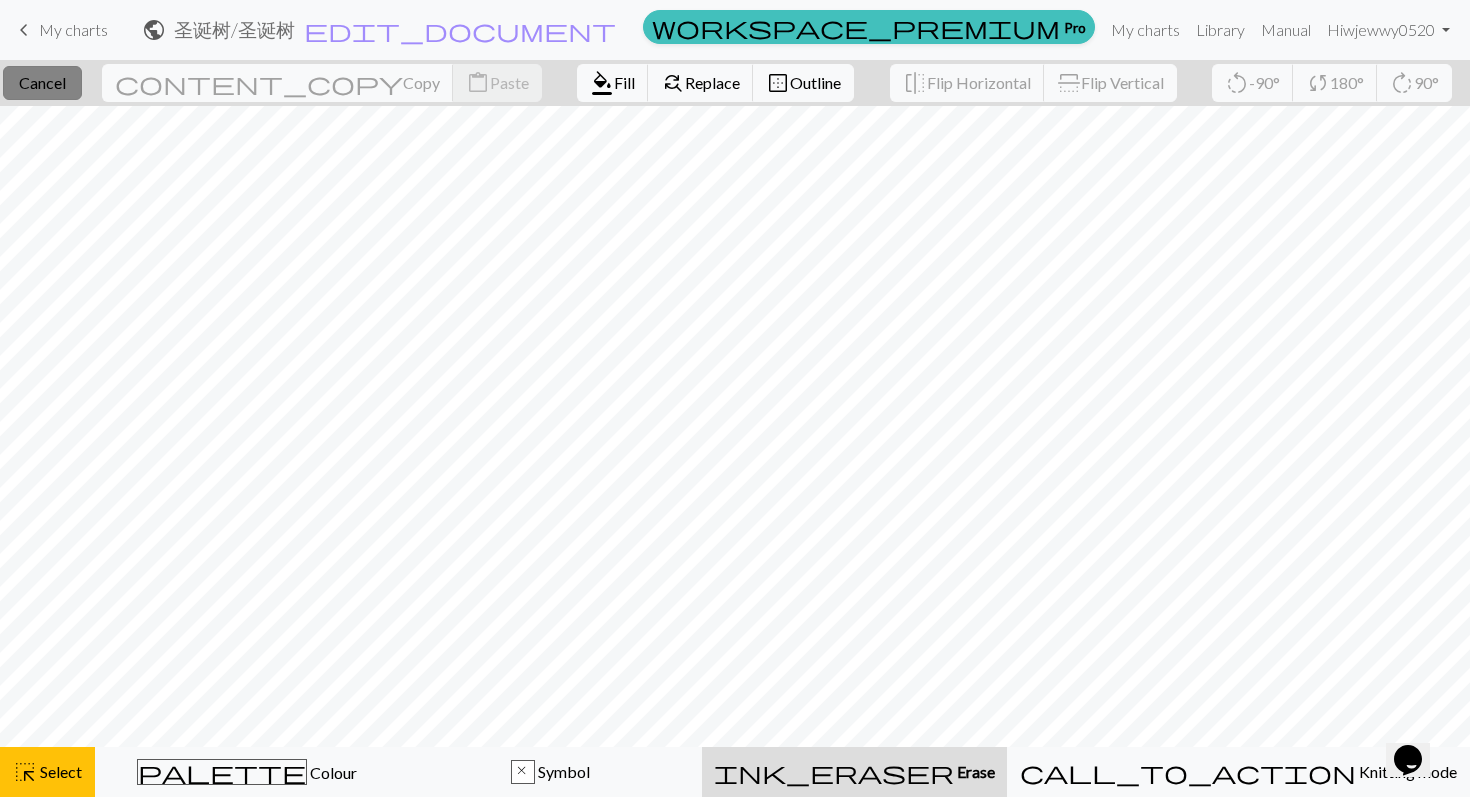 click on "Cancel" at bounding box center (42, 82) 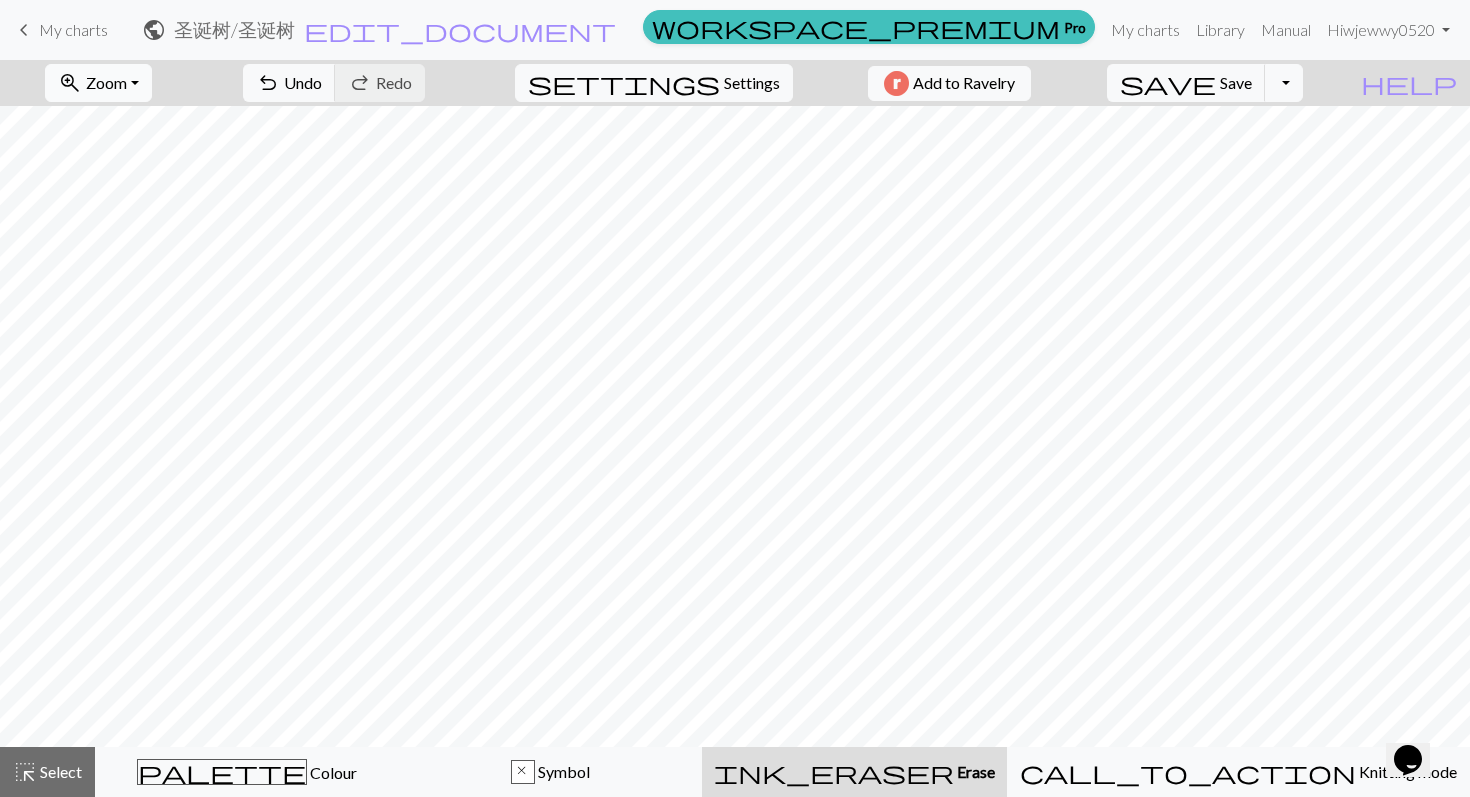 scroll, scrollTop: 0, scrollLeft: 0, axis: both 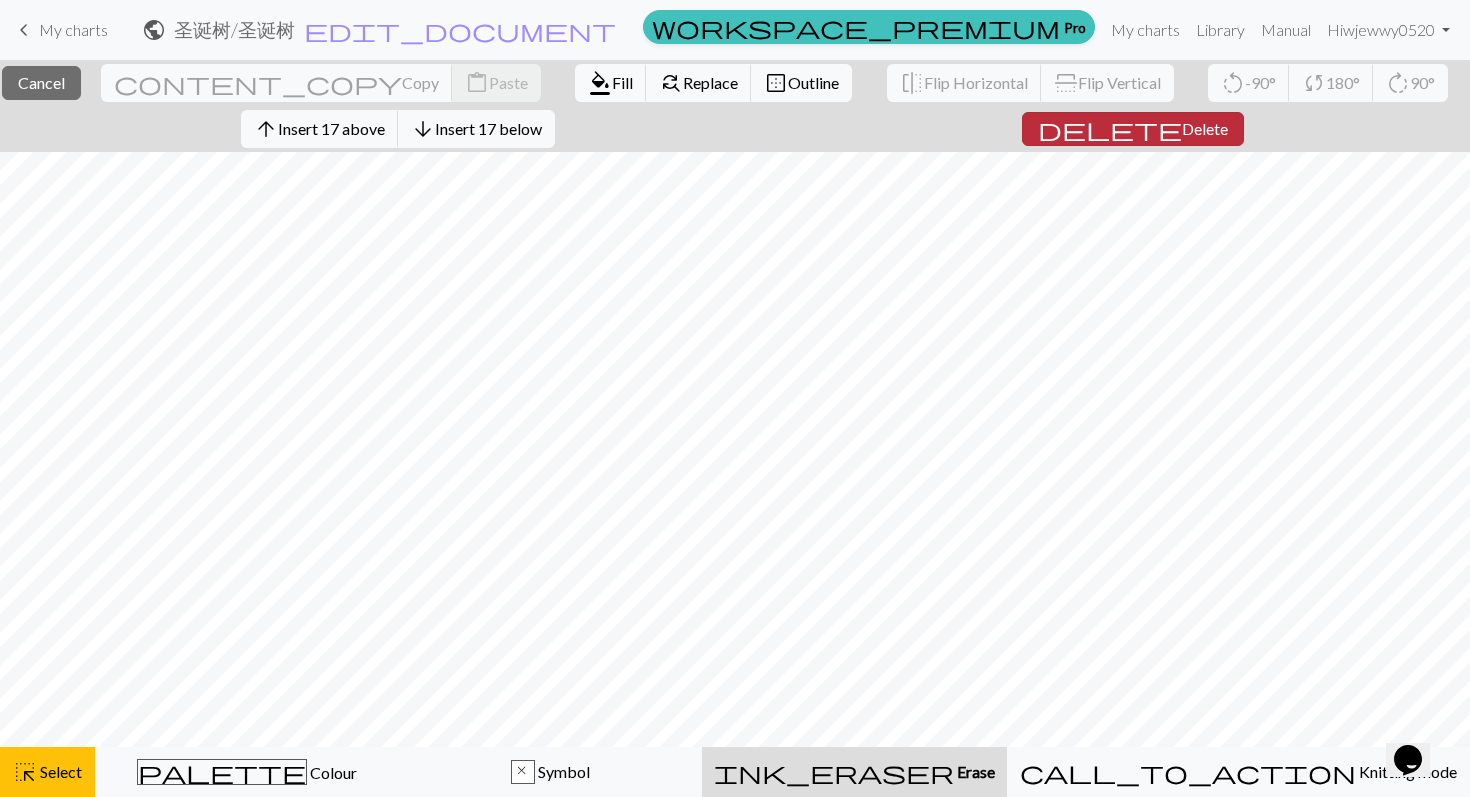 click on "Delete" at bounding box center [1205, 128] 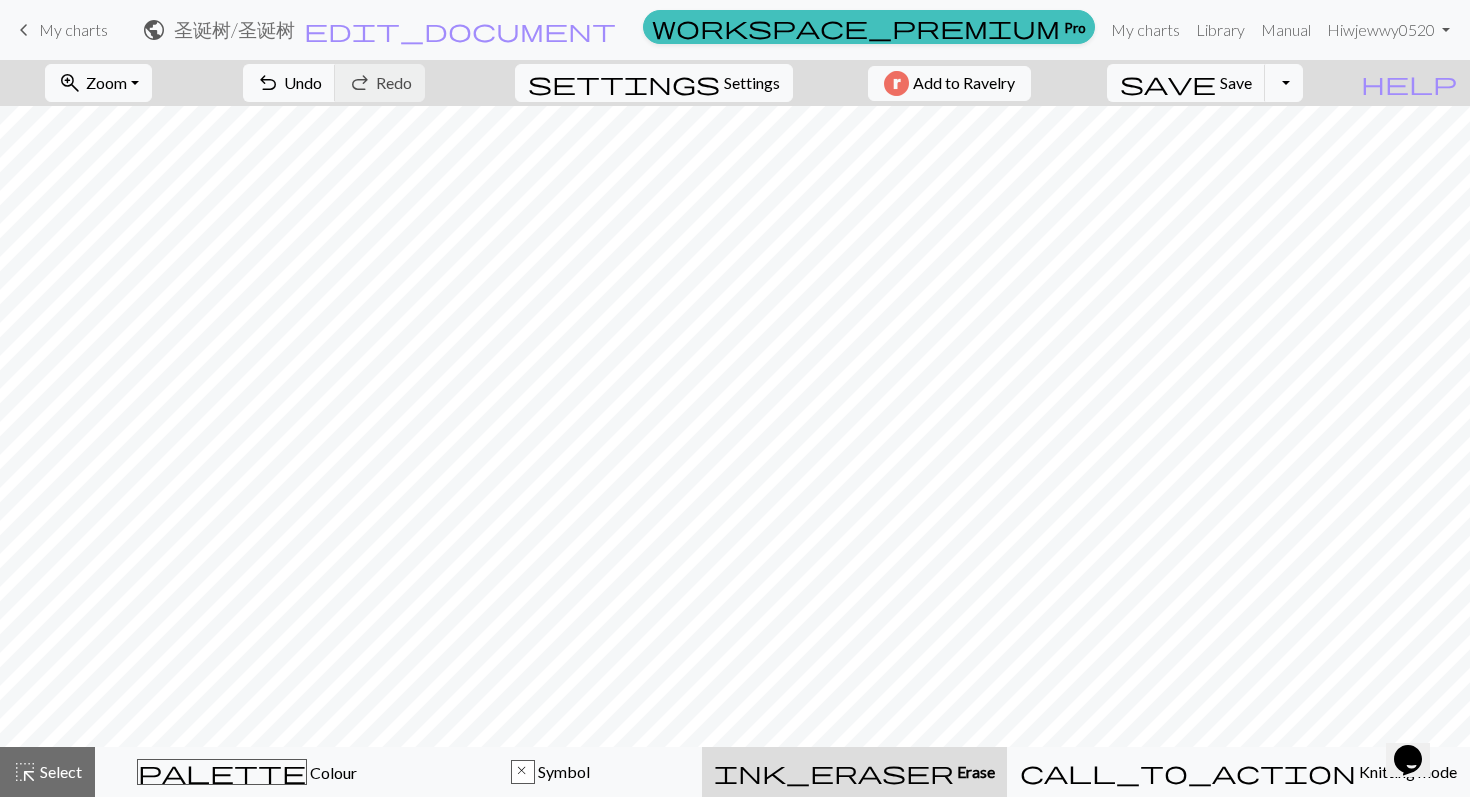 click on "ink_eraser" at bounding box center (834, 772) 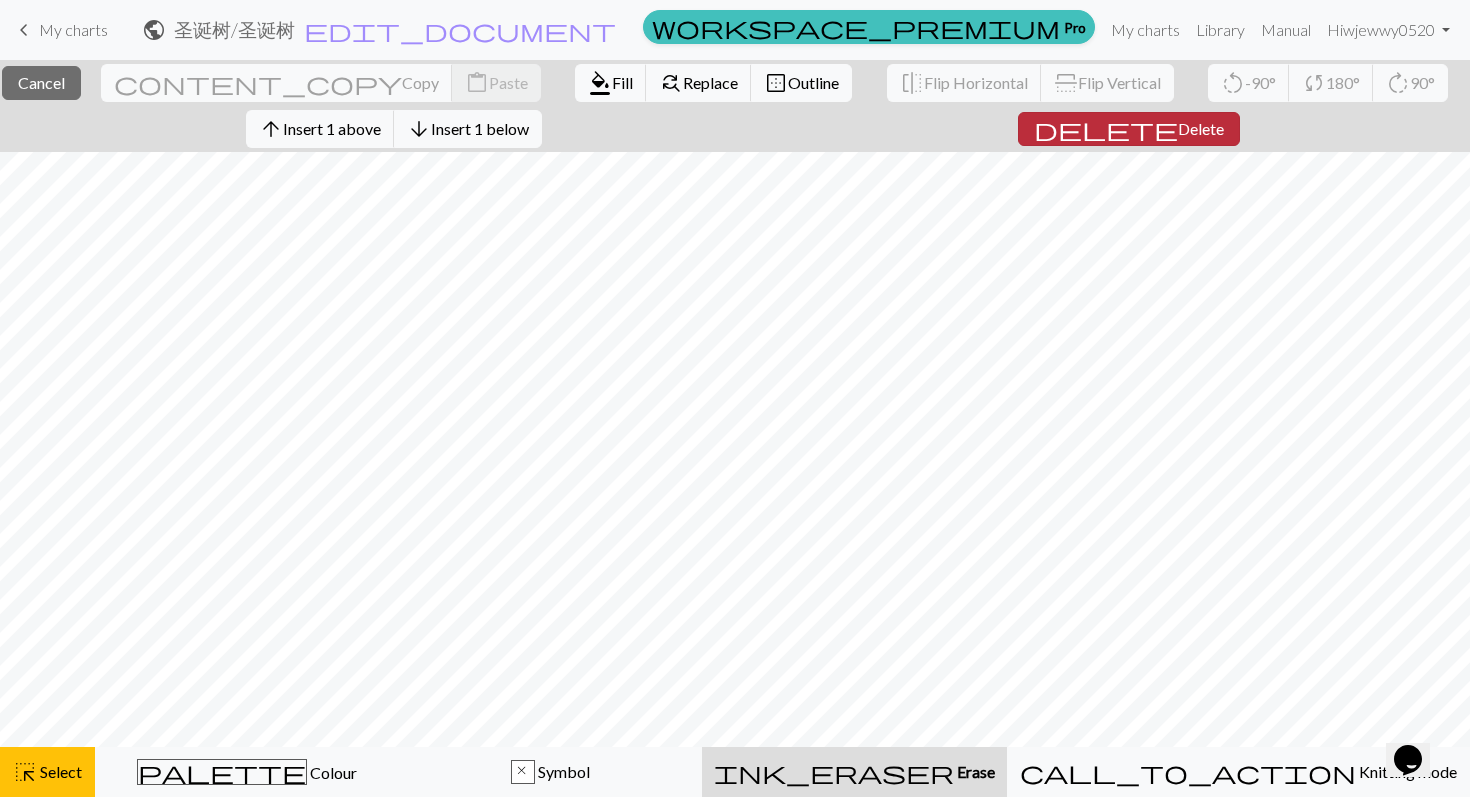 click on "delete" at bounding box center (1106, 129) 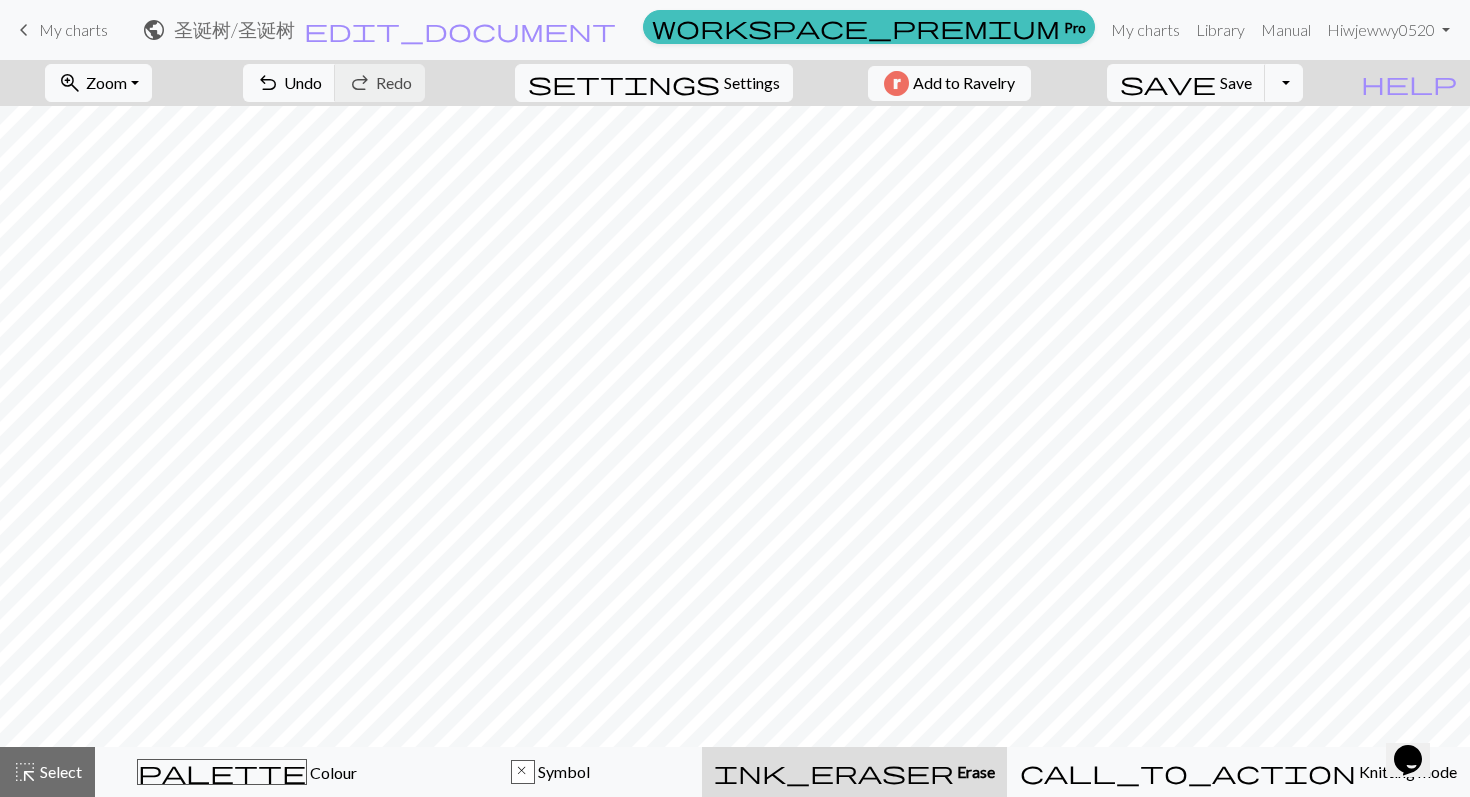 click on "ink_eraser" at bounding box center [834, 772] 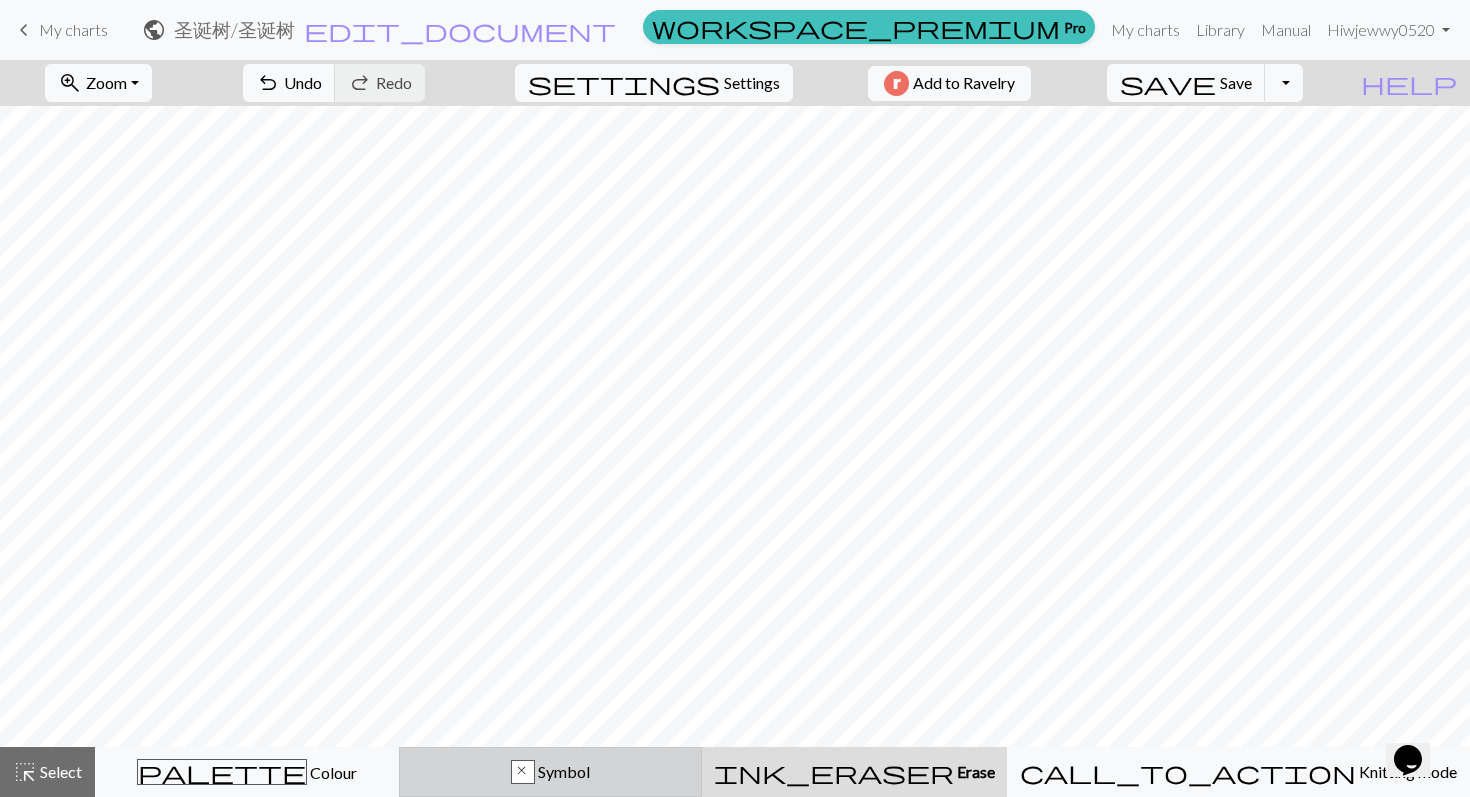 click on "Symbol" at bounding box center [562, 771] 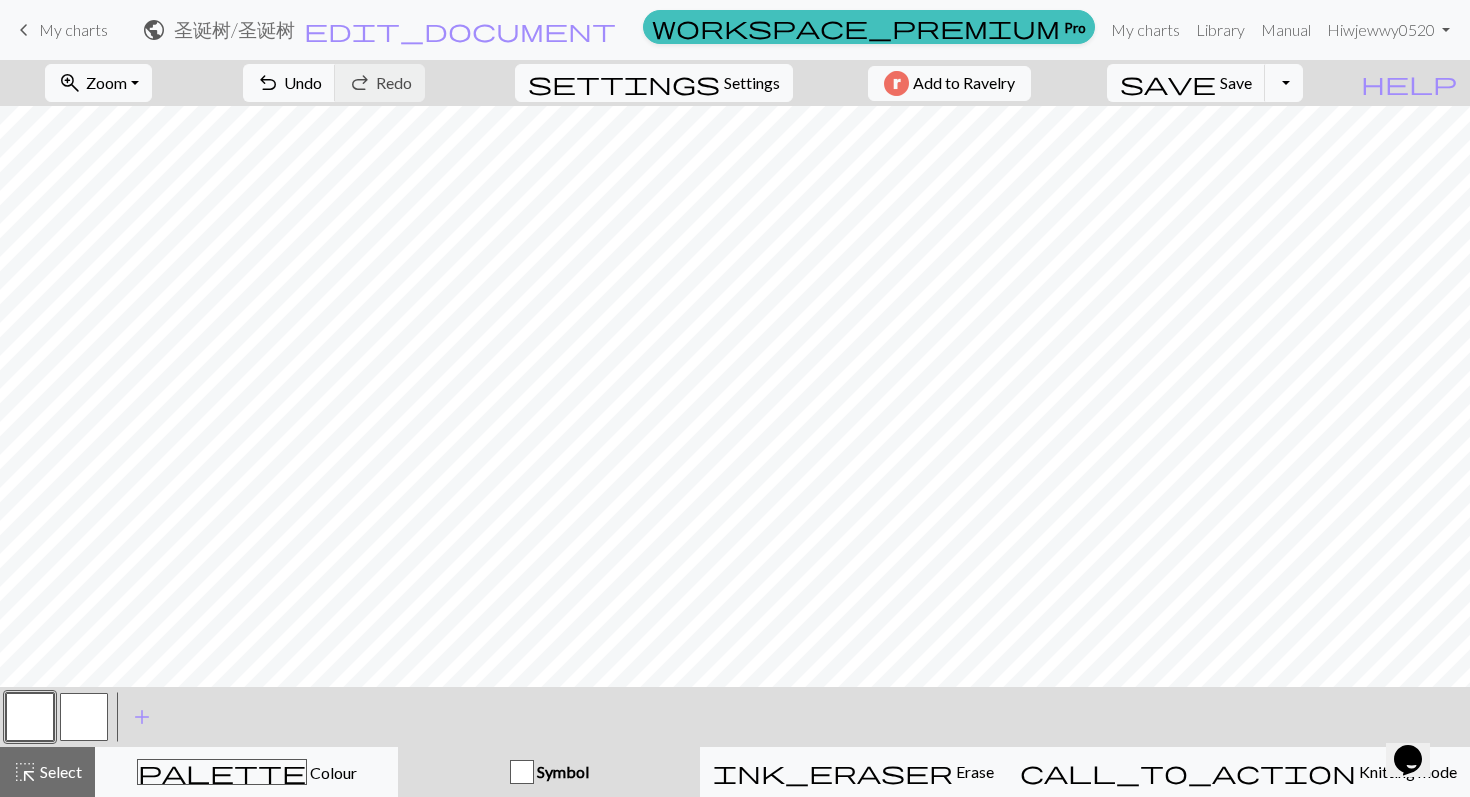click at bounding box center [84, 717] 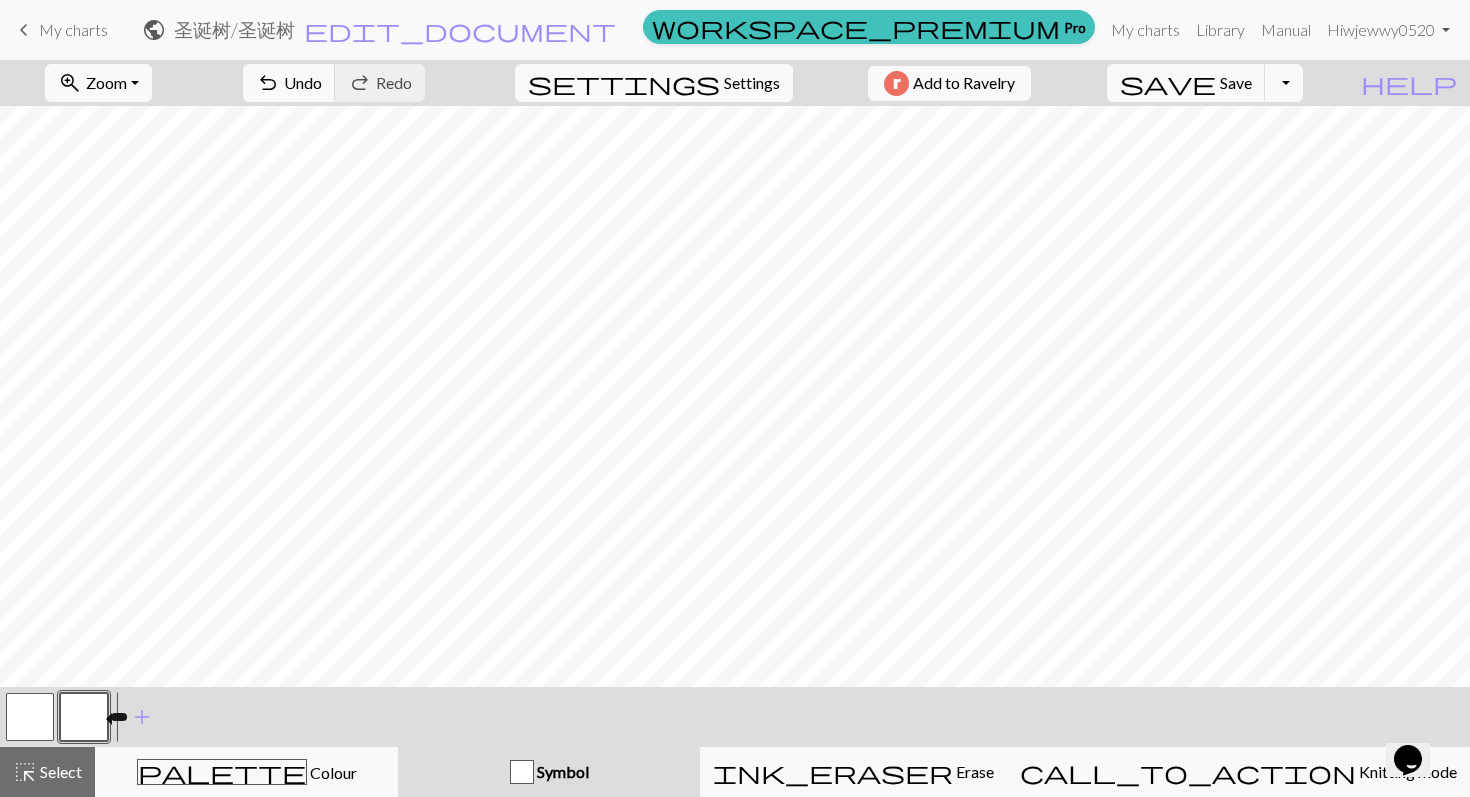 click at bounding box center [84, 717] 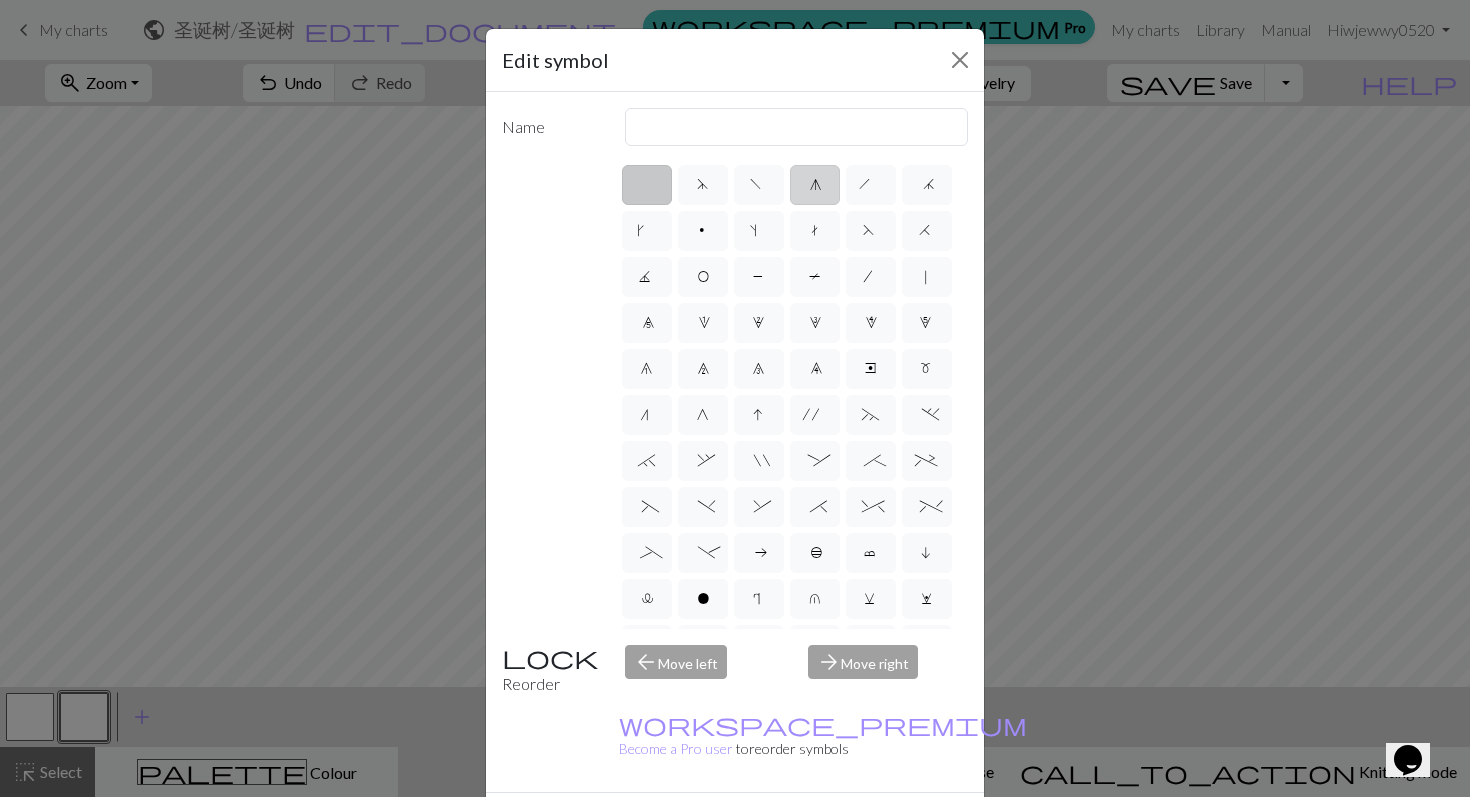 click on "g" at bounding box center (815, 185) 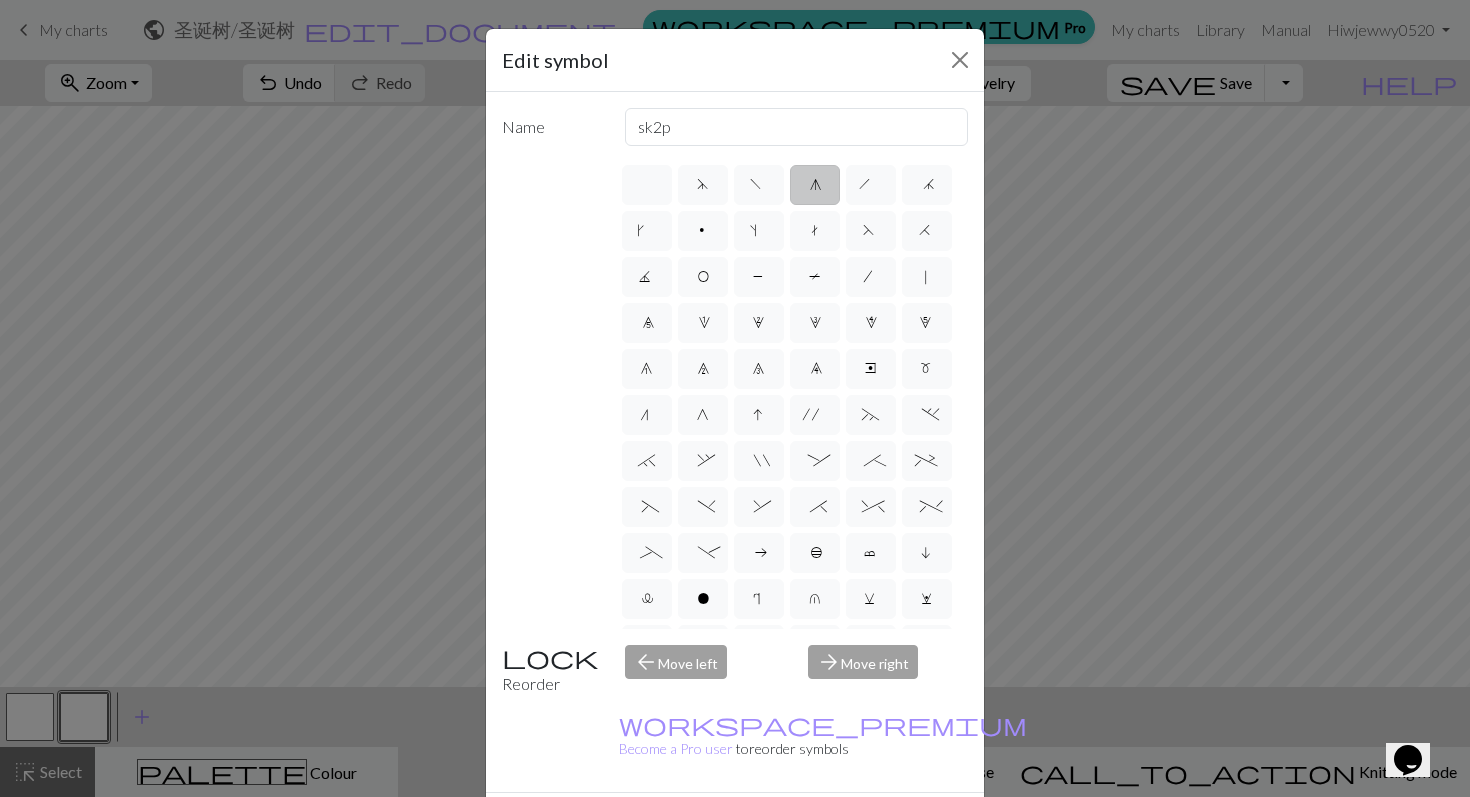 click on "Done" at bounding box center [855, 828] 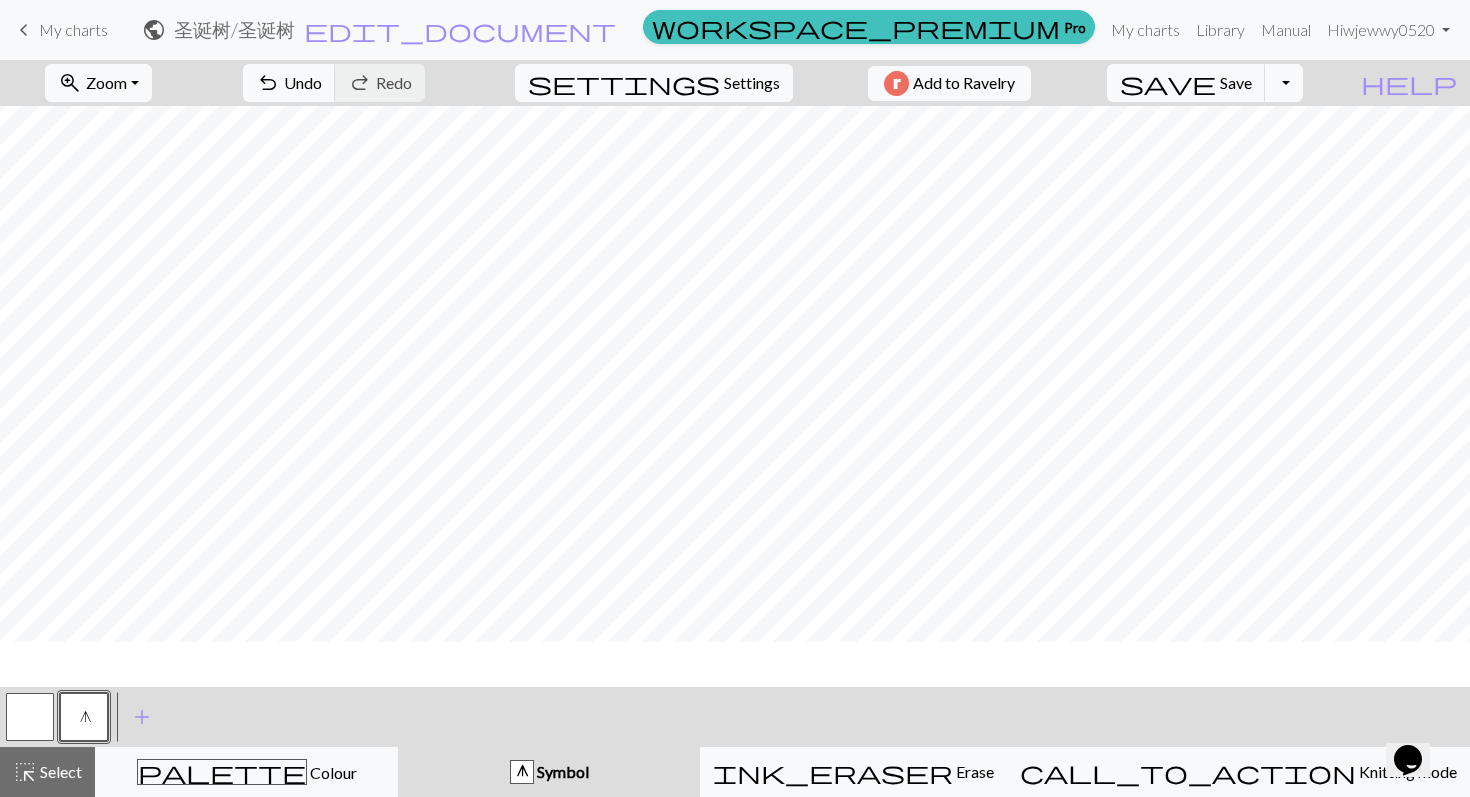 scroll, scrollTop: 0, scrollLeft: 0, axis: both 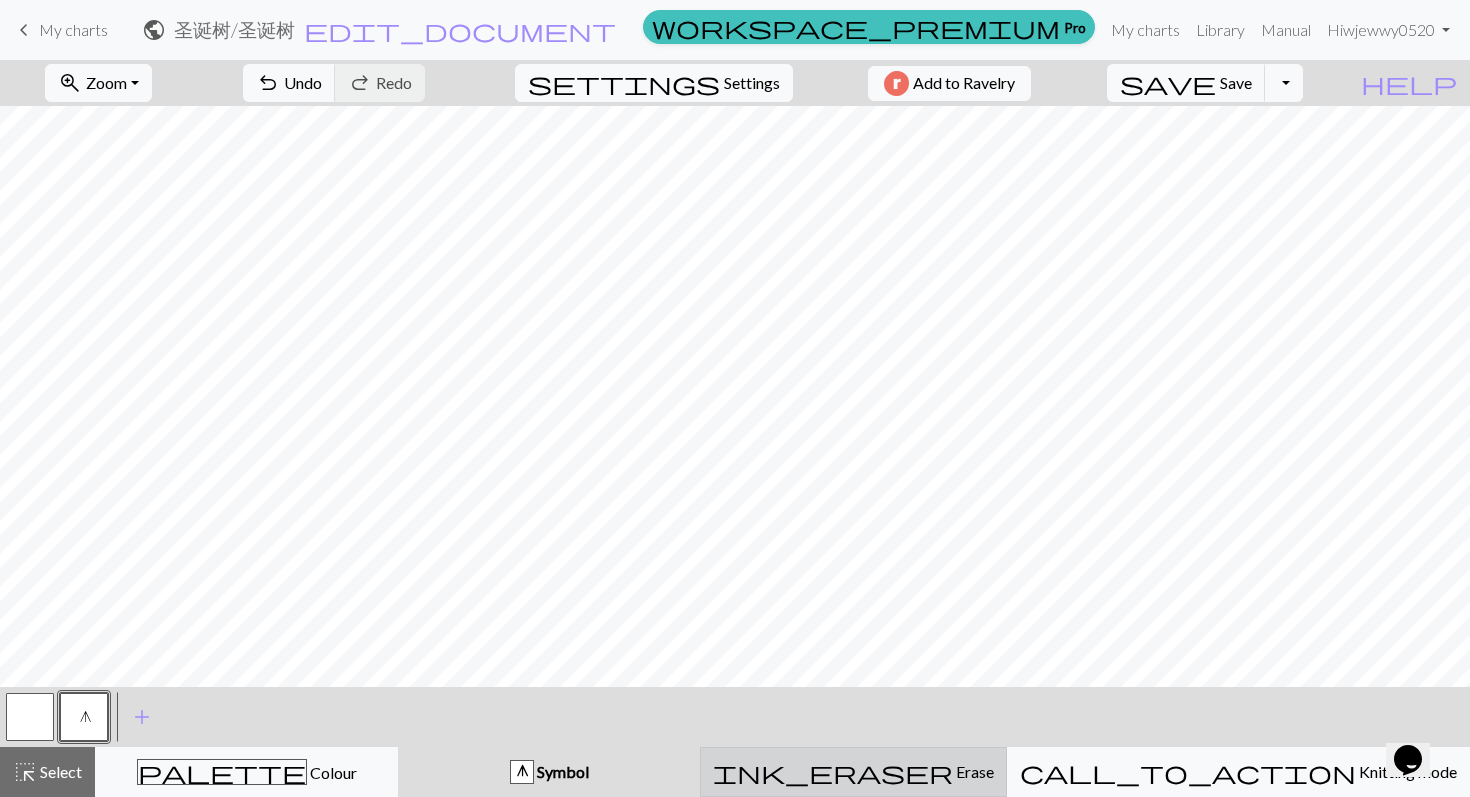 click on "ink_eraser   Erase   Erase" at bounding box center (853, 772) 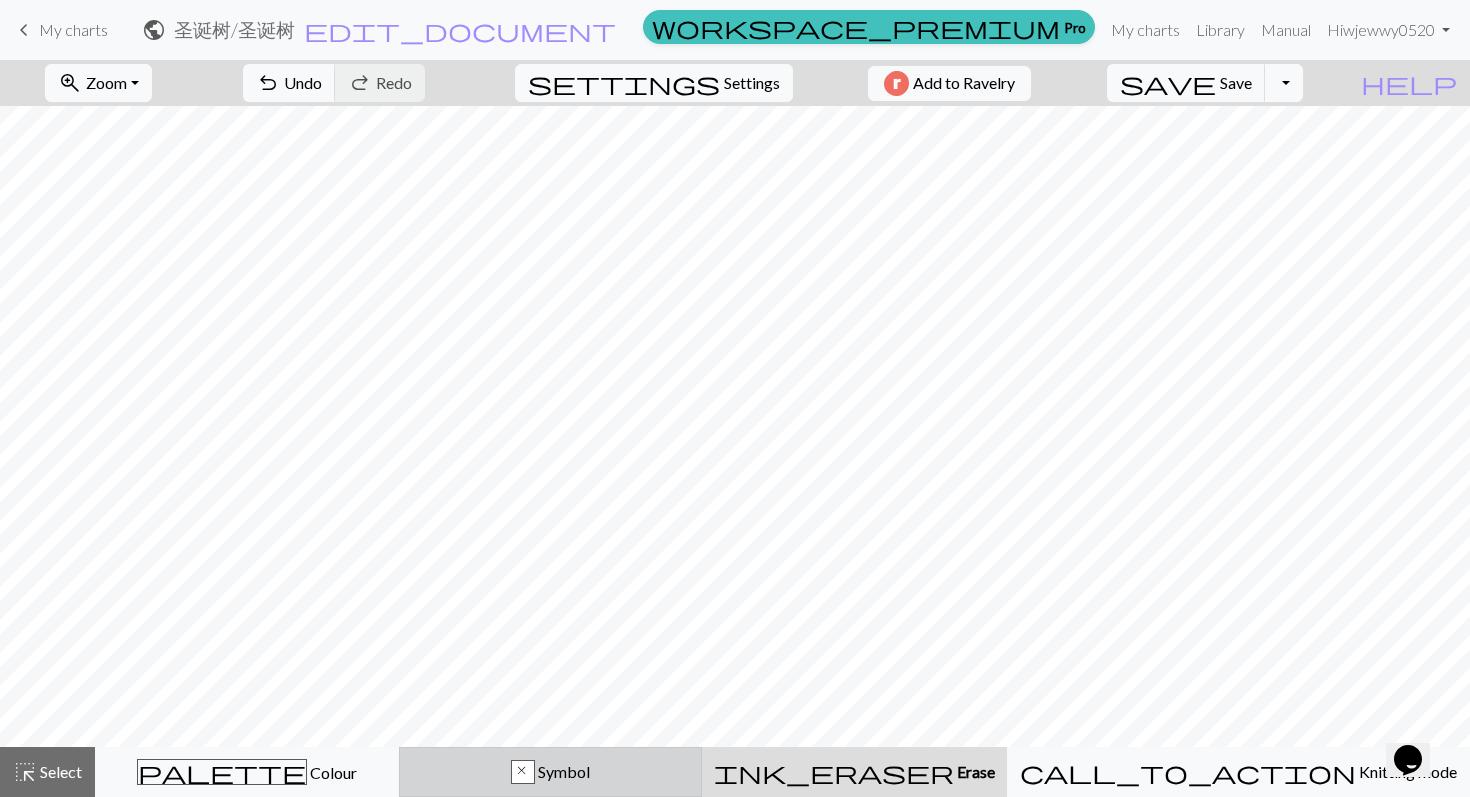 click on "Symbol" at bounding box center [562, 771] 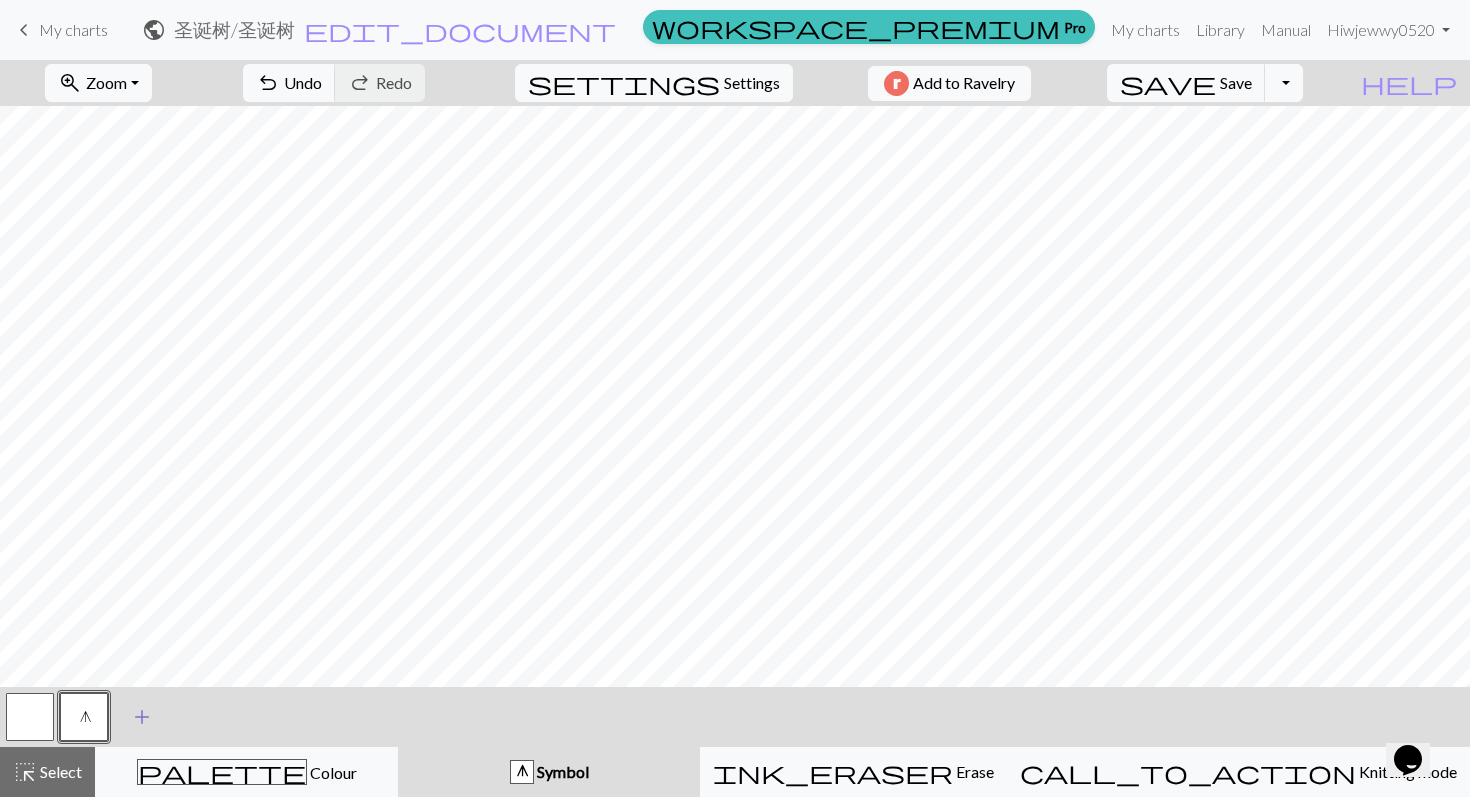 click on "add" at bounding box center [142, 717] 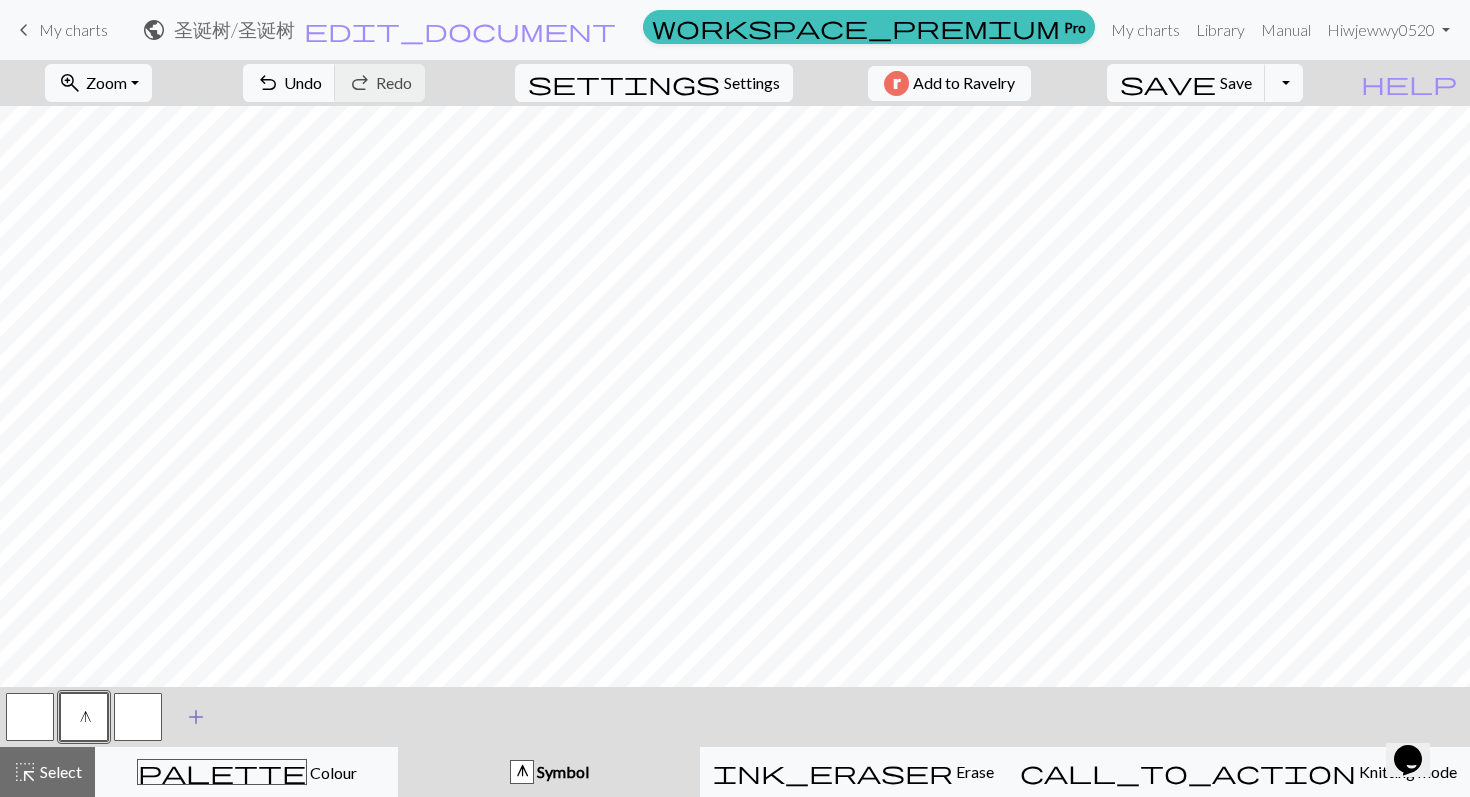 click at bounding box center [138, 717] 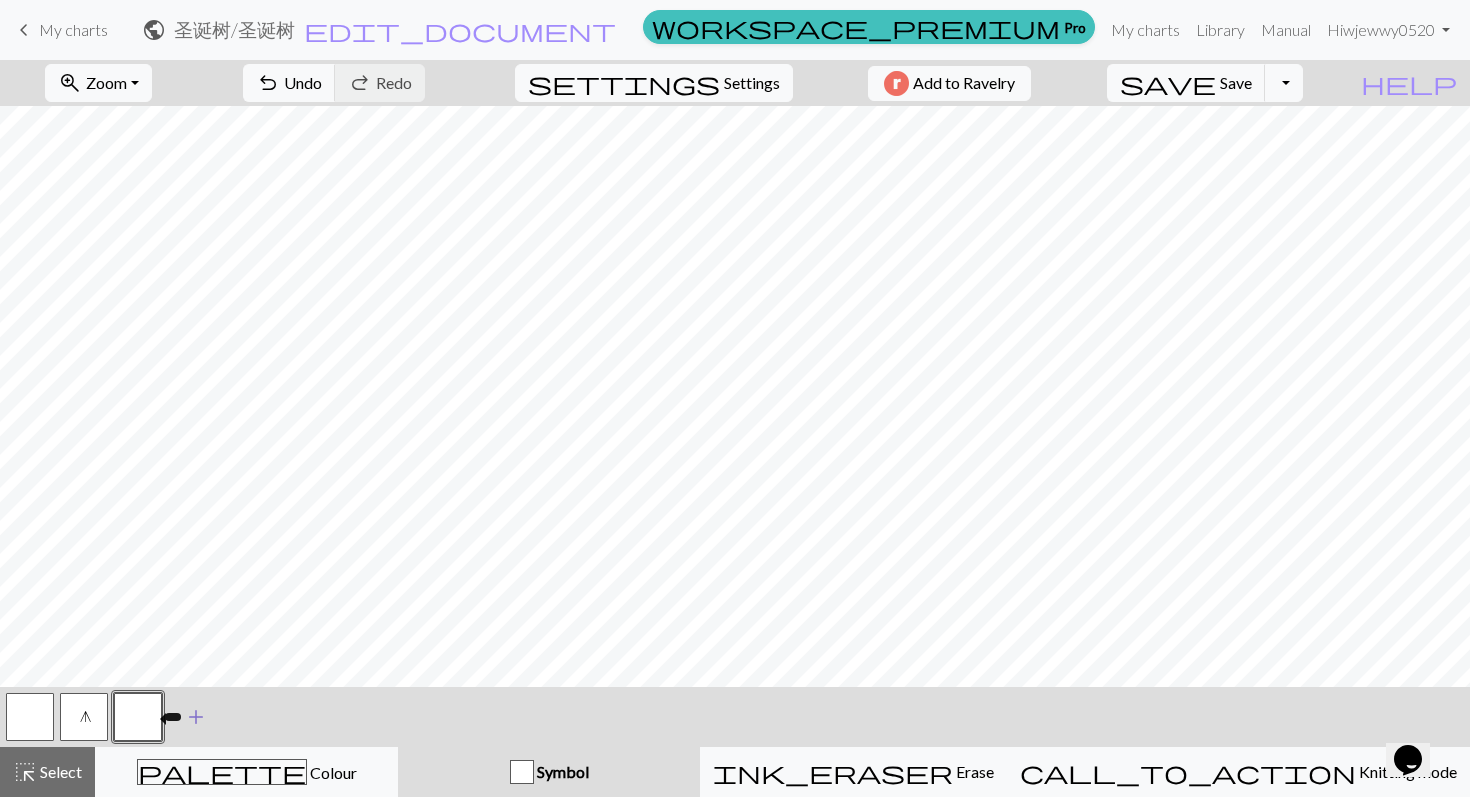 click at bounding box center (138, 717) 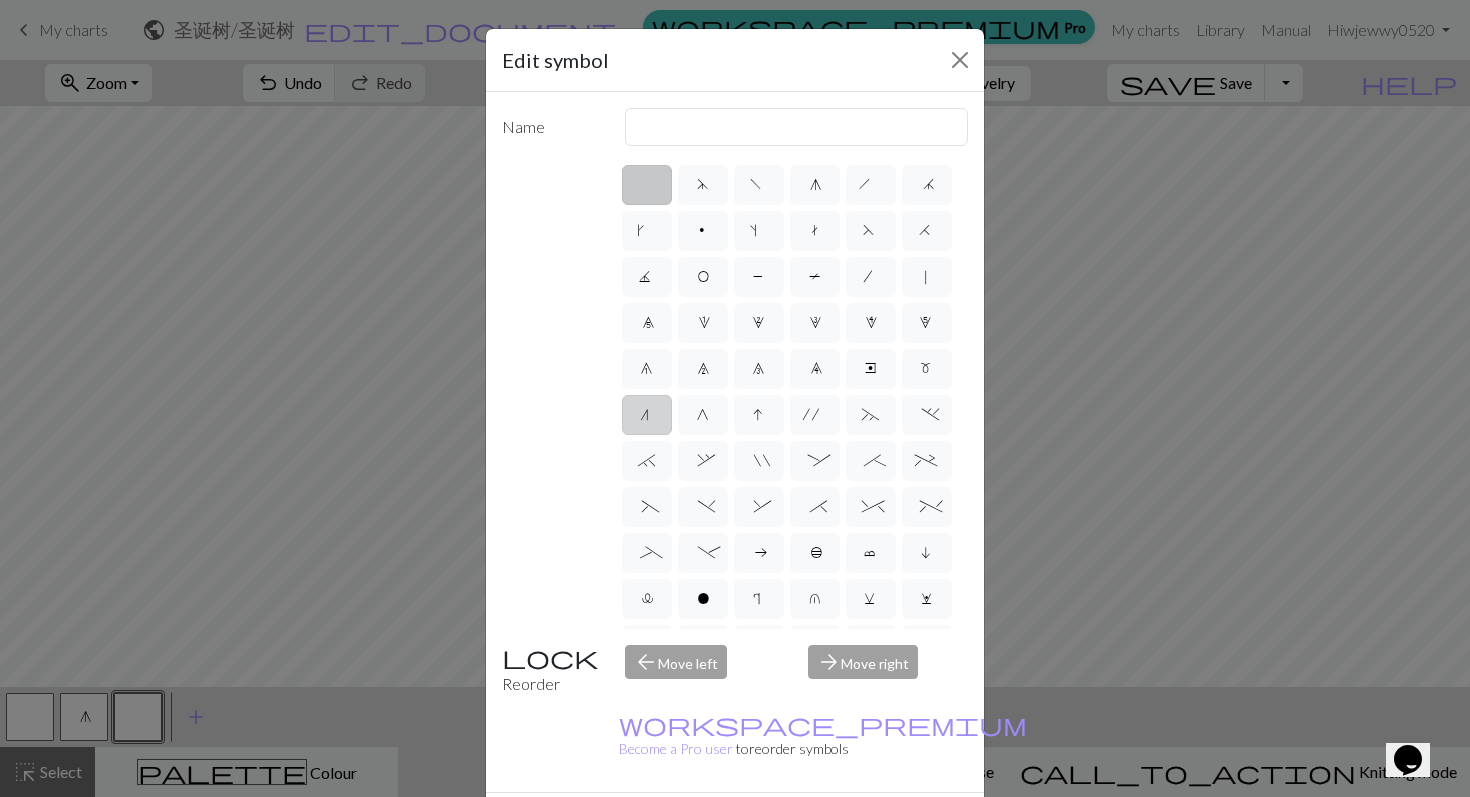 click on "n" at bounding box center [647, 415] 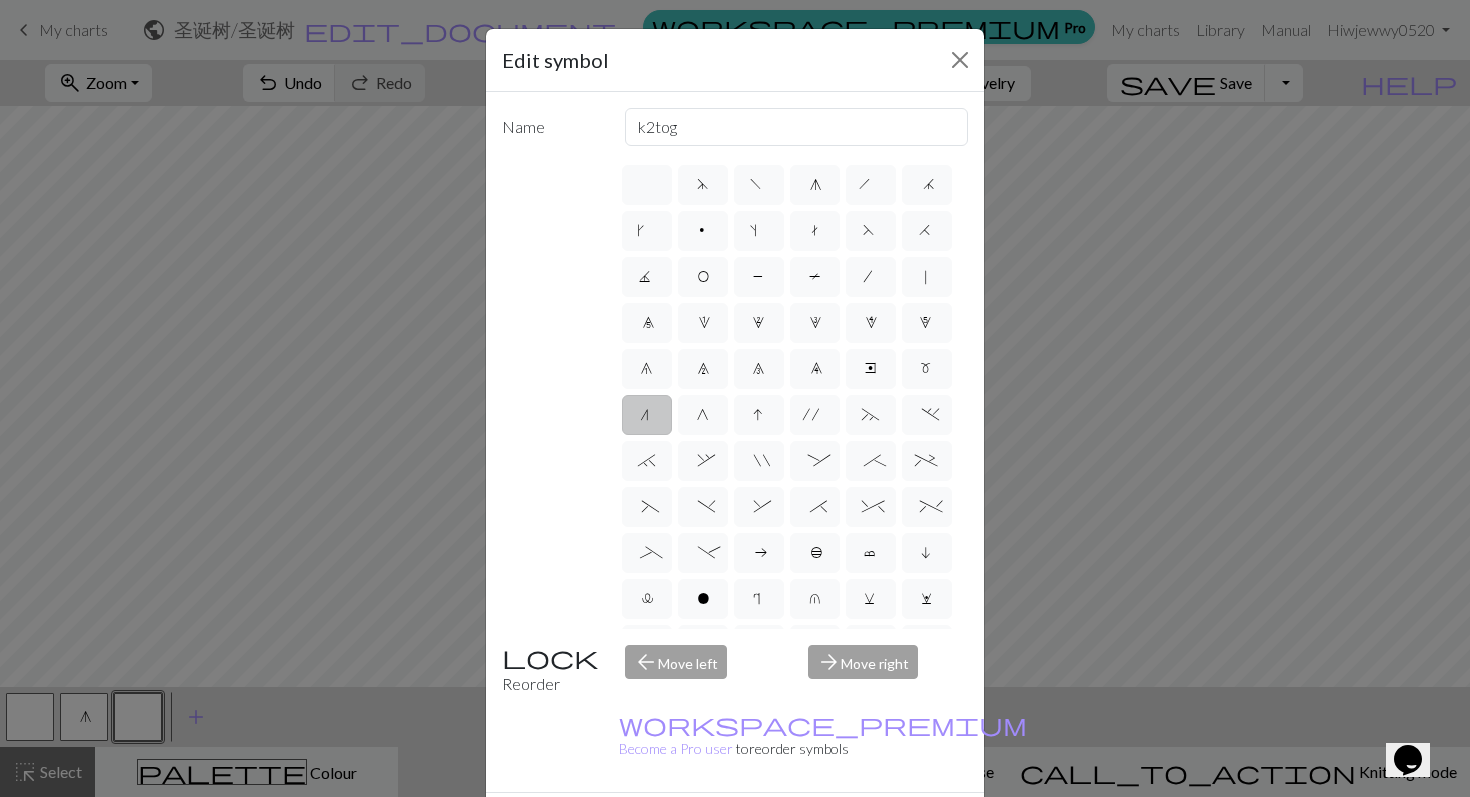 click on "Done" at bounding box center (855, 828) 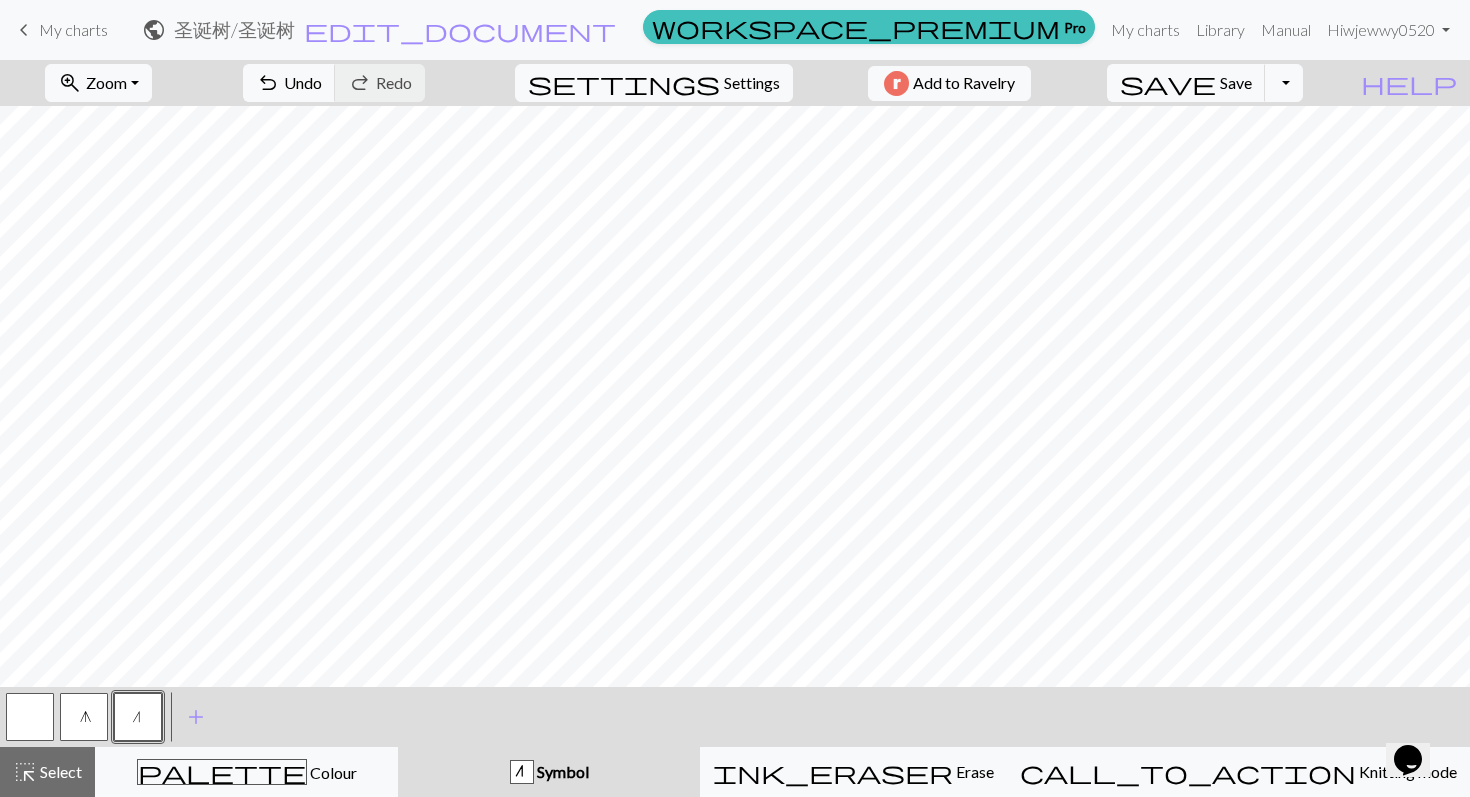 scroll, scrollTop: 28, scrollLeft: 0, axis: vertical 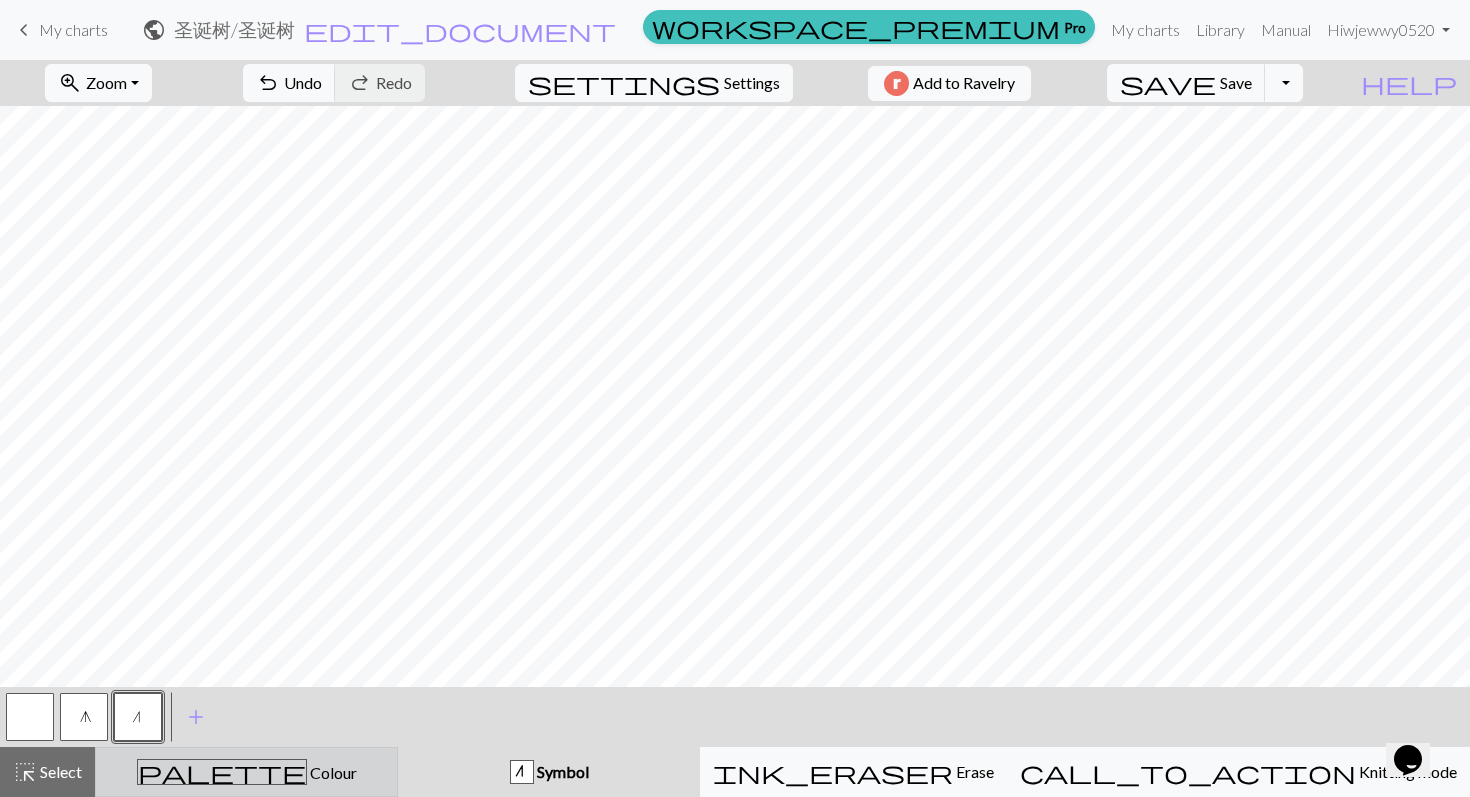 click on "Colour" at bounding box center (332, 772) 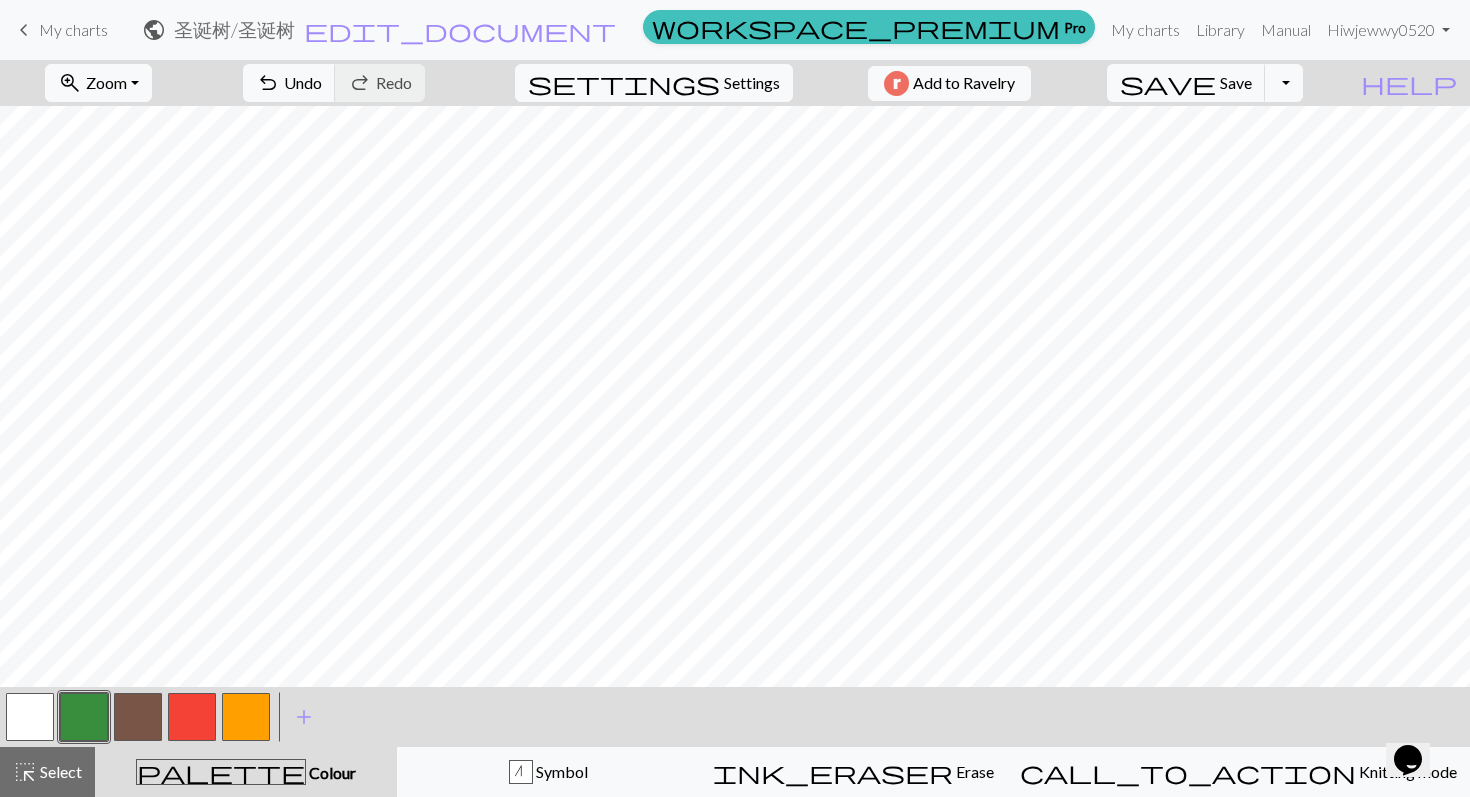 click at bounding box center (30, 717) 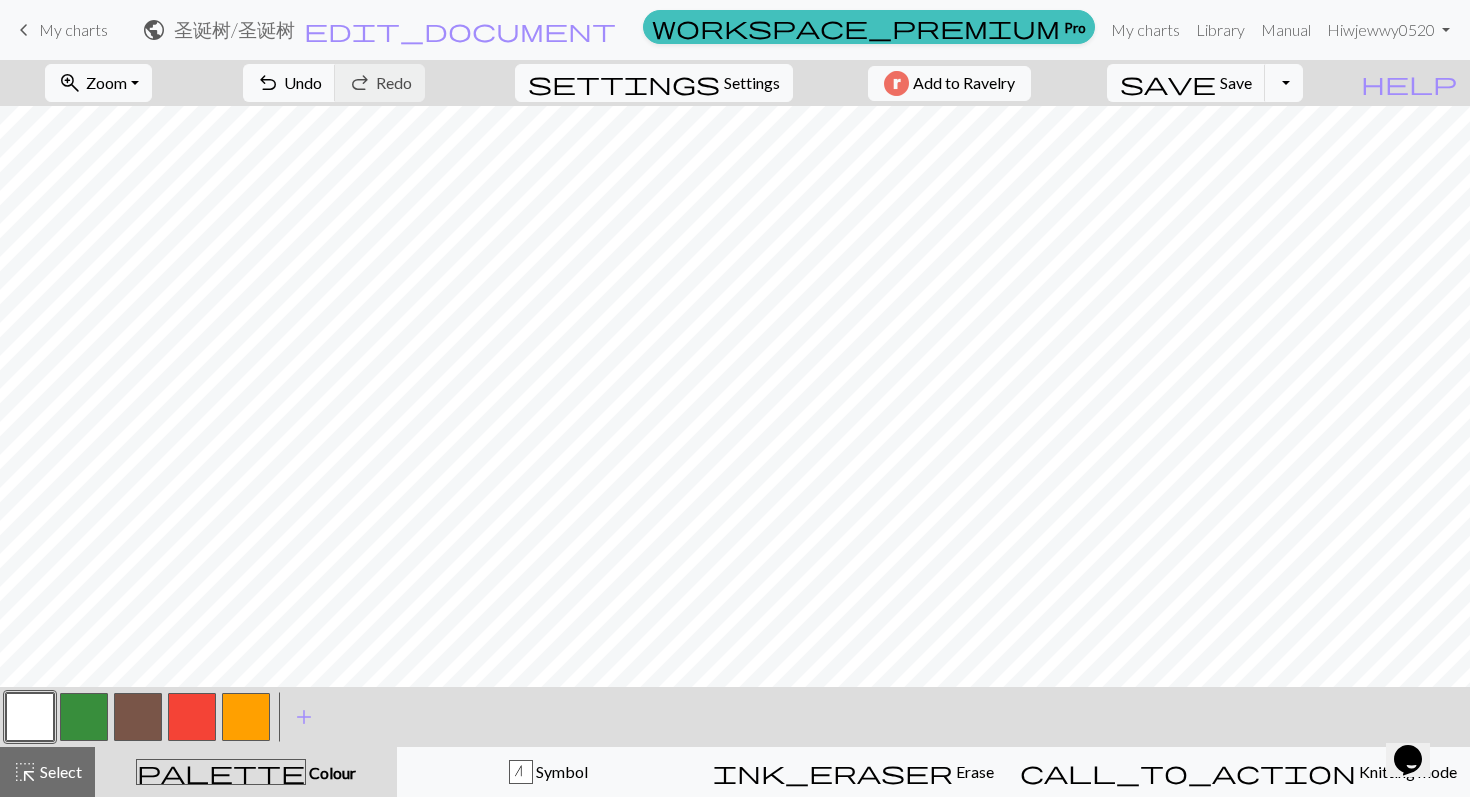 click at bounding box center (30, 717) 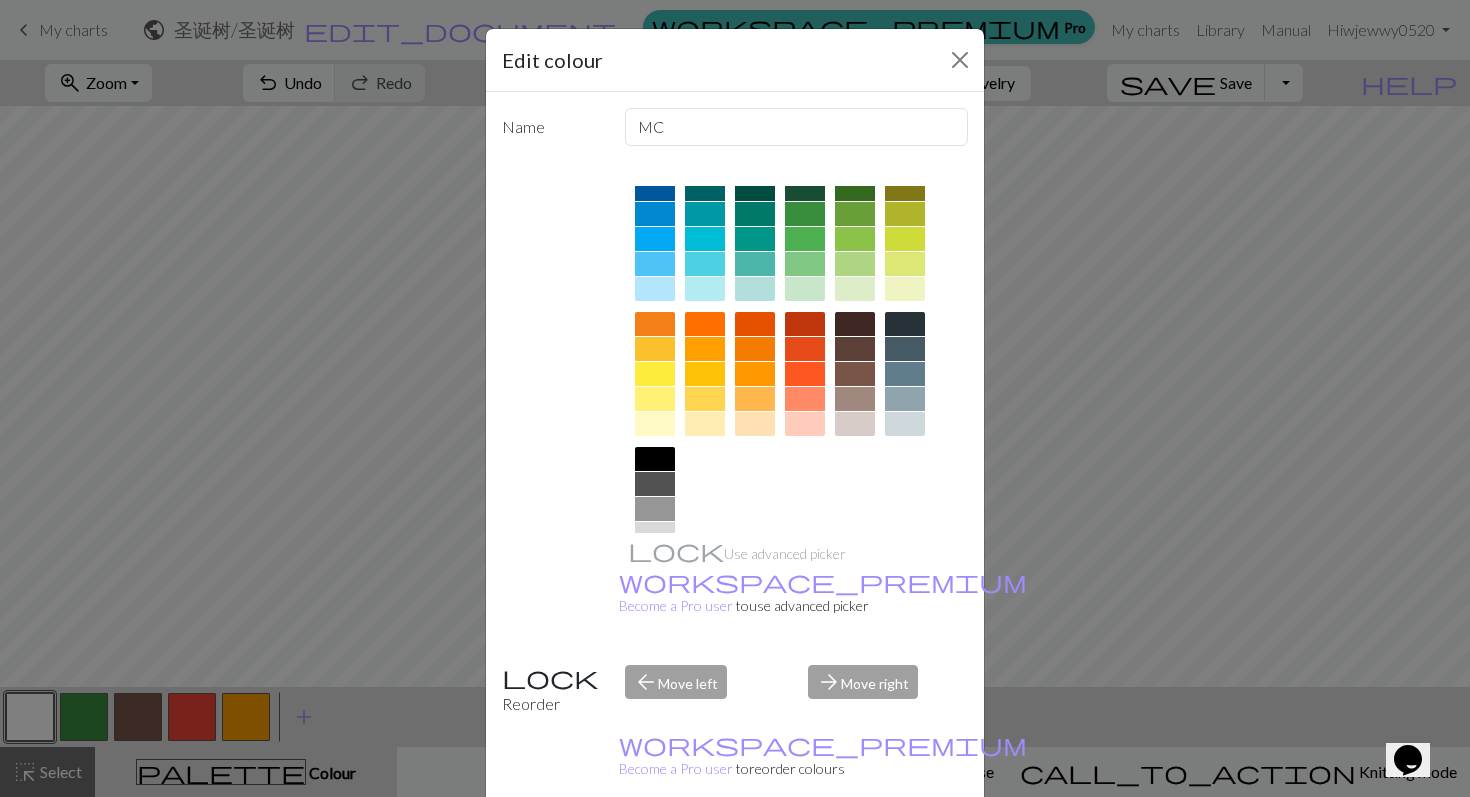 scroll, scrollTop: 221, scrollLeft: 0, axis: vertical 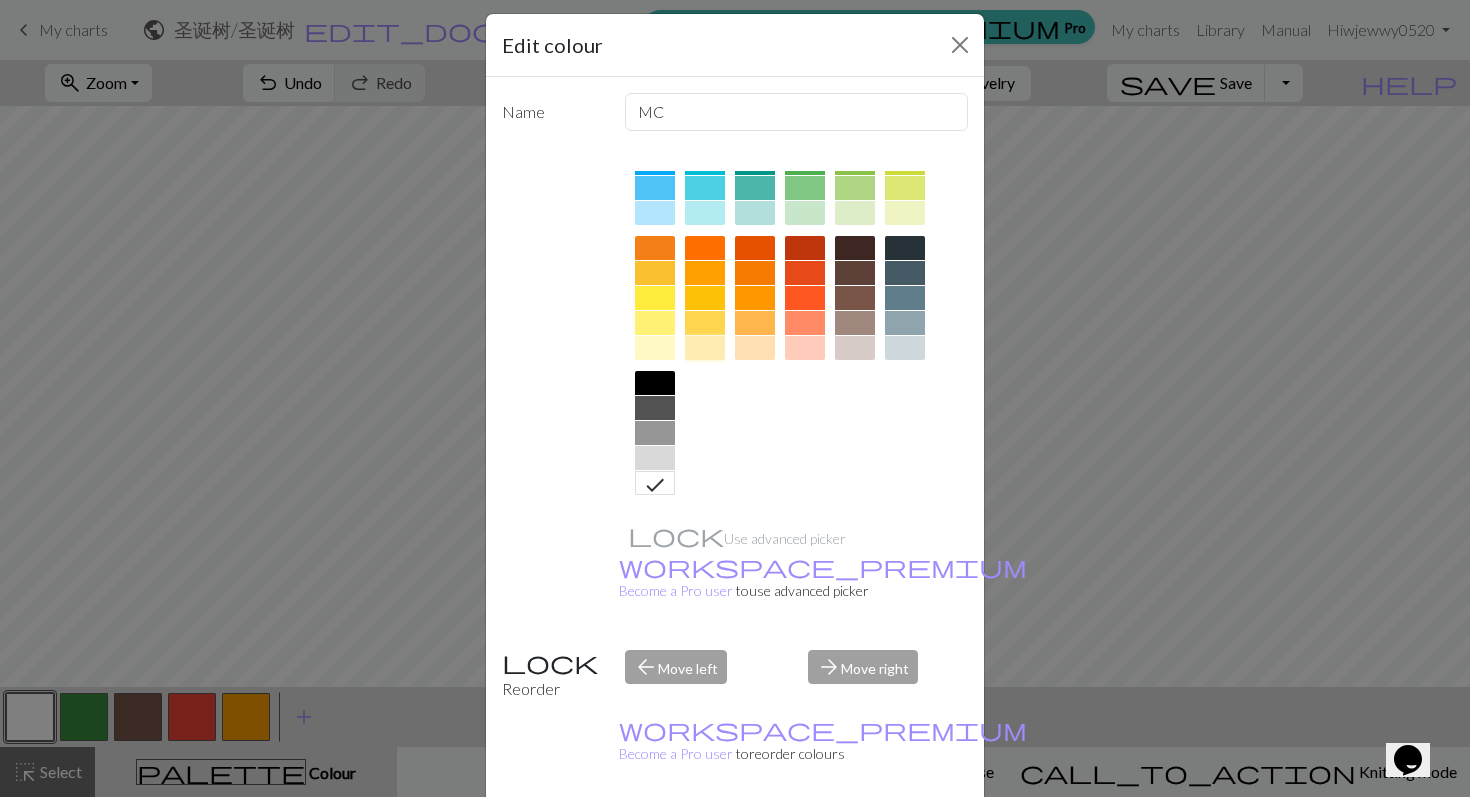 click at bounding box center (705, 348) 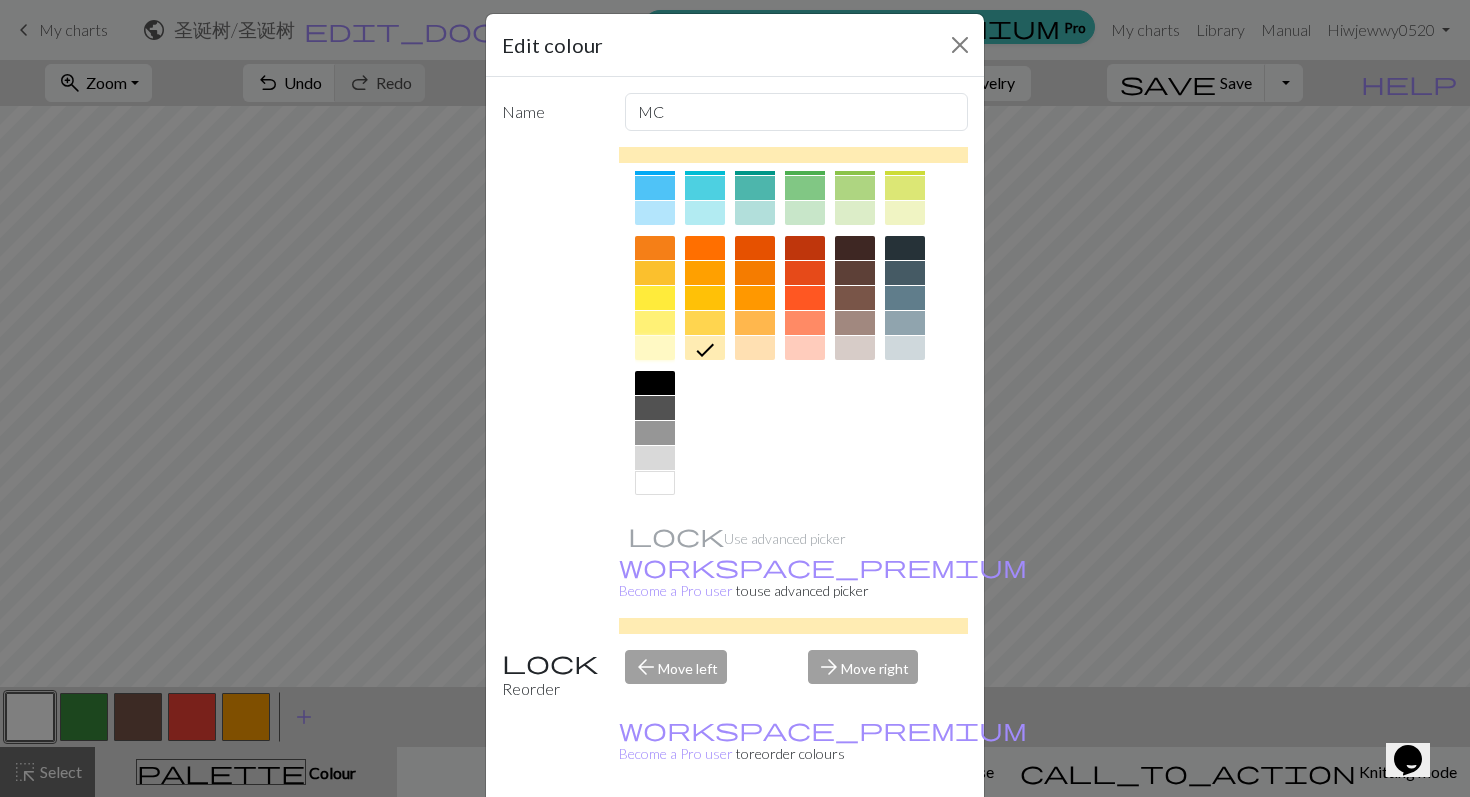 click at bounding box center [655, 348] 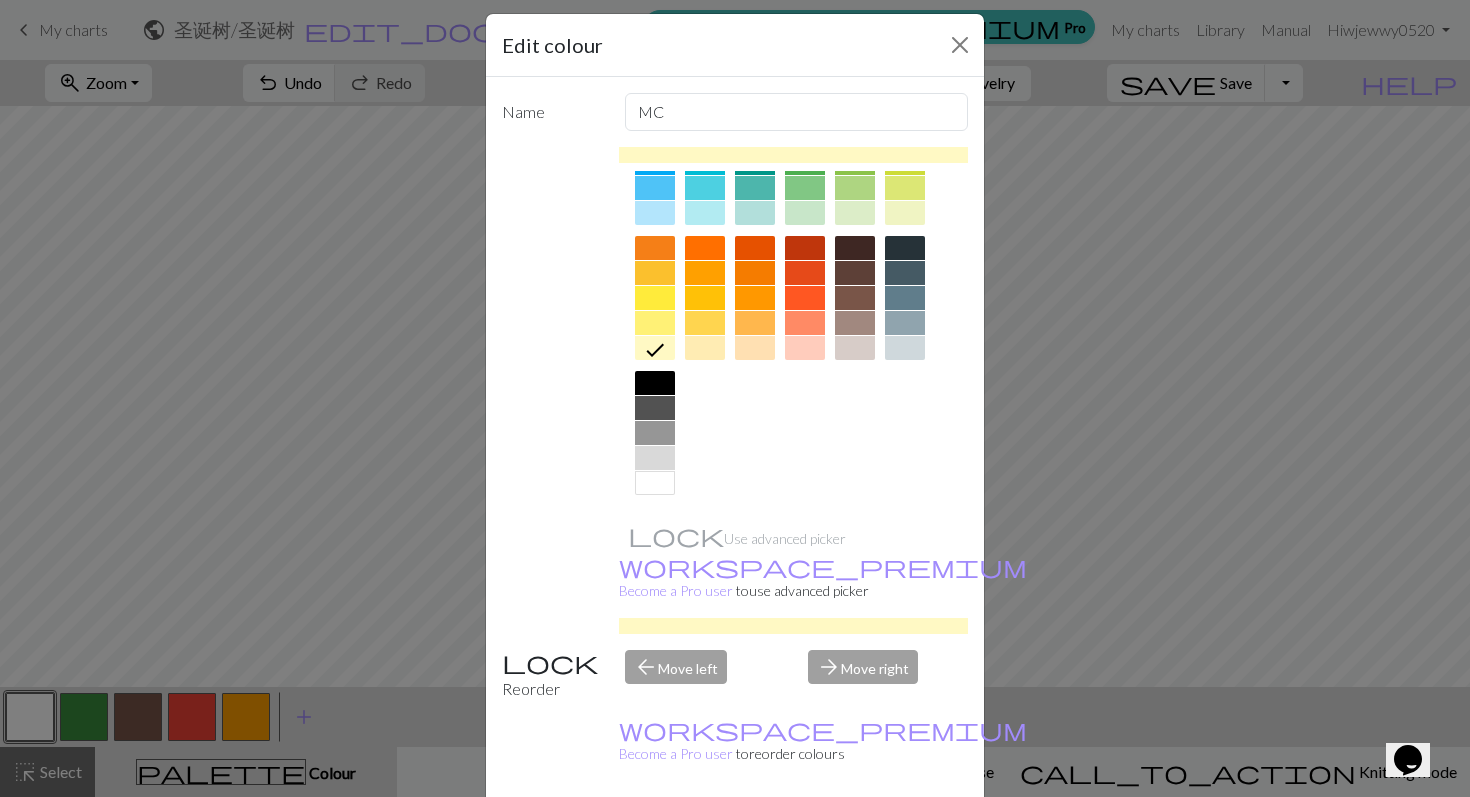 click on "Done" at bounding box center [855, 833] 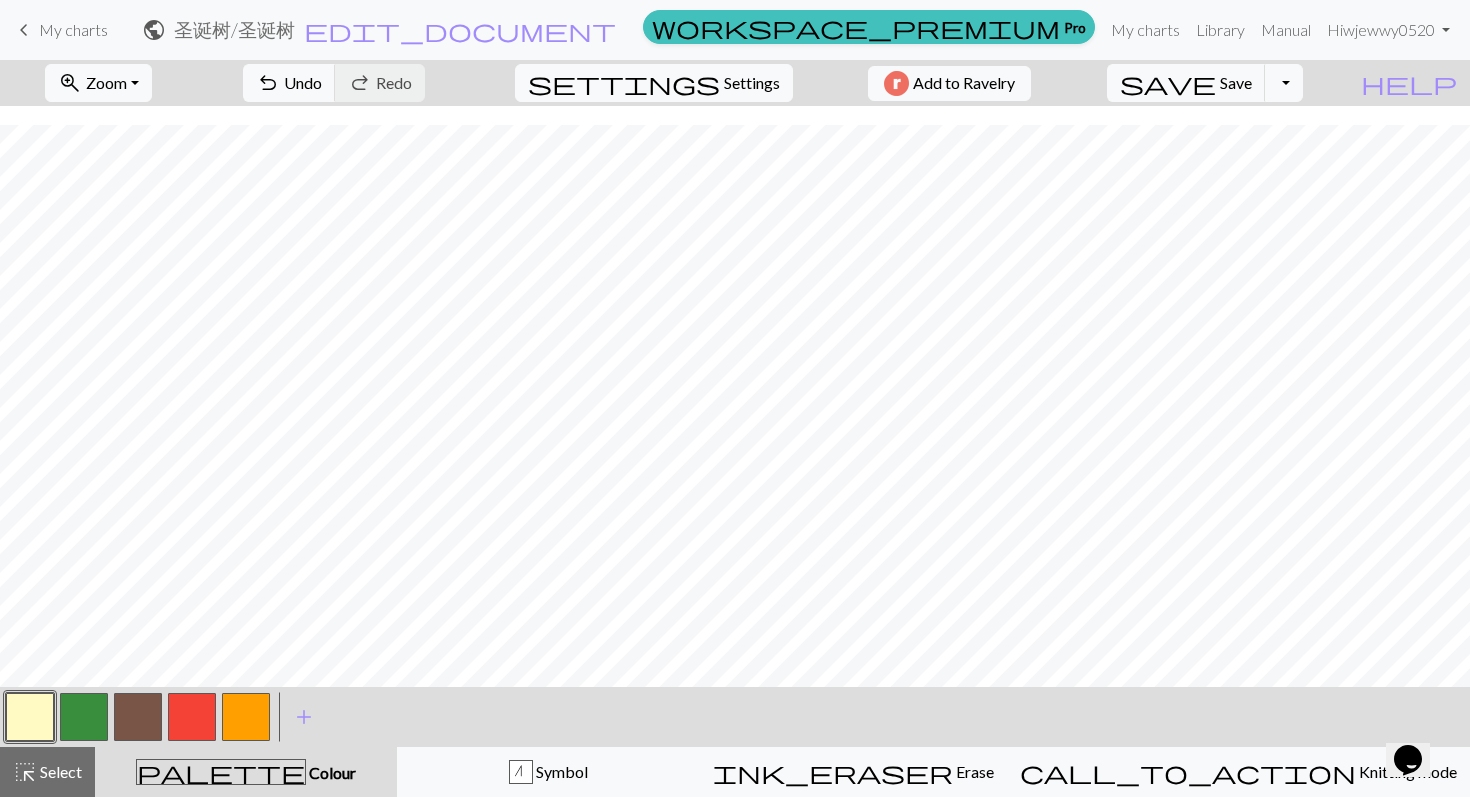 scroll, scrollTop: 589, scrollLeft: 0, axis: vertical 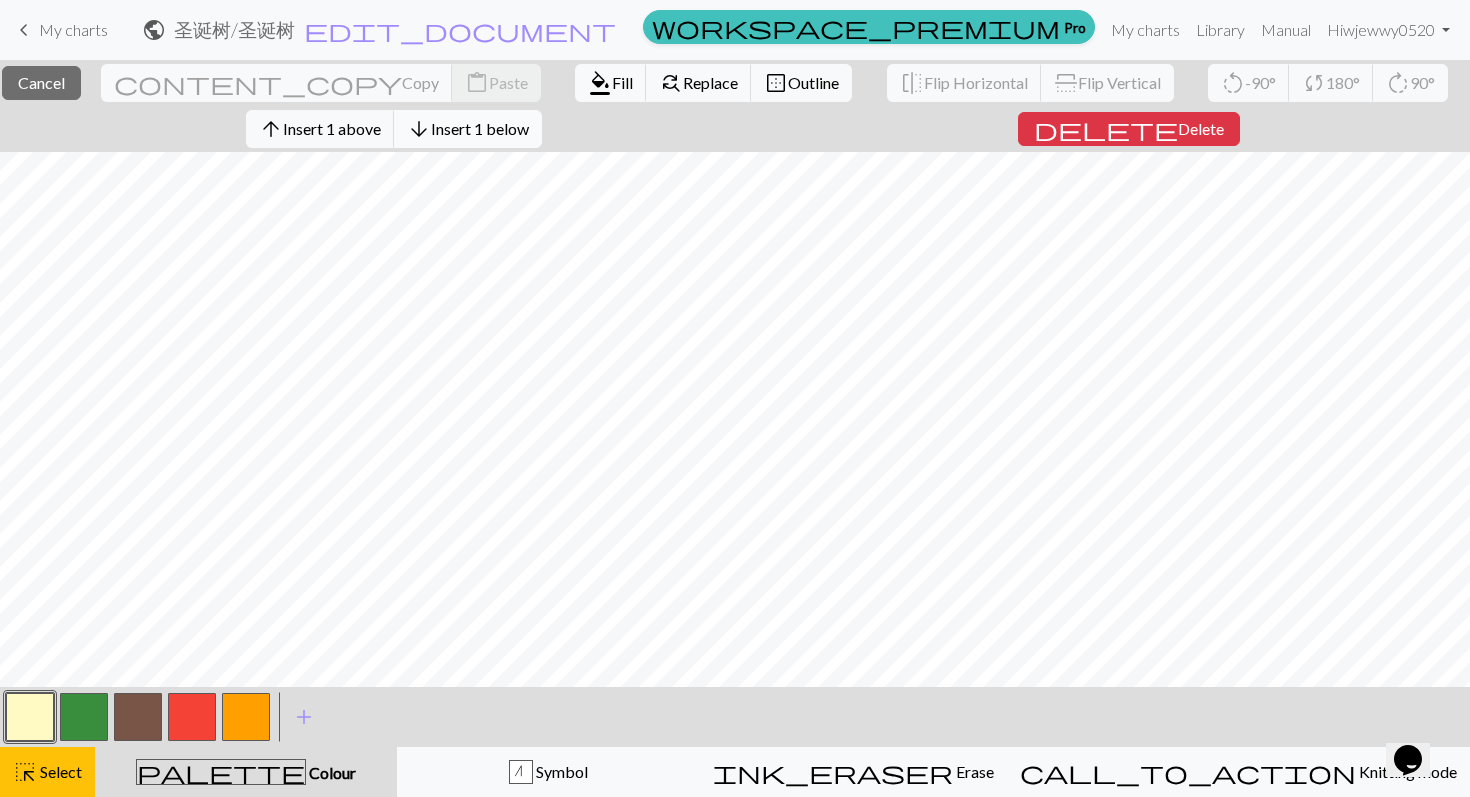 click on "Insert 1 below" at bounding box center [480, 128] 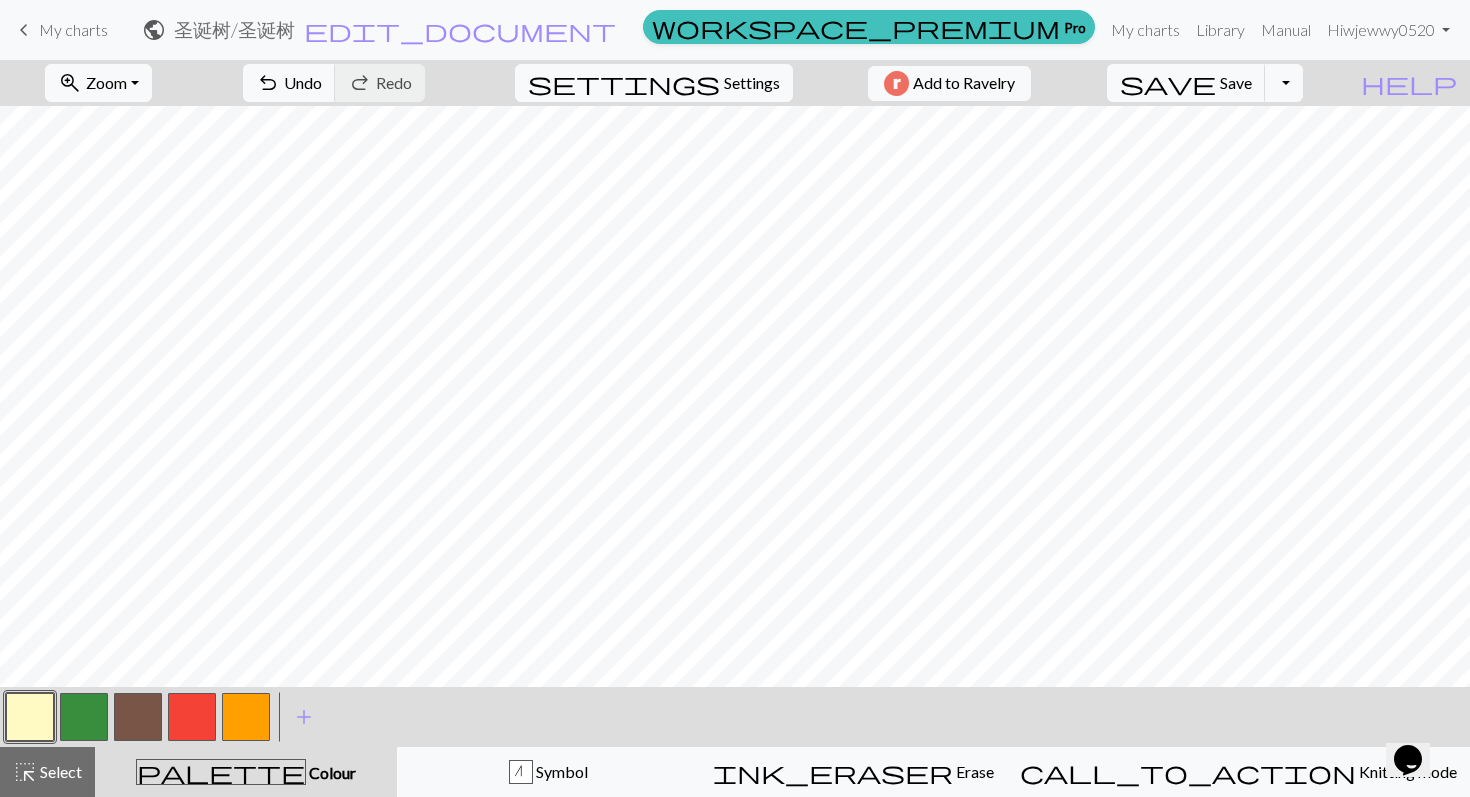 scroll, scrollTop: 609, scrollLeft: 0, axis: vertical 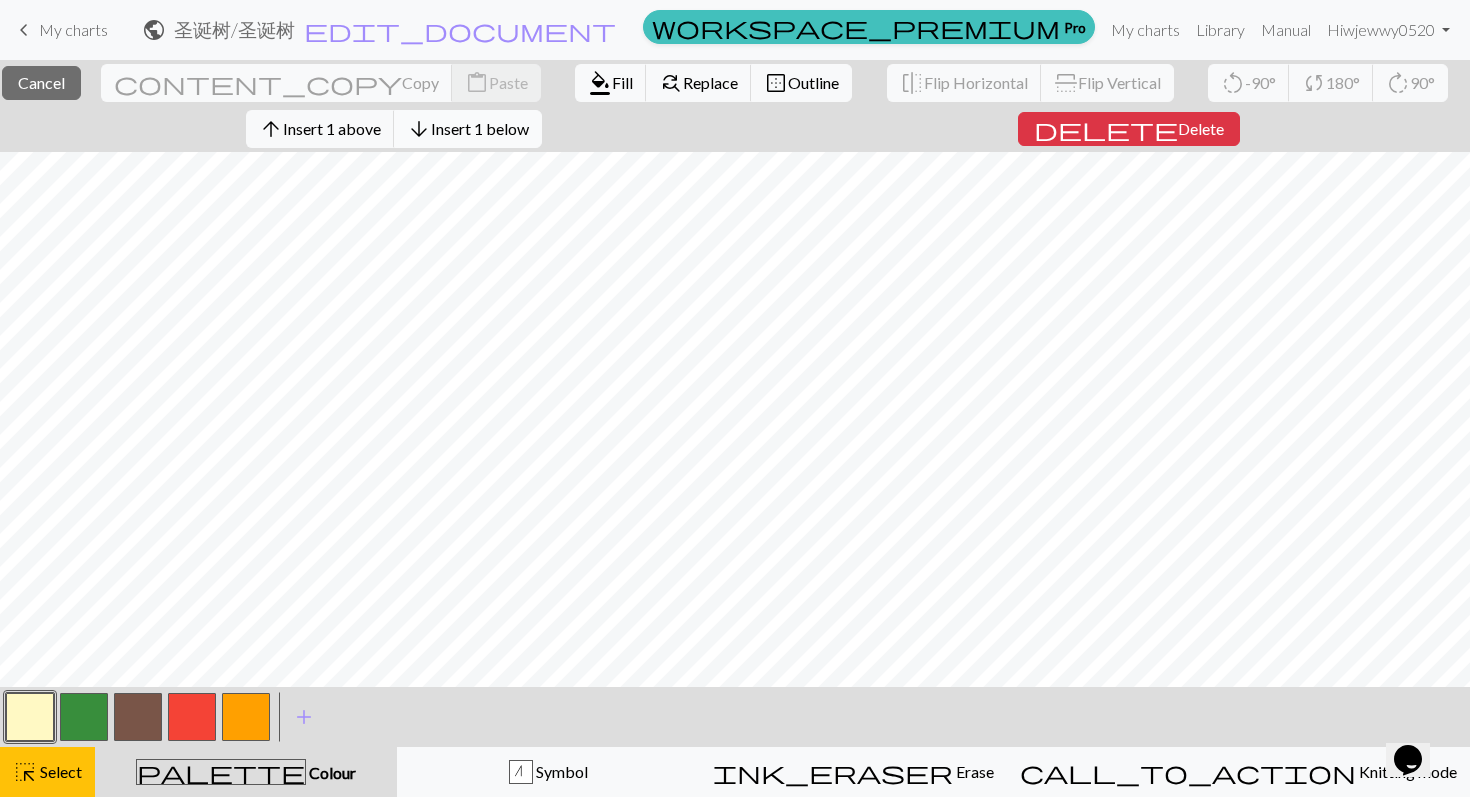 click on "Insert 1 below" at bounding box center [480, 128] 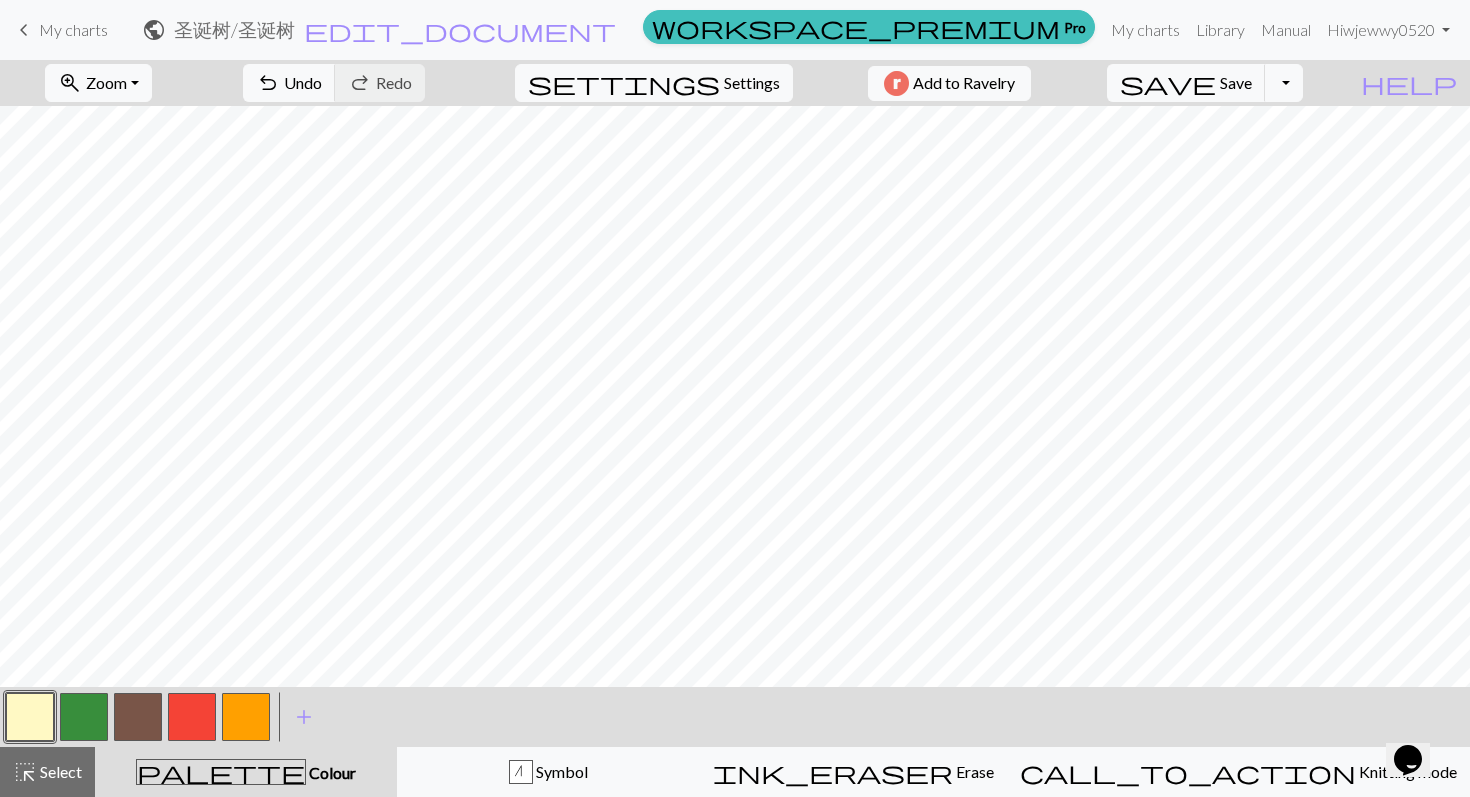 scroll, scrollTop: 629, scrollLeft: 0, axis: vertical 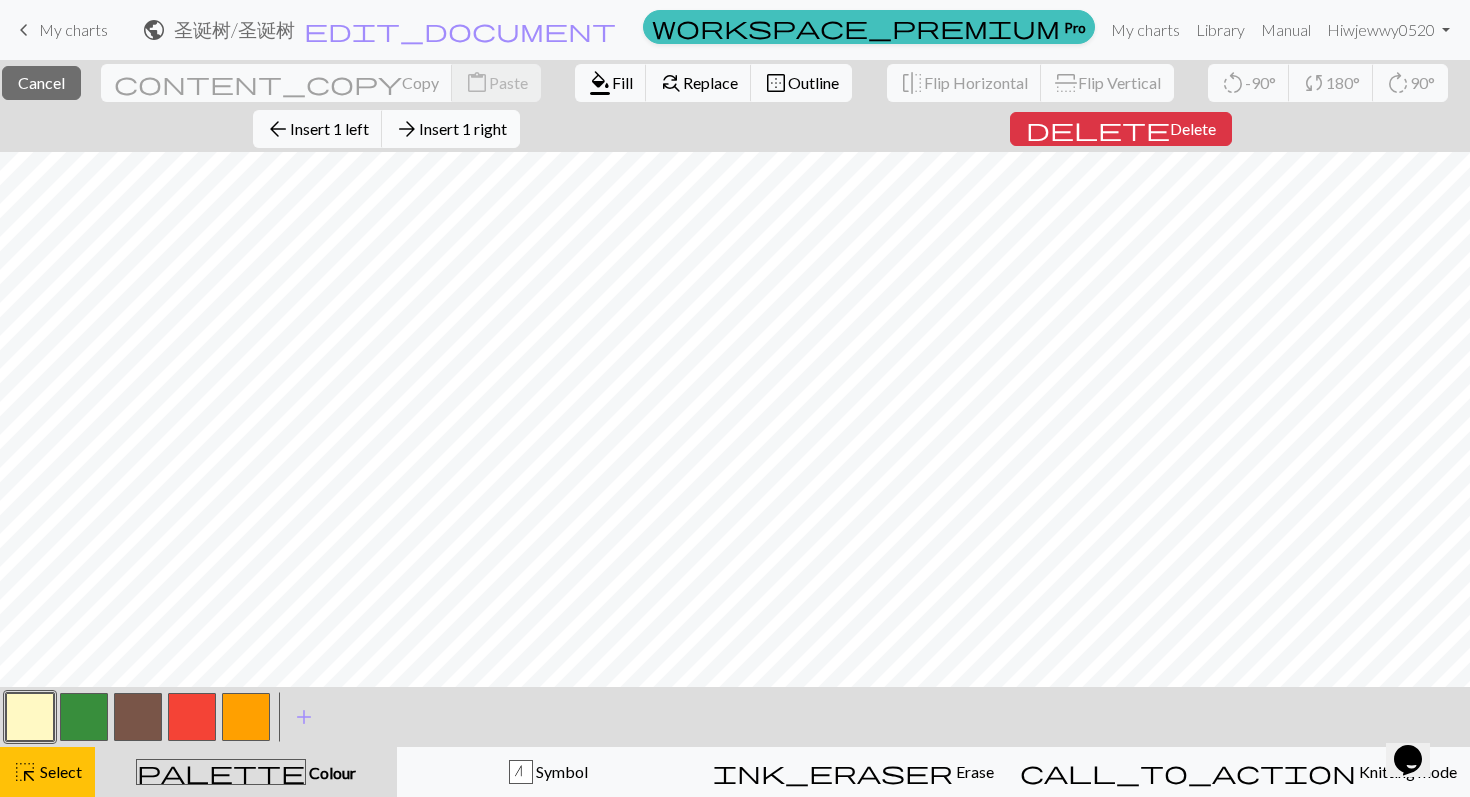 click on "Insert 1 right" at bounding box center [463, 128] 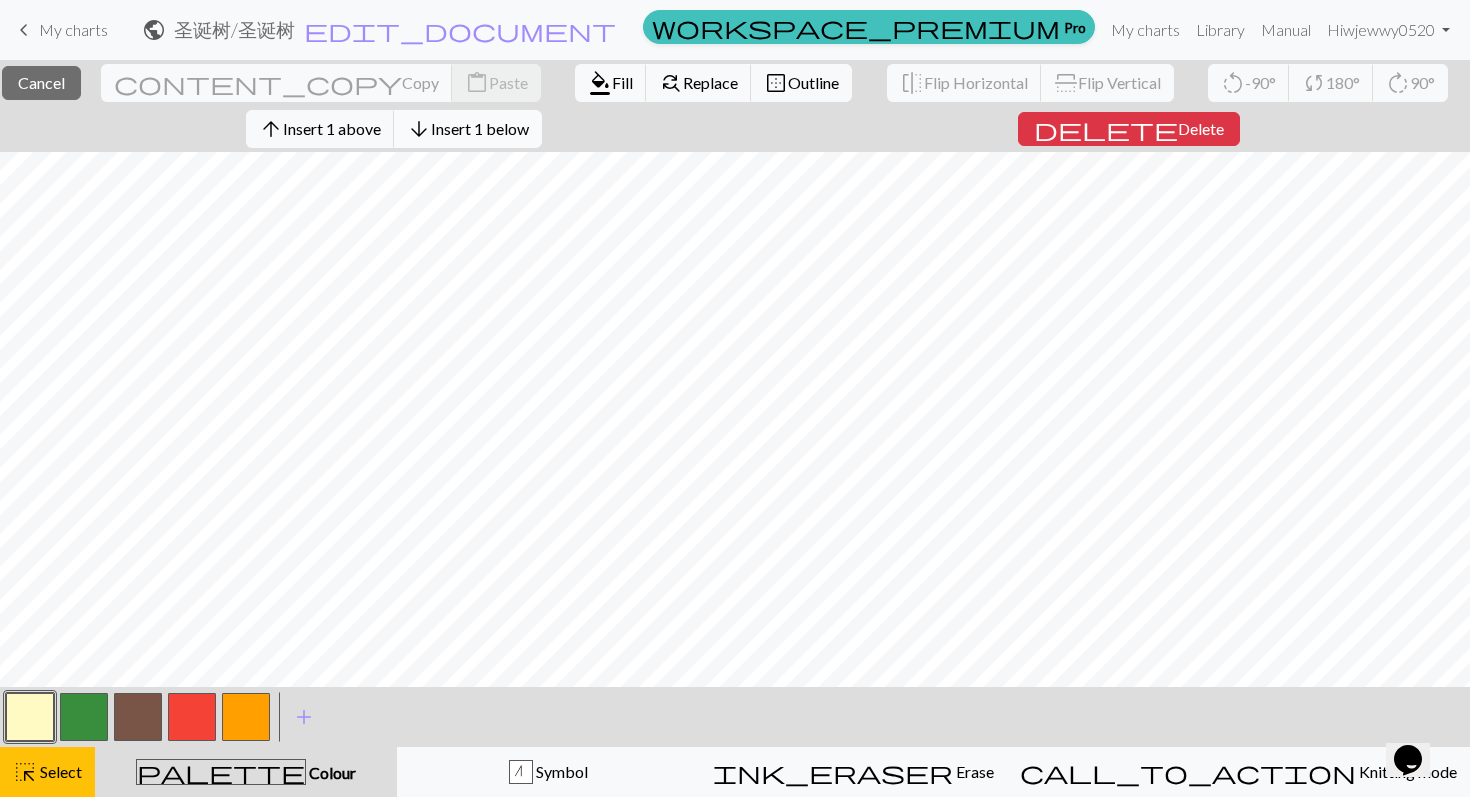 click on "Insert 1 below" at bounding box center (480, 128) 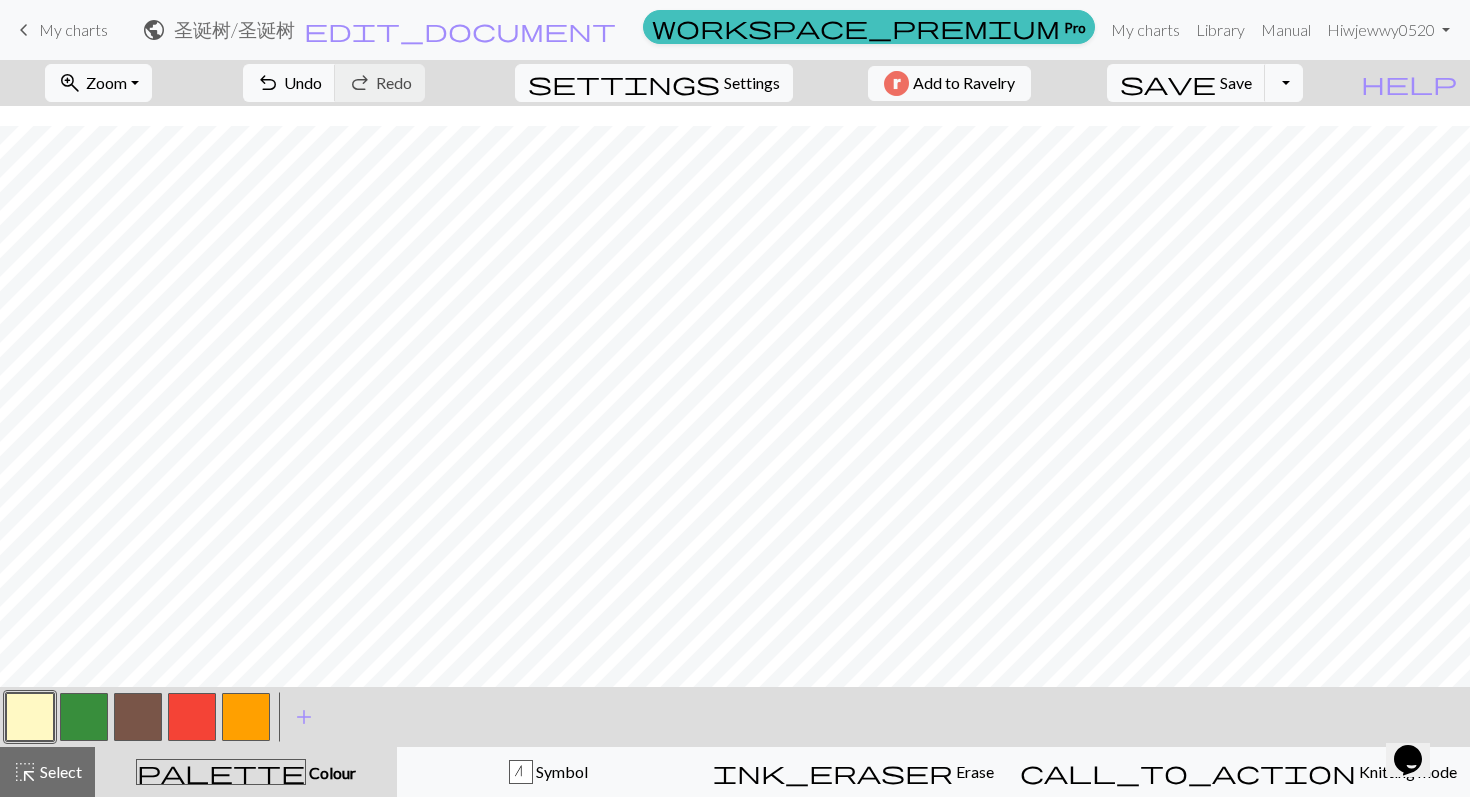 scroll, scrollTop: 649, scrollLeft: 0, axis: vertical 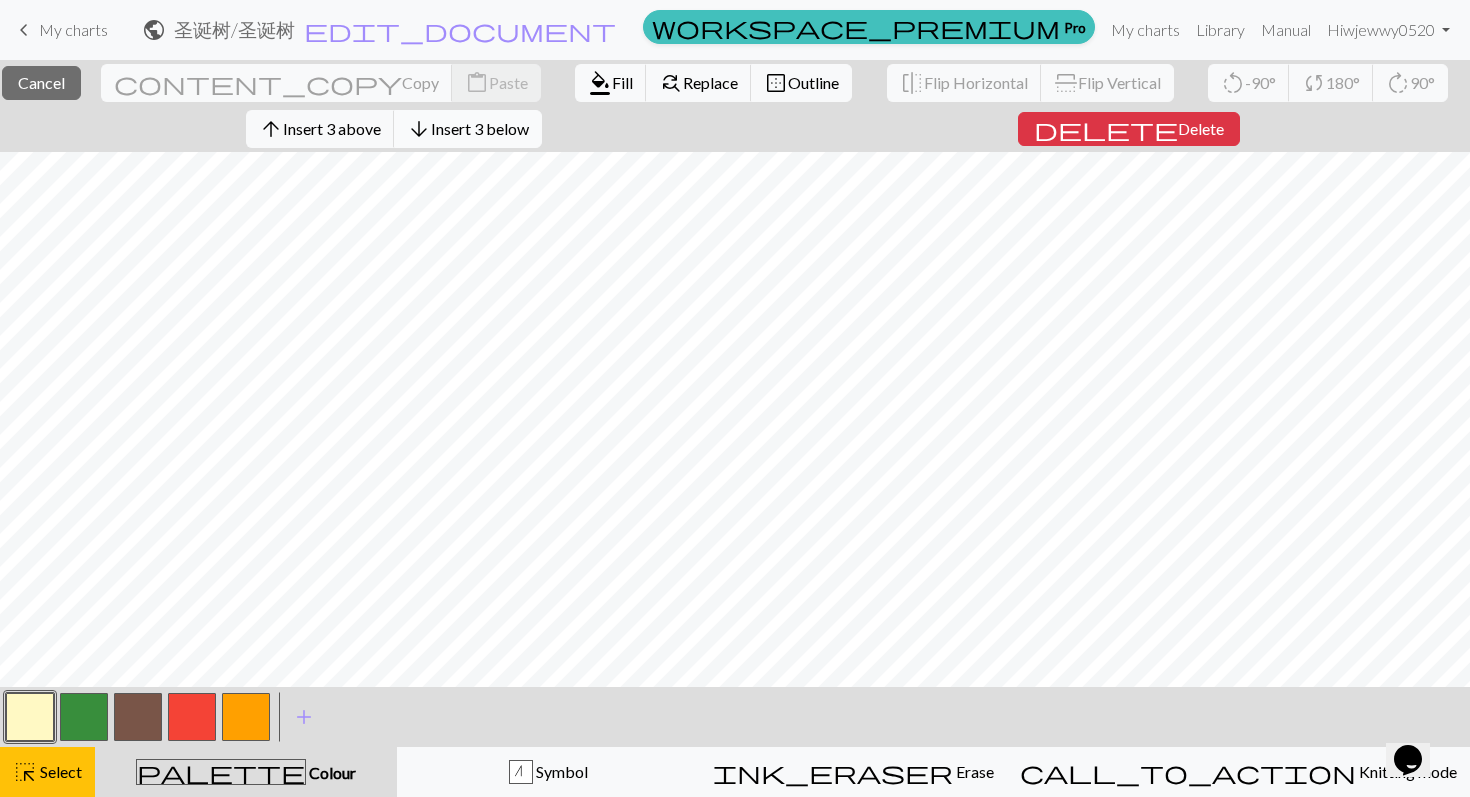 click on "Insert 3 below" at bounding box center [480, 128] 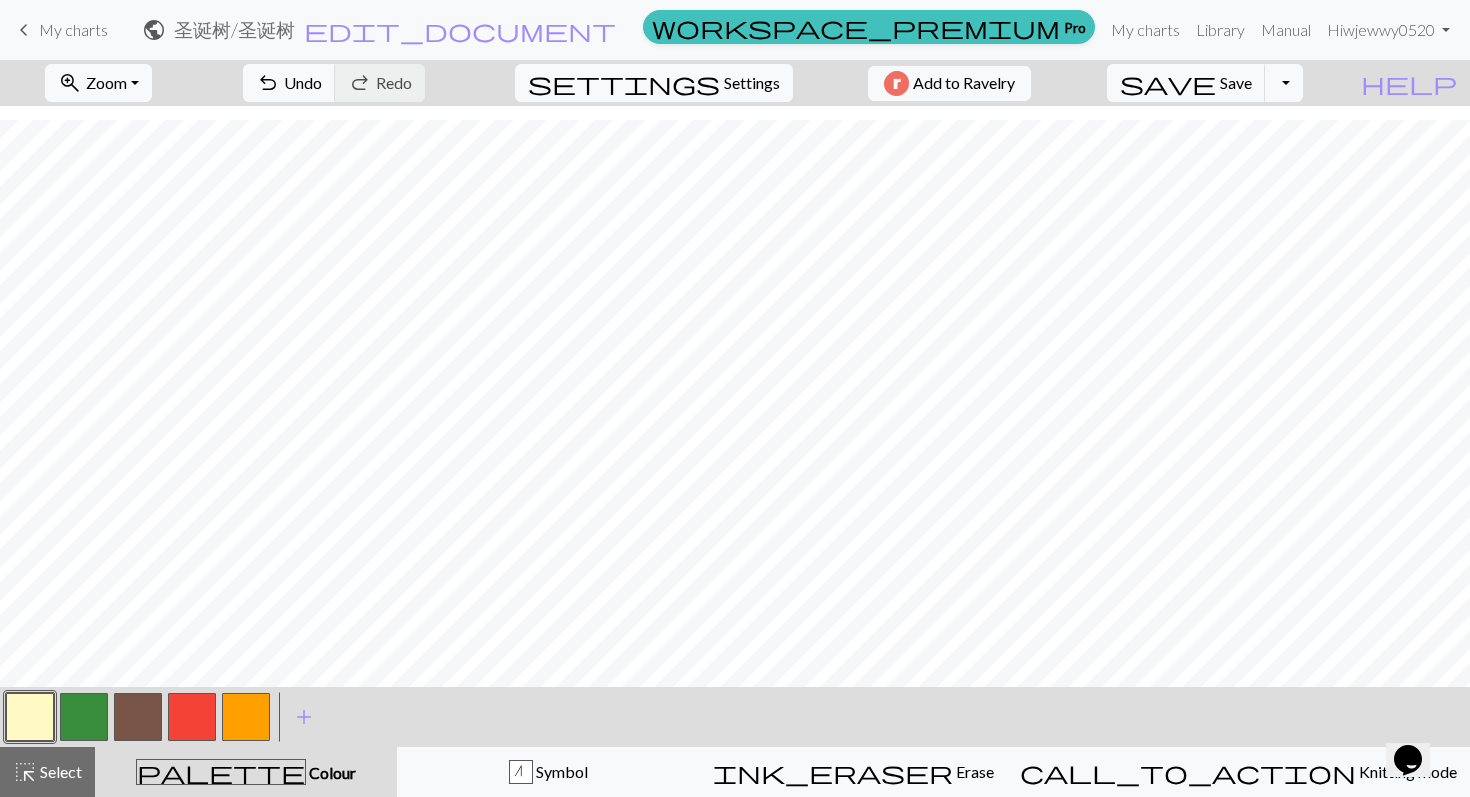 scroll, scrollTop: 709, scrollLeft: 0, axis: vertical 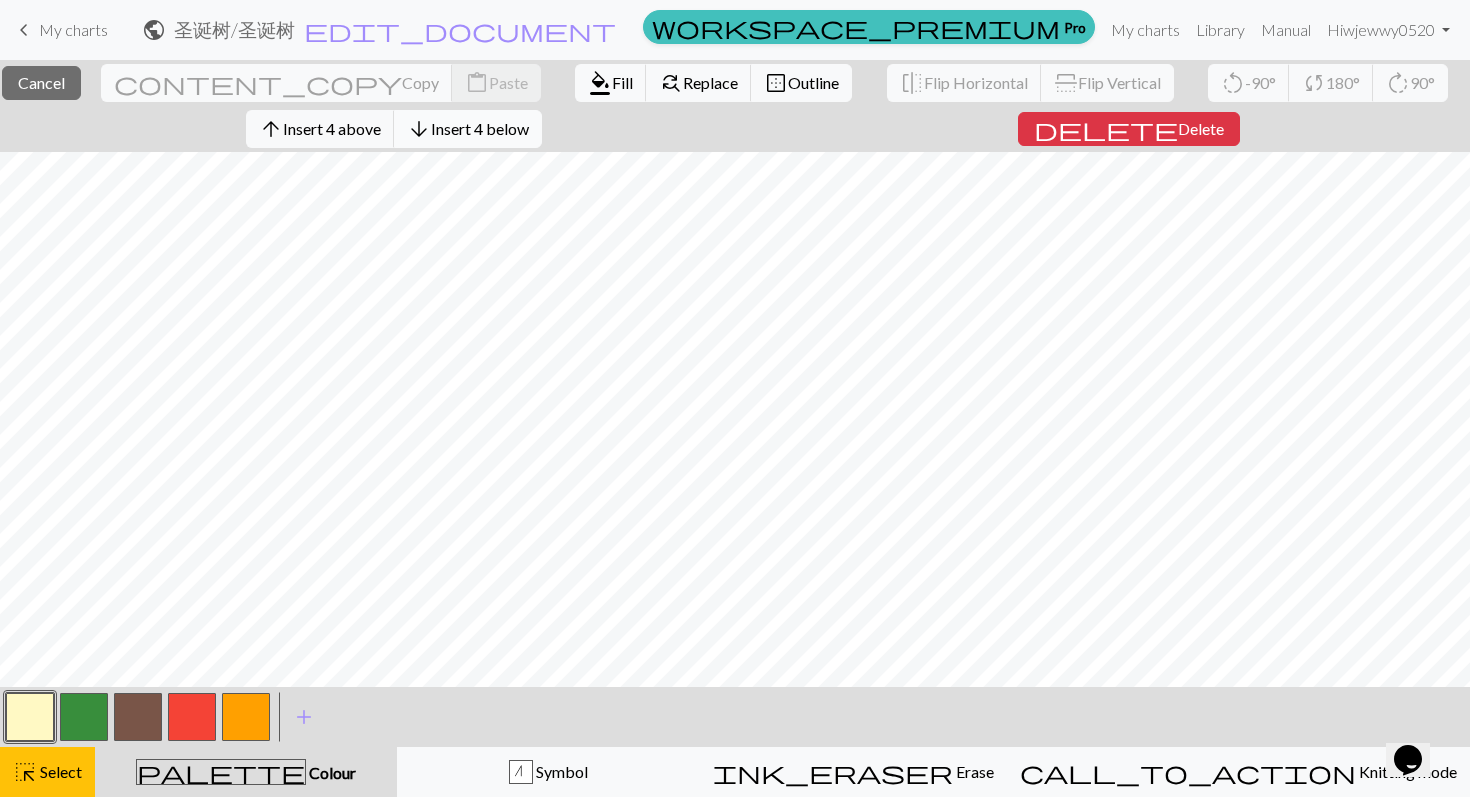 click on "Insert 4 below" at bounding box center [480, 128] 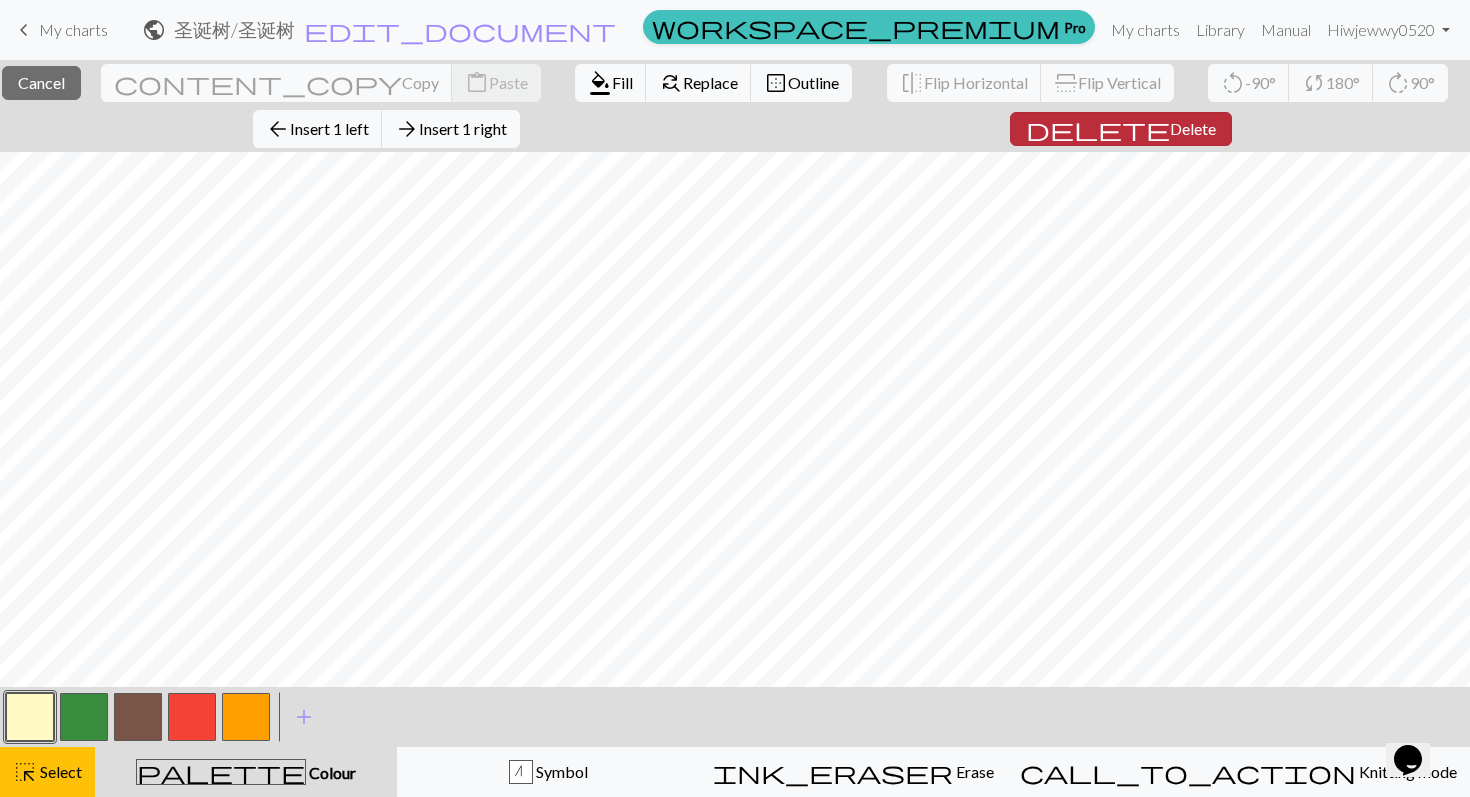 click on "Delete" at bounding box center (1193, 128) 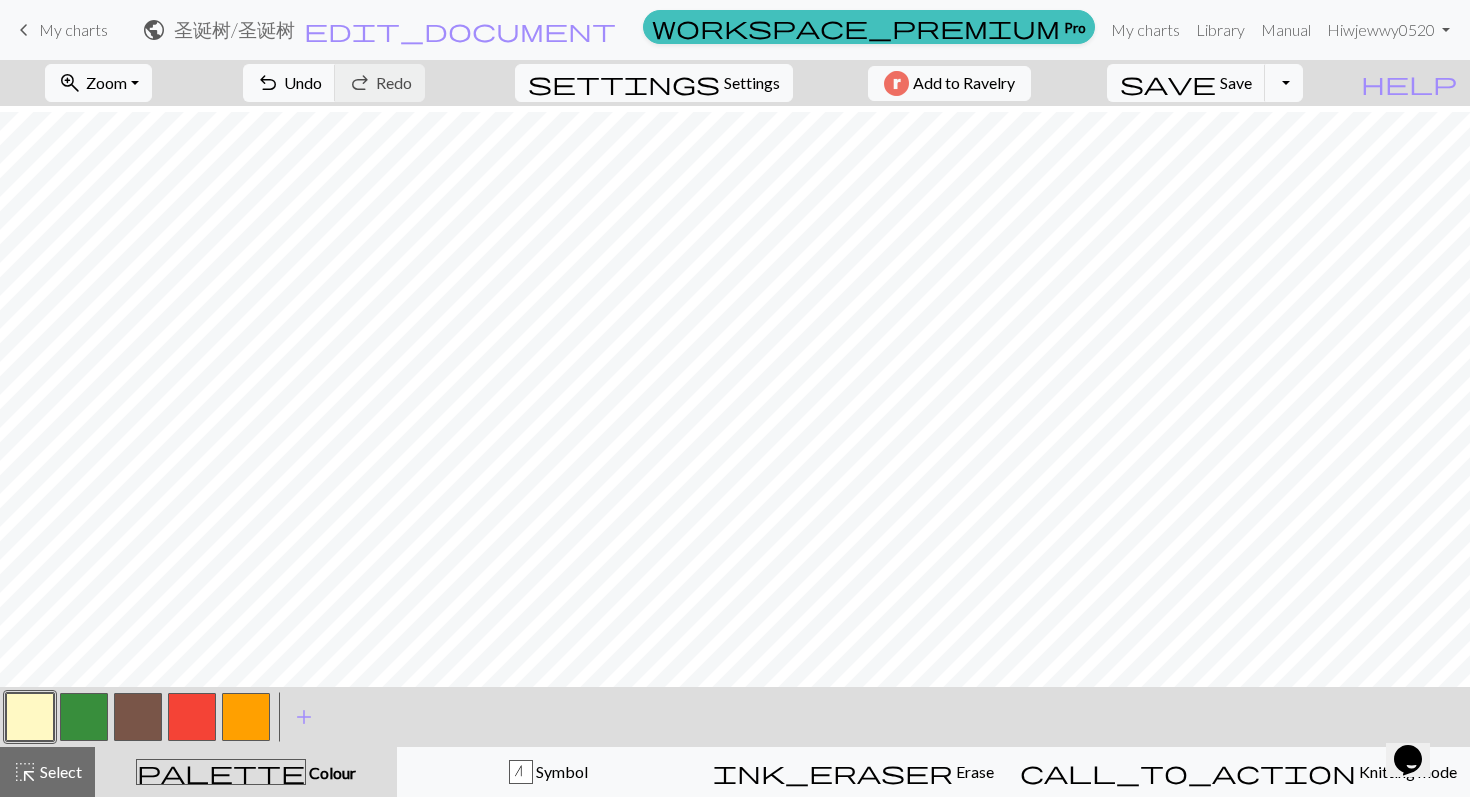 scroll, scrollTop: 789, scrollLeft: 0, axis: vertical 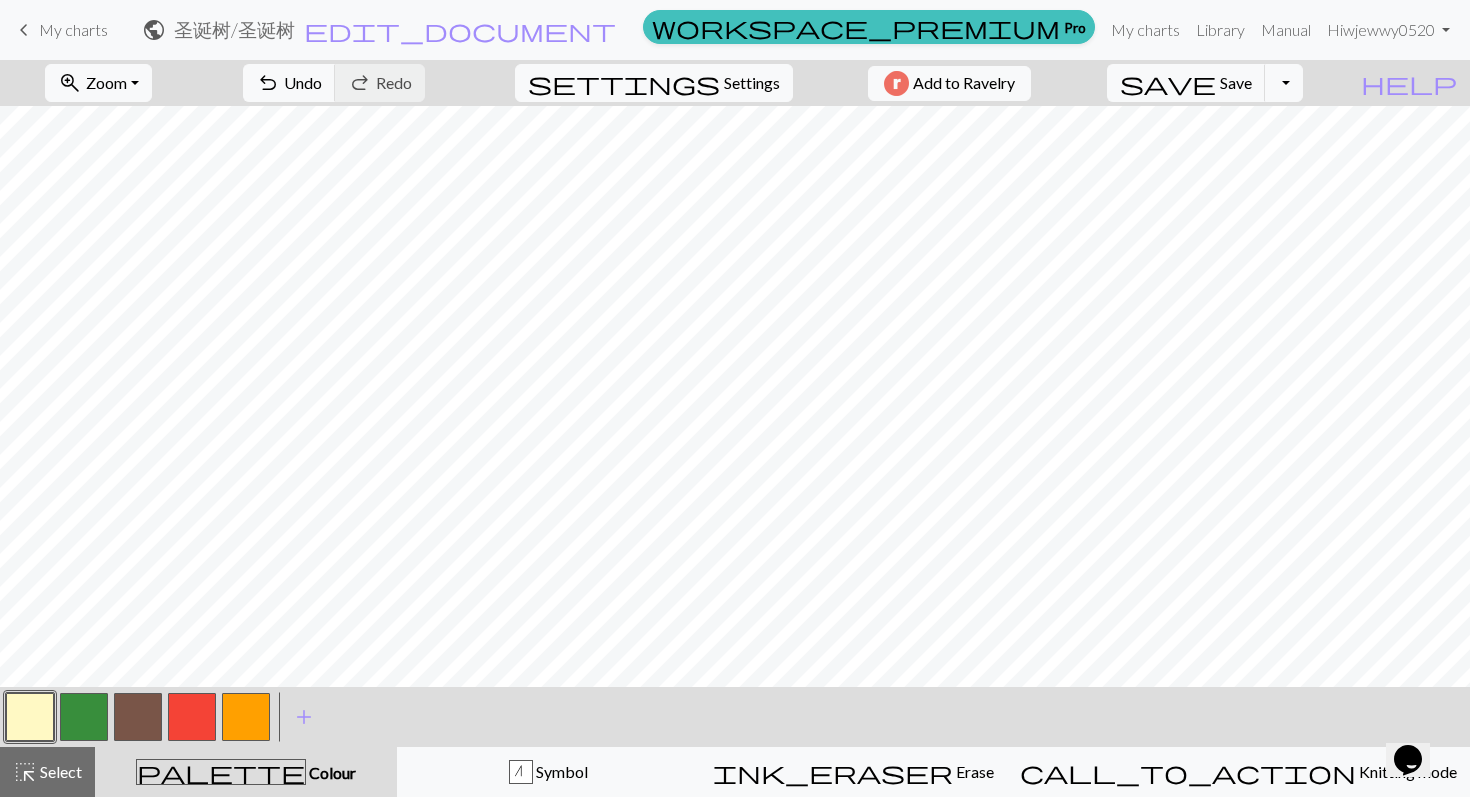 click at bounding box center (84, 717) 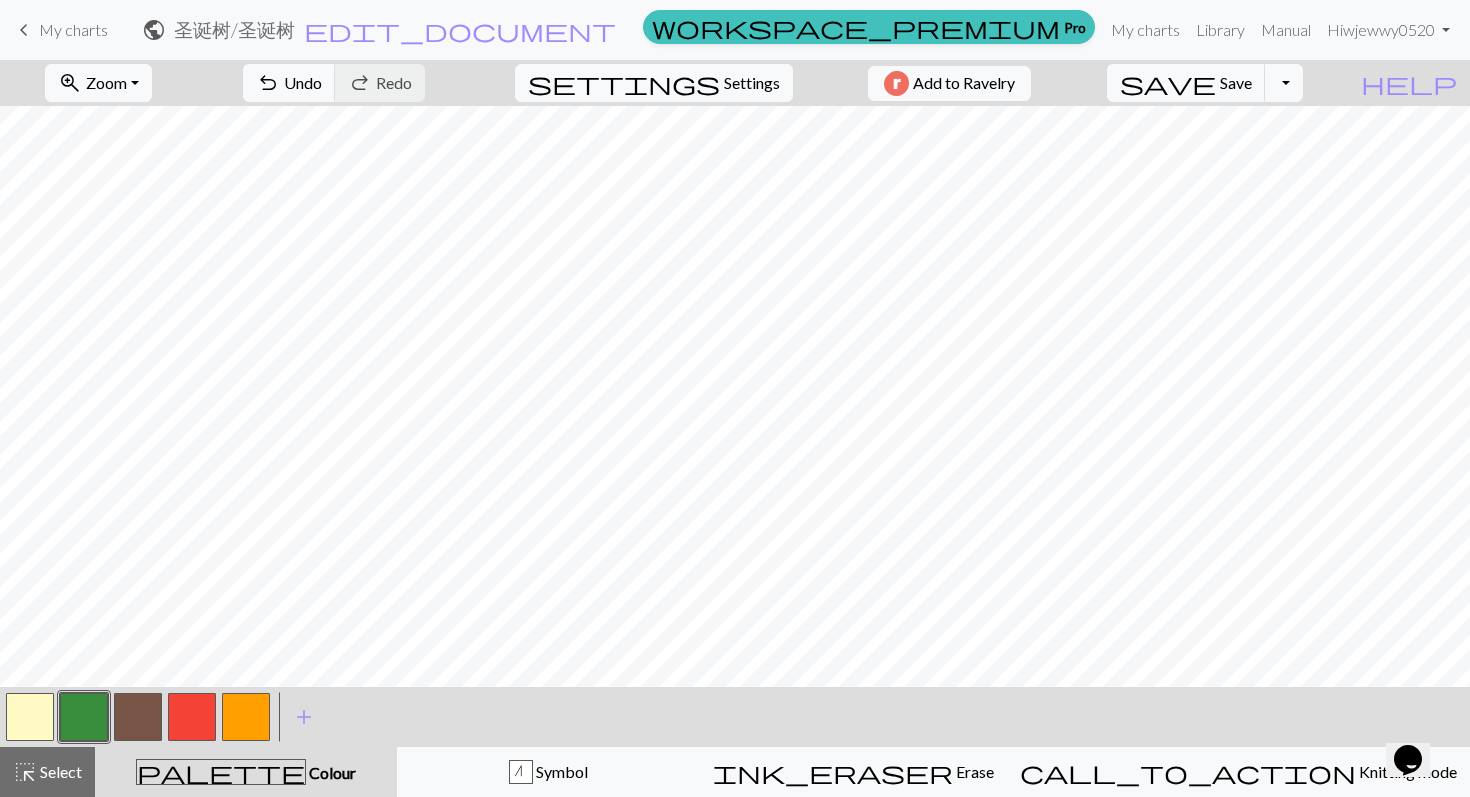click at bounding box center [138, 717] 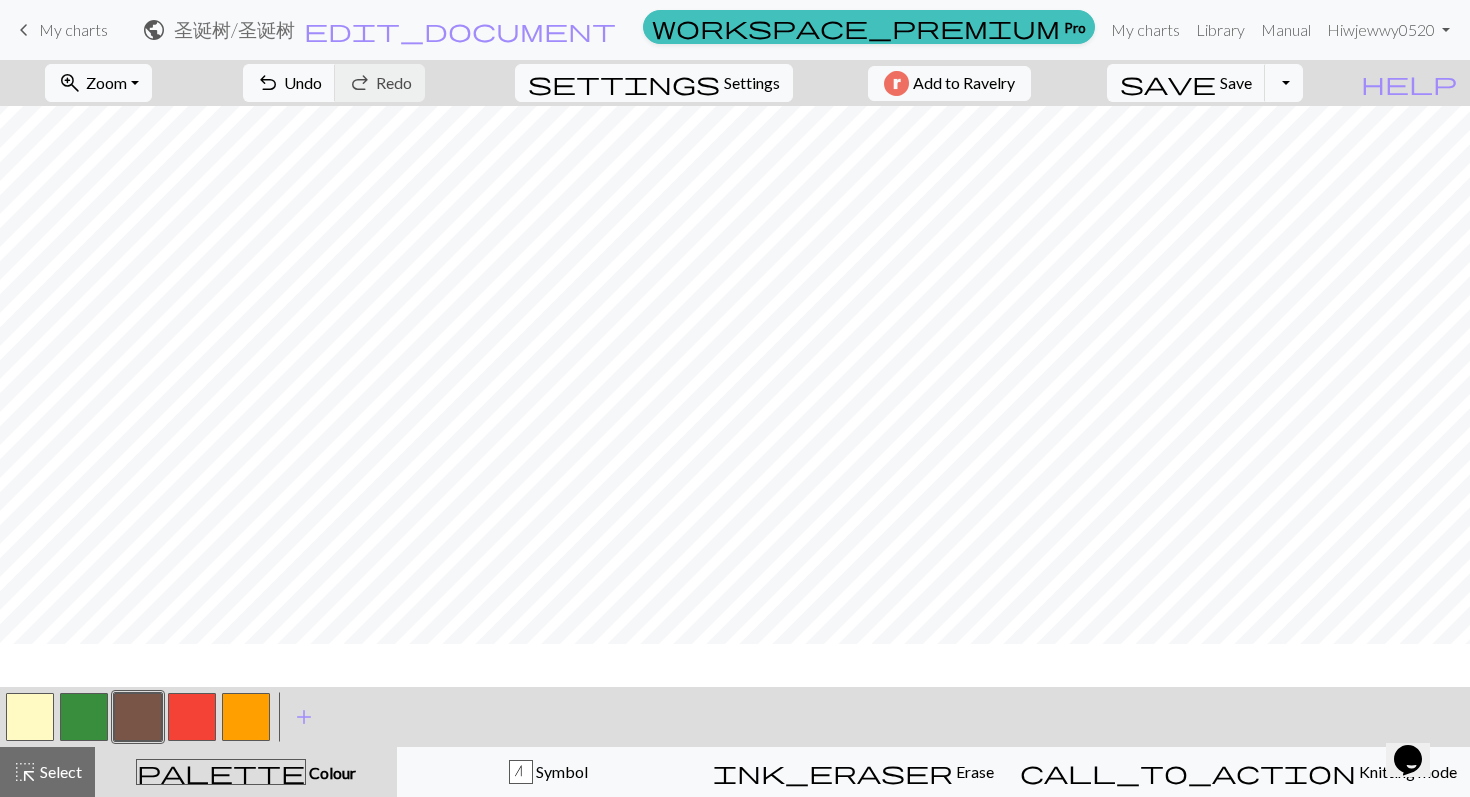 scroll, scrollTop: 789, scrollLeft: 0, axis: vertical 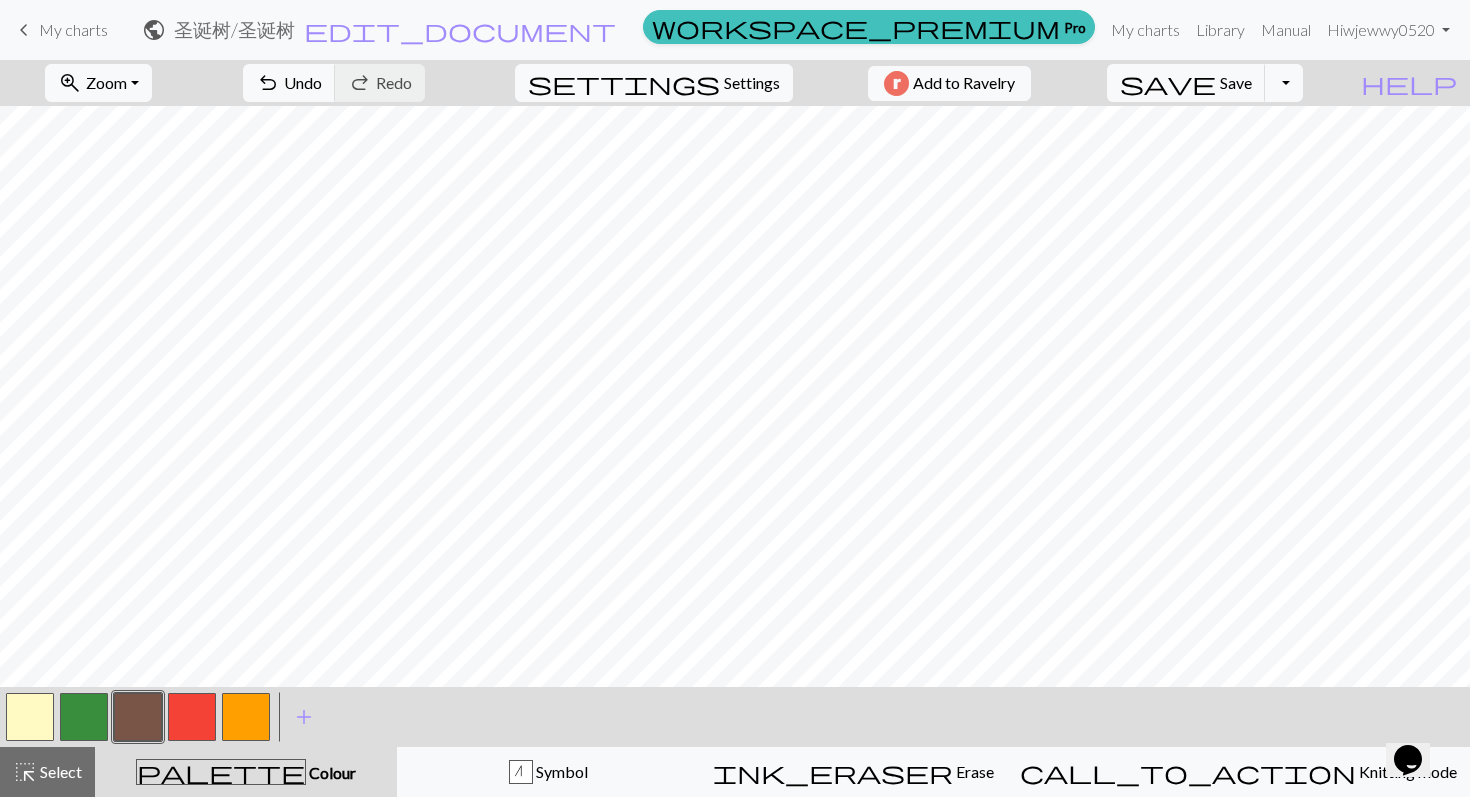 click at bounding box center (84, 717) 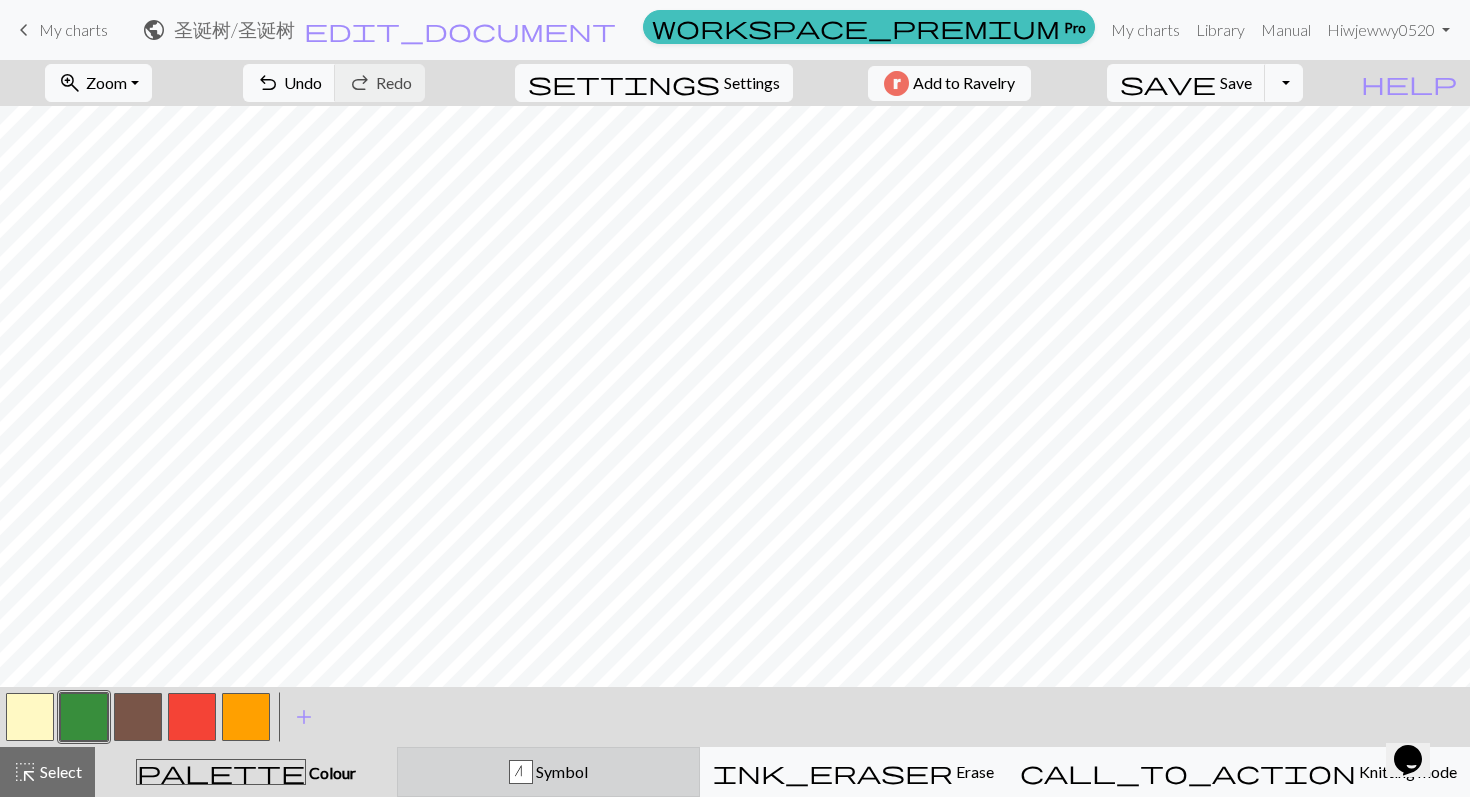 click on "n   Symbol" at bounding box center [548, 772] 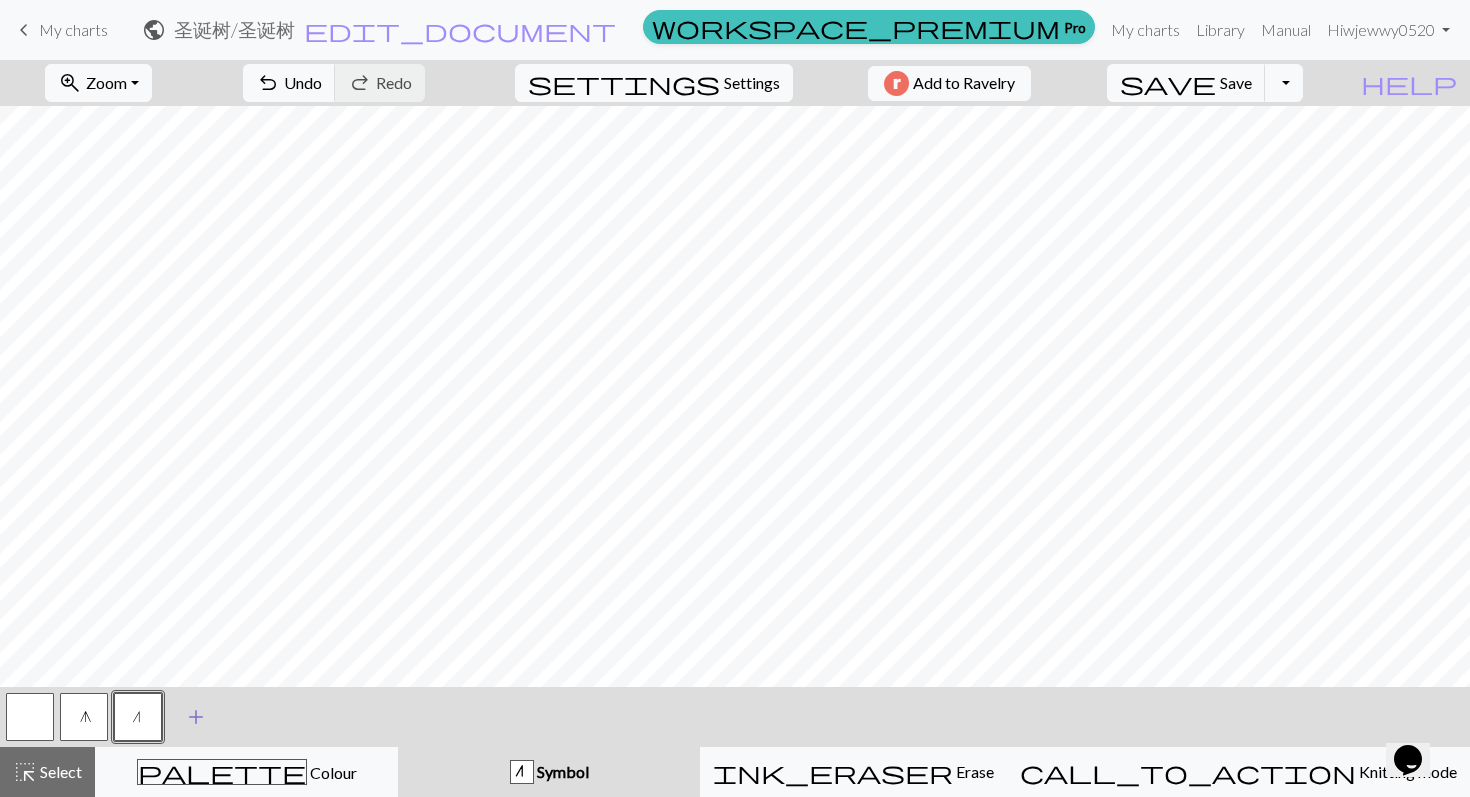 click on "add" at bounding box center [196, 717] 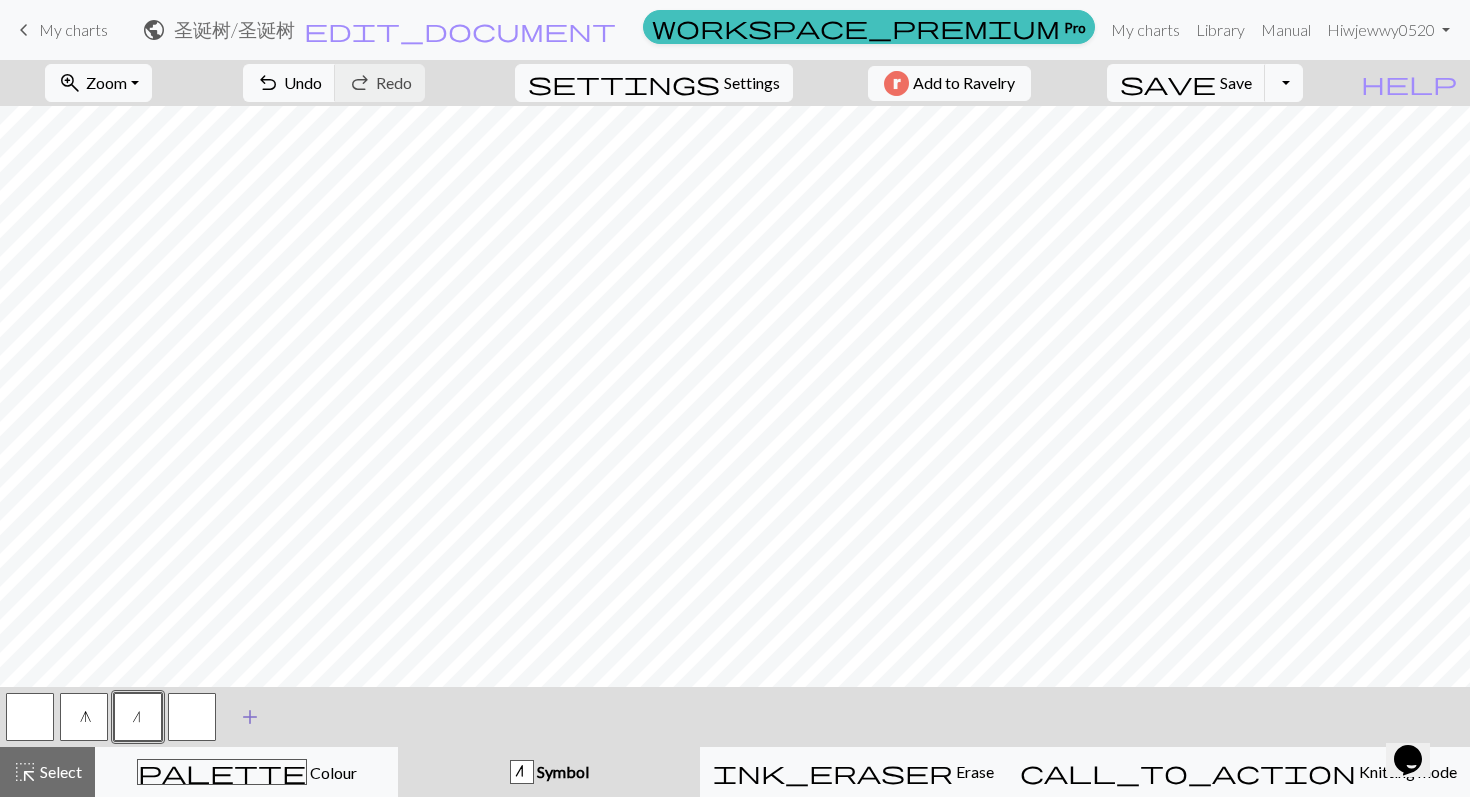 click at bounding box center [192, 717] 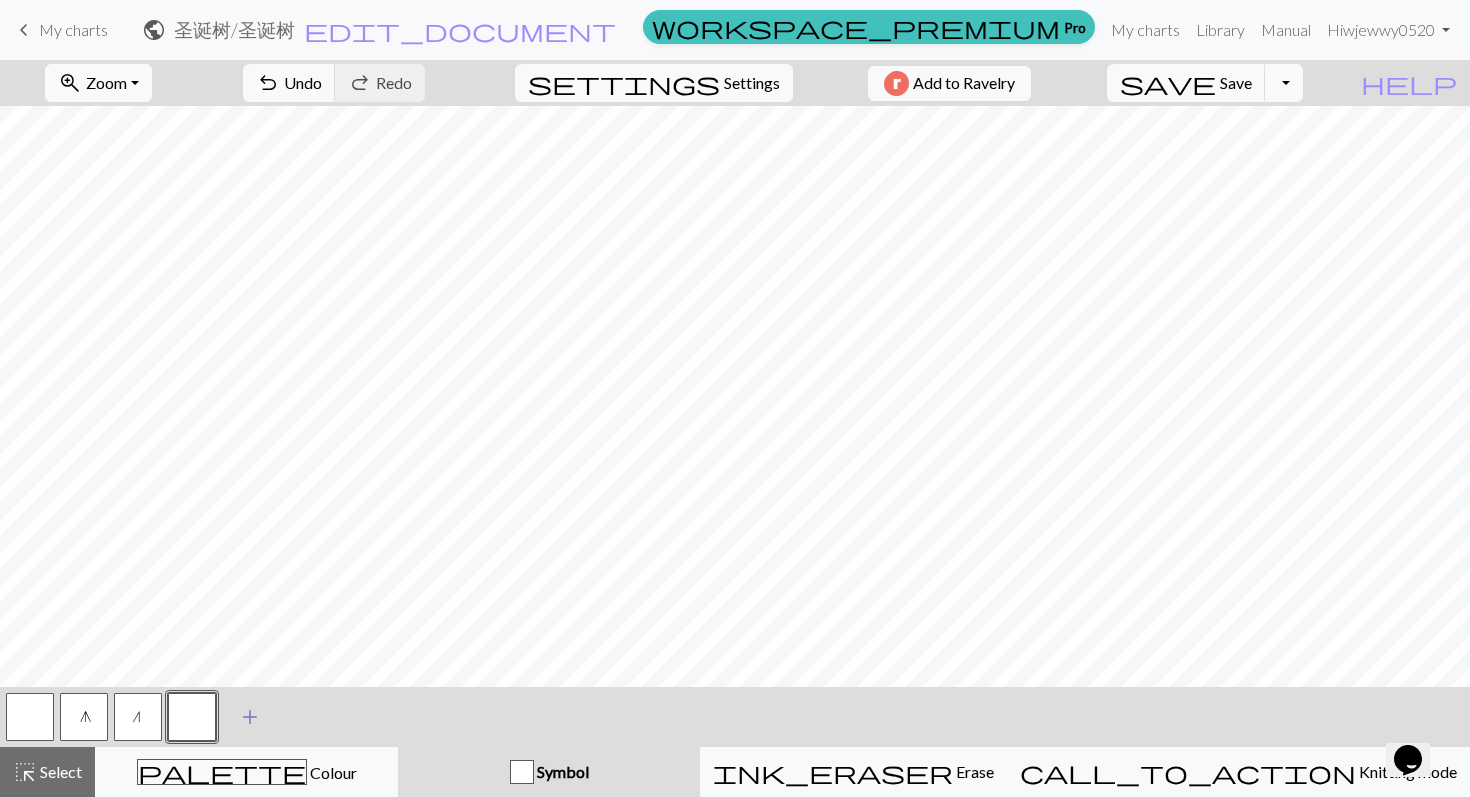 click at bounding box center (192, 717) 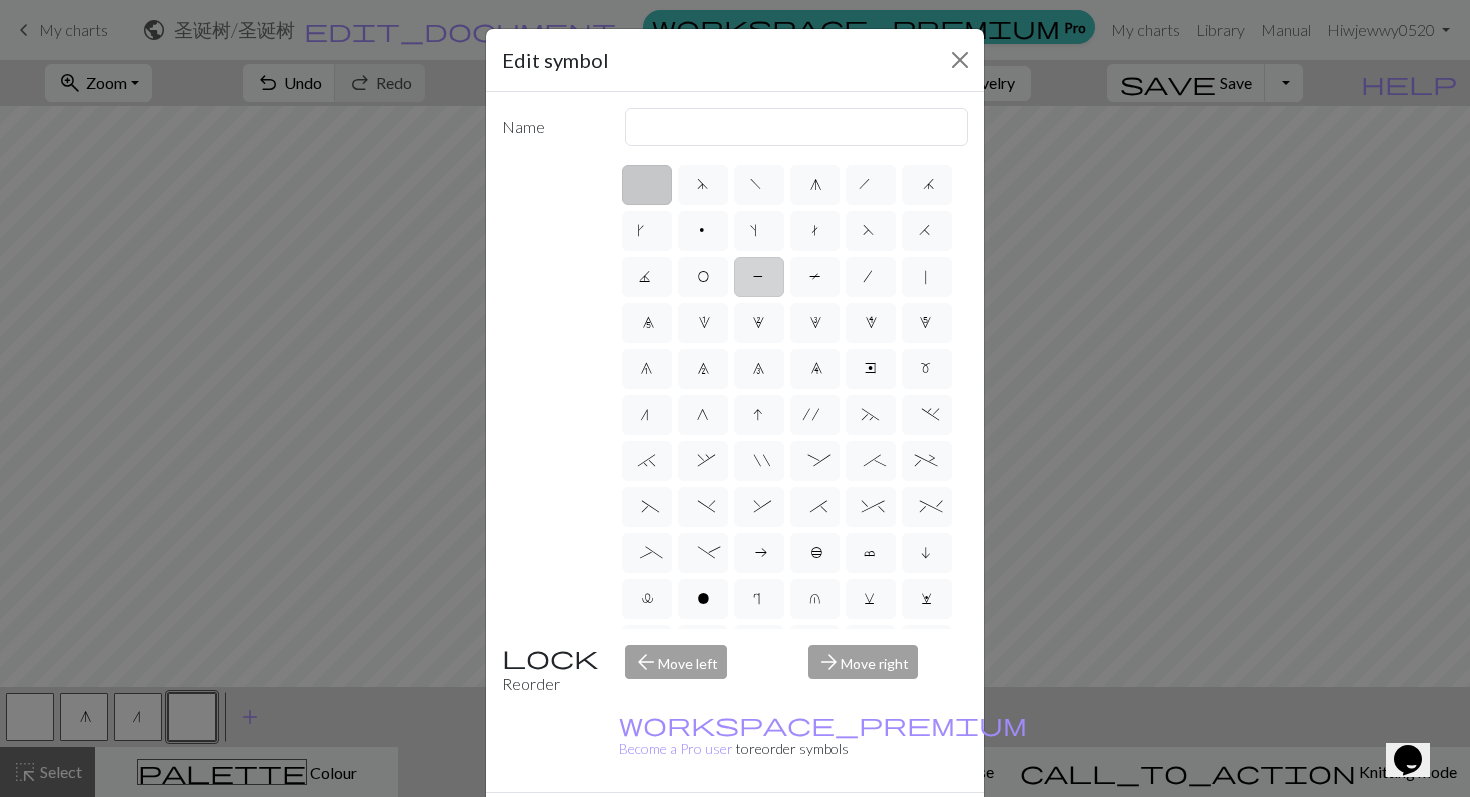 click on "P" at bounding box center [759, 279] 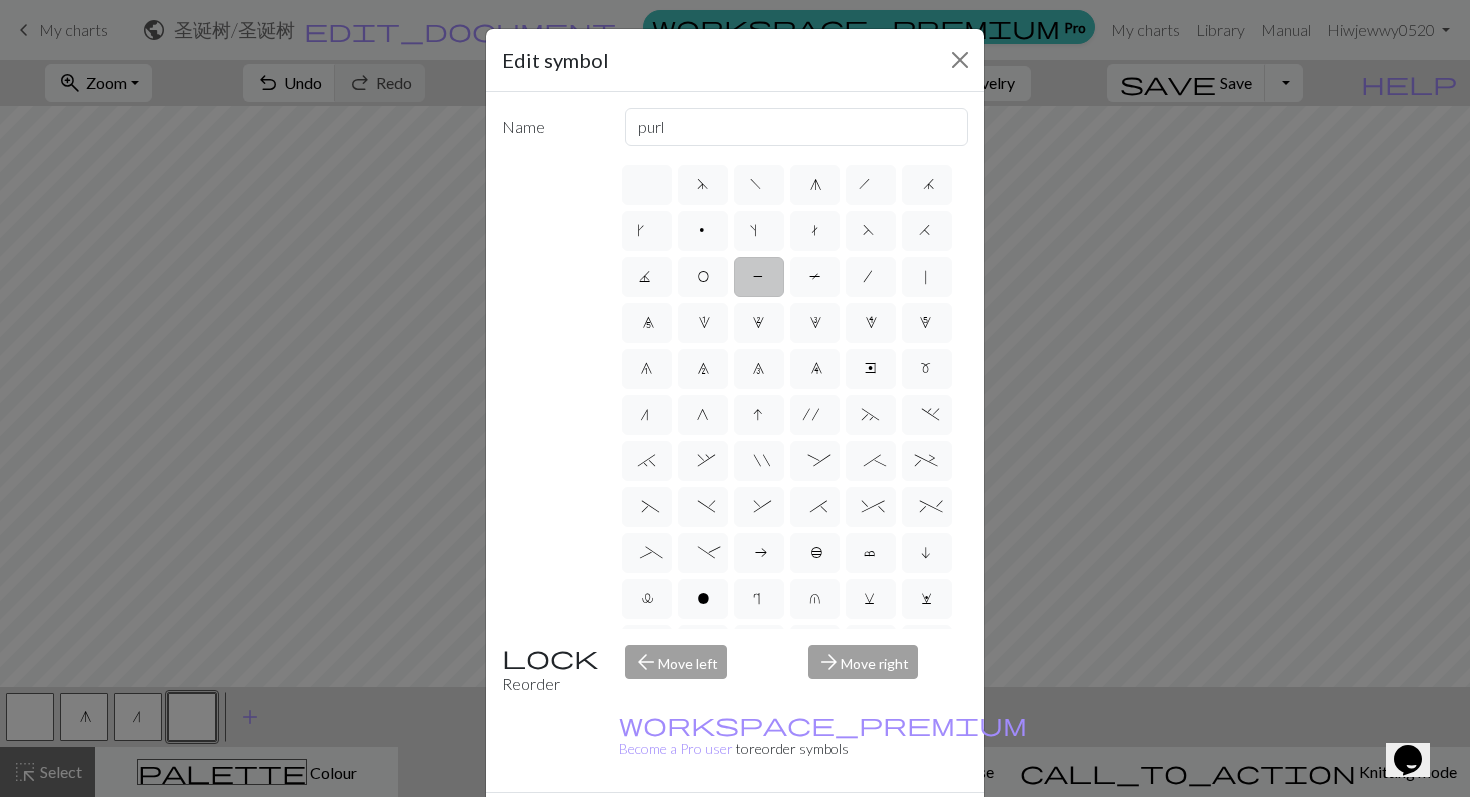 click on "Done" at bounding box center [855, 828] 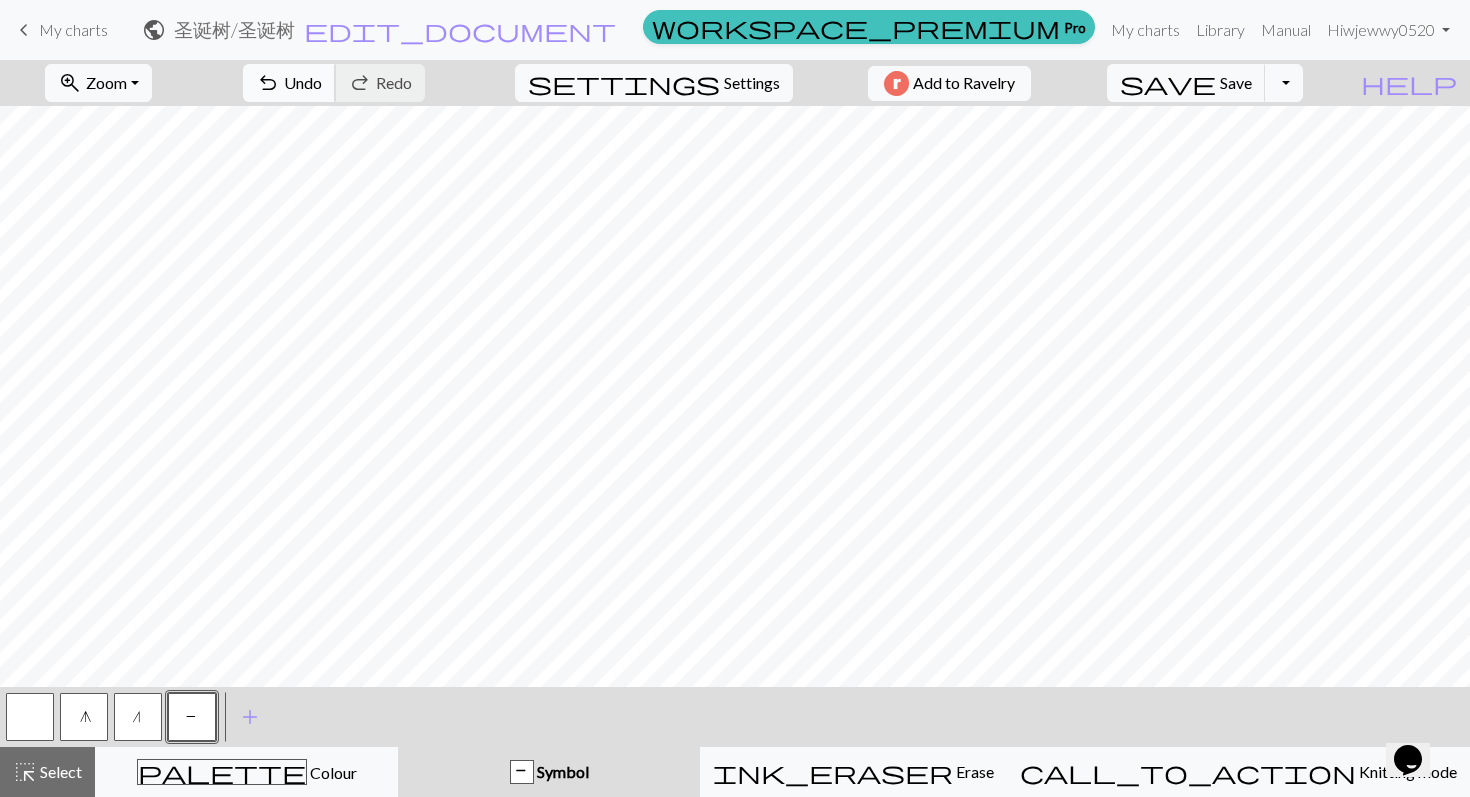 click on "Undo" at bounding box center (303, 82) 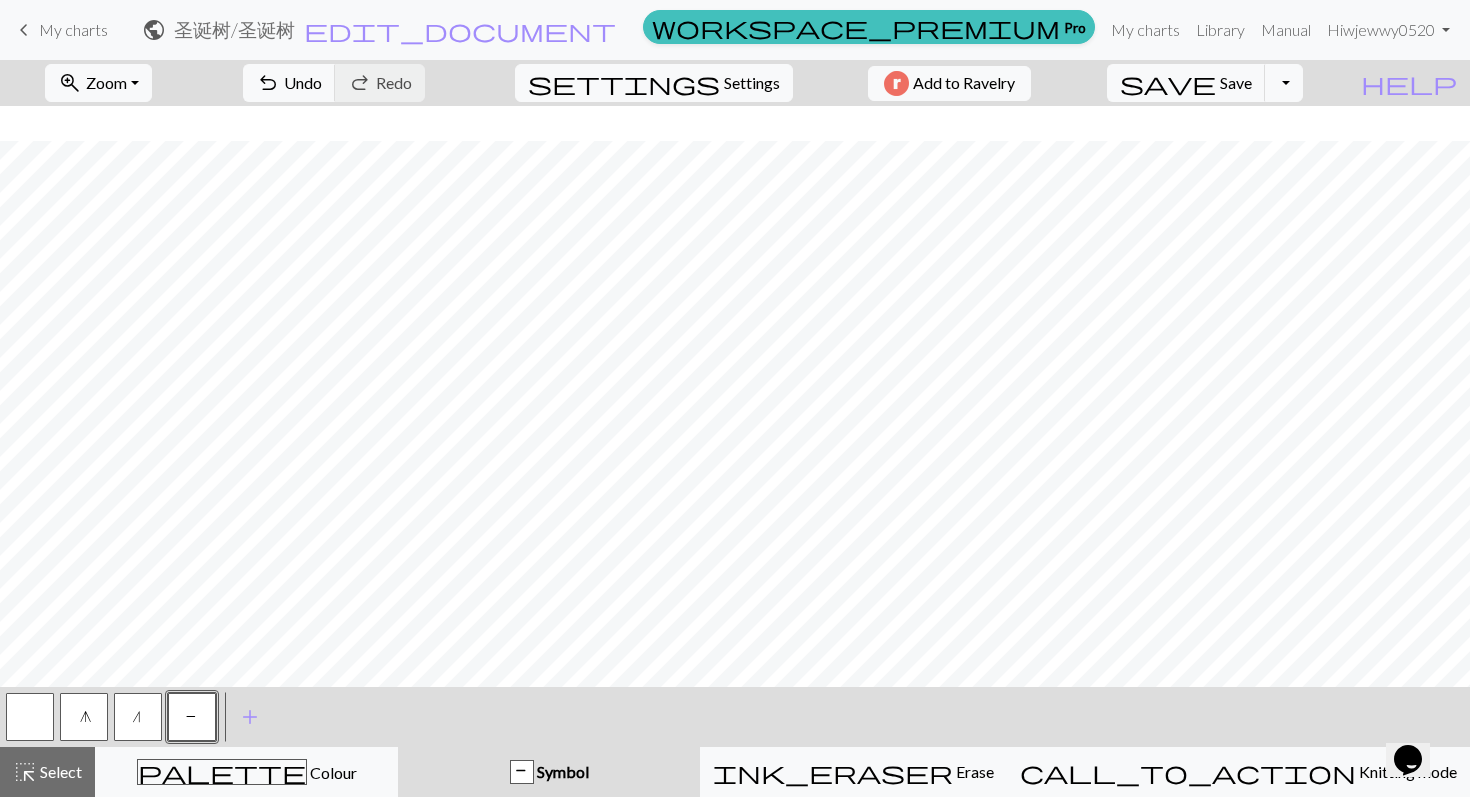 scroll, scrollTop: 789, scrollLeft: 0, axis: vertical 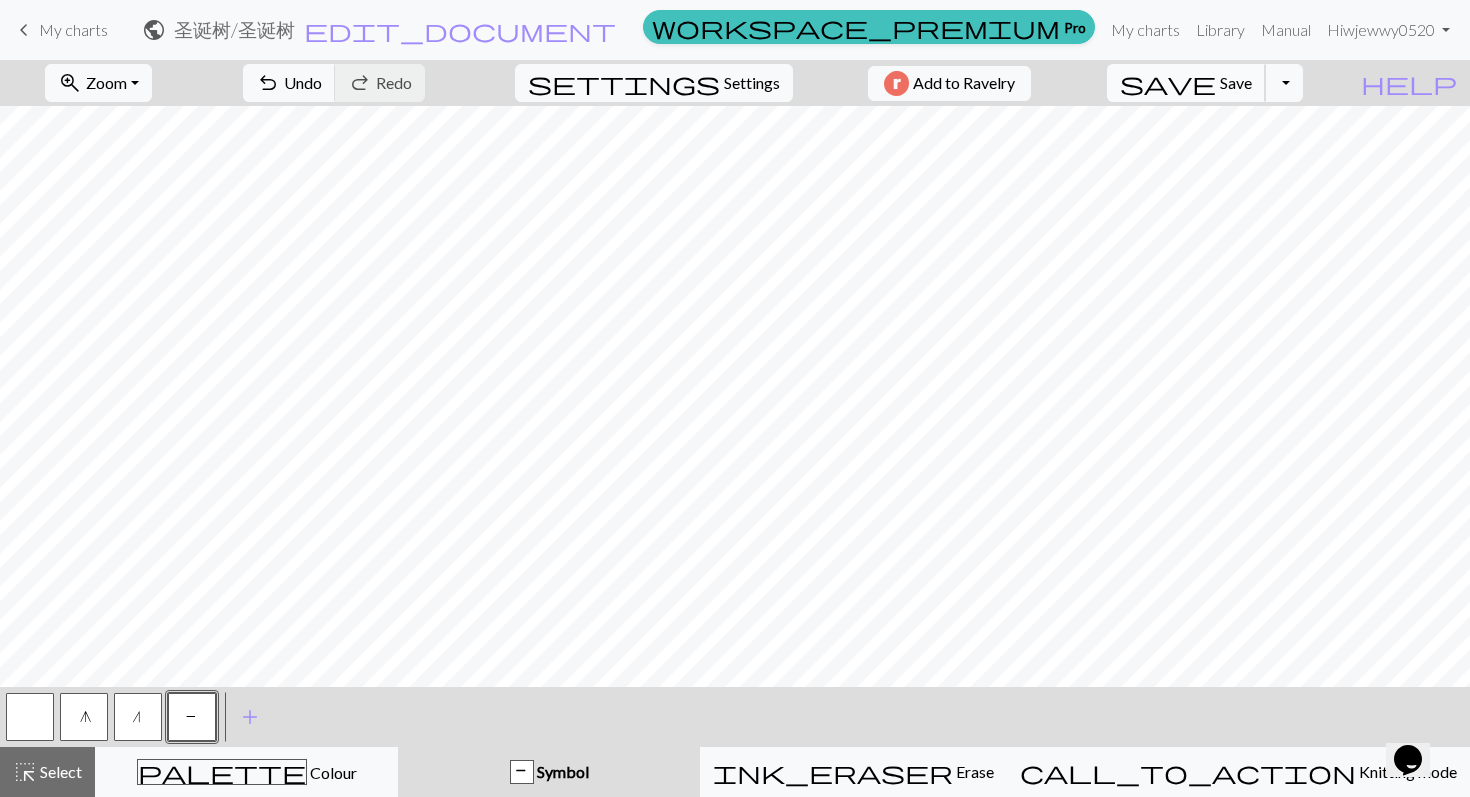 click on "save" at bounding box center (1168, 83) 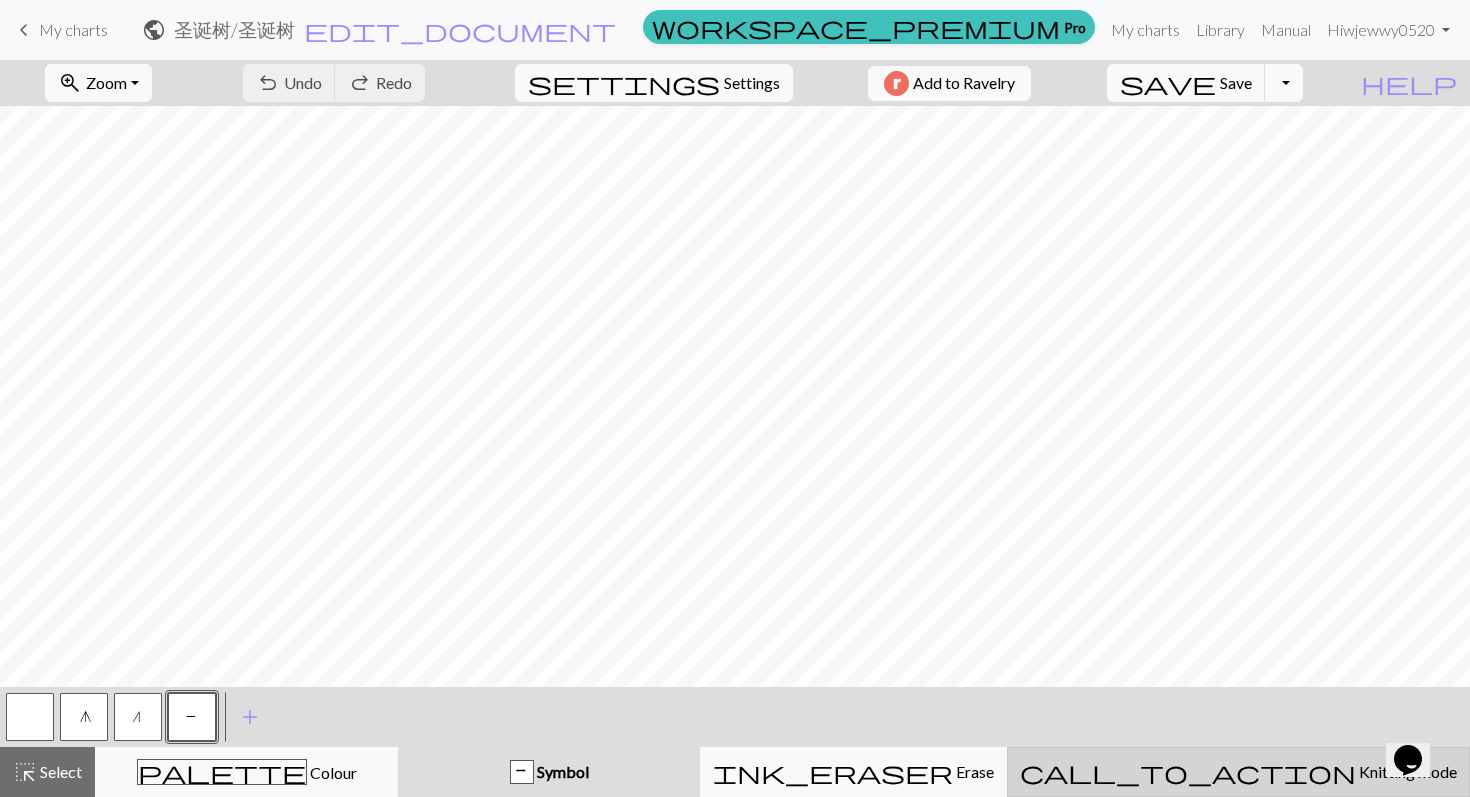 click on "Knitting mode" at bounding box center [1406, 771] 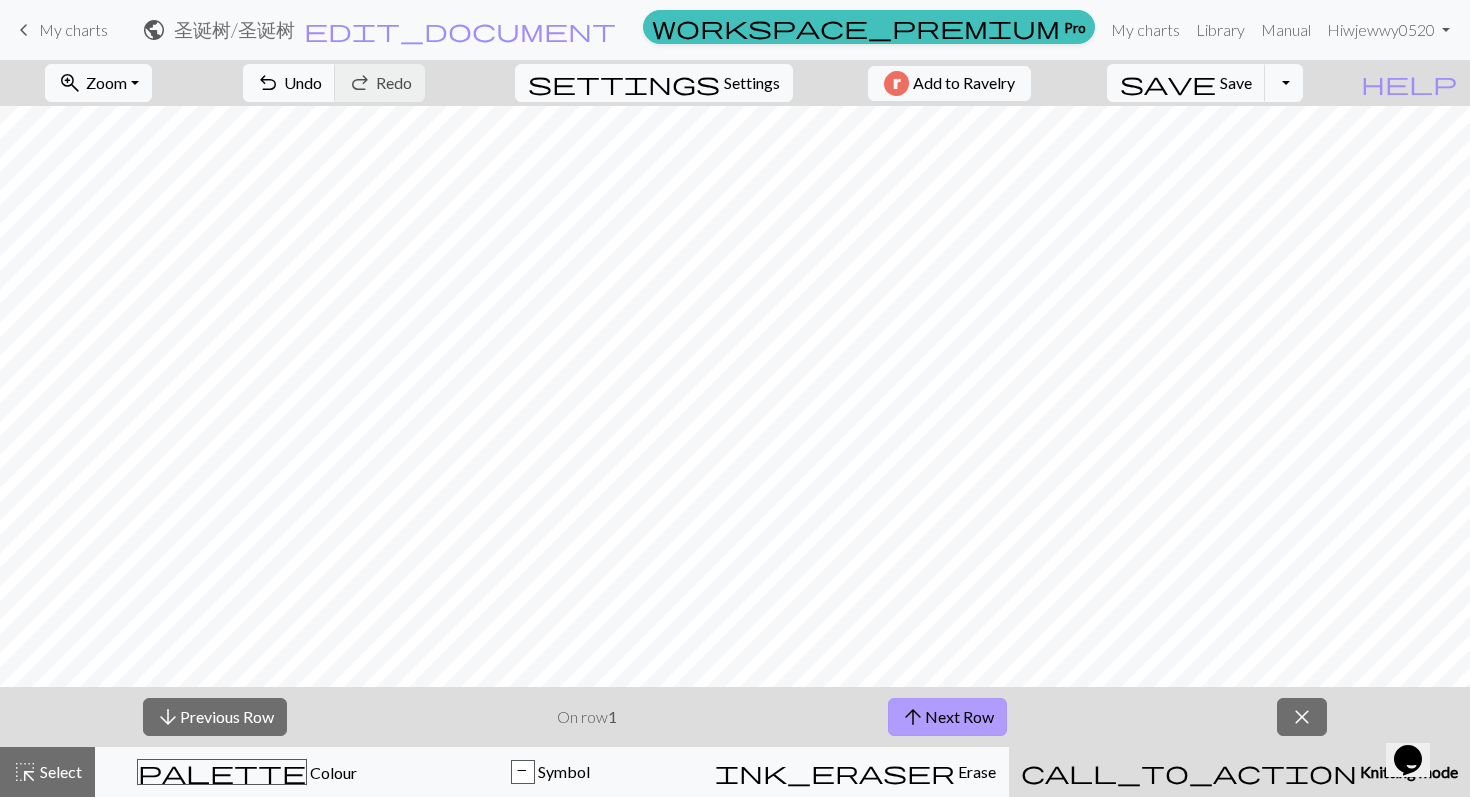 click on "arrow_upward  Next Row" at bounding box center (947, 717) 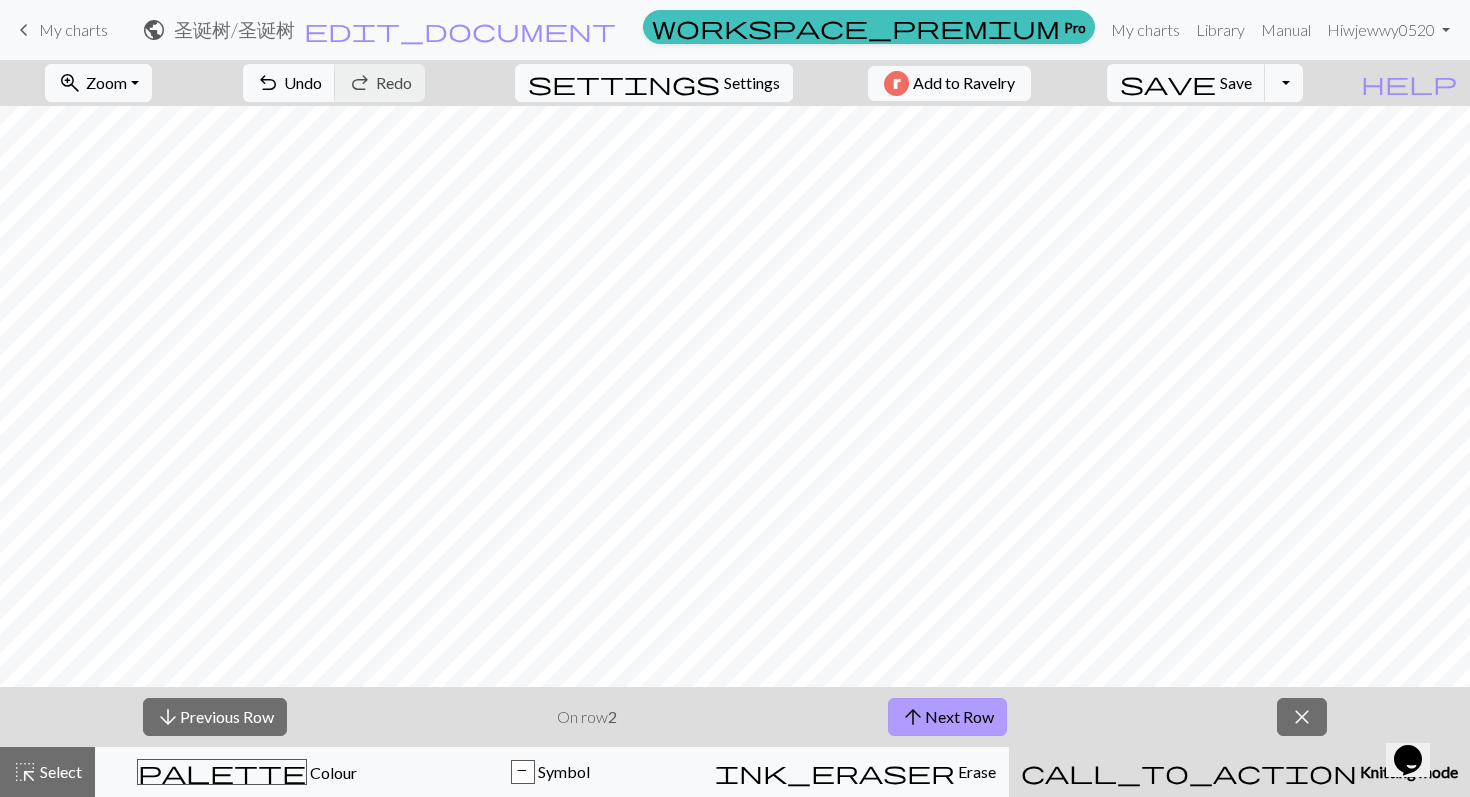 click on "arrow_upward  Next Row" at bounding box center (947, 717) 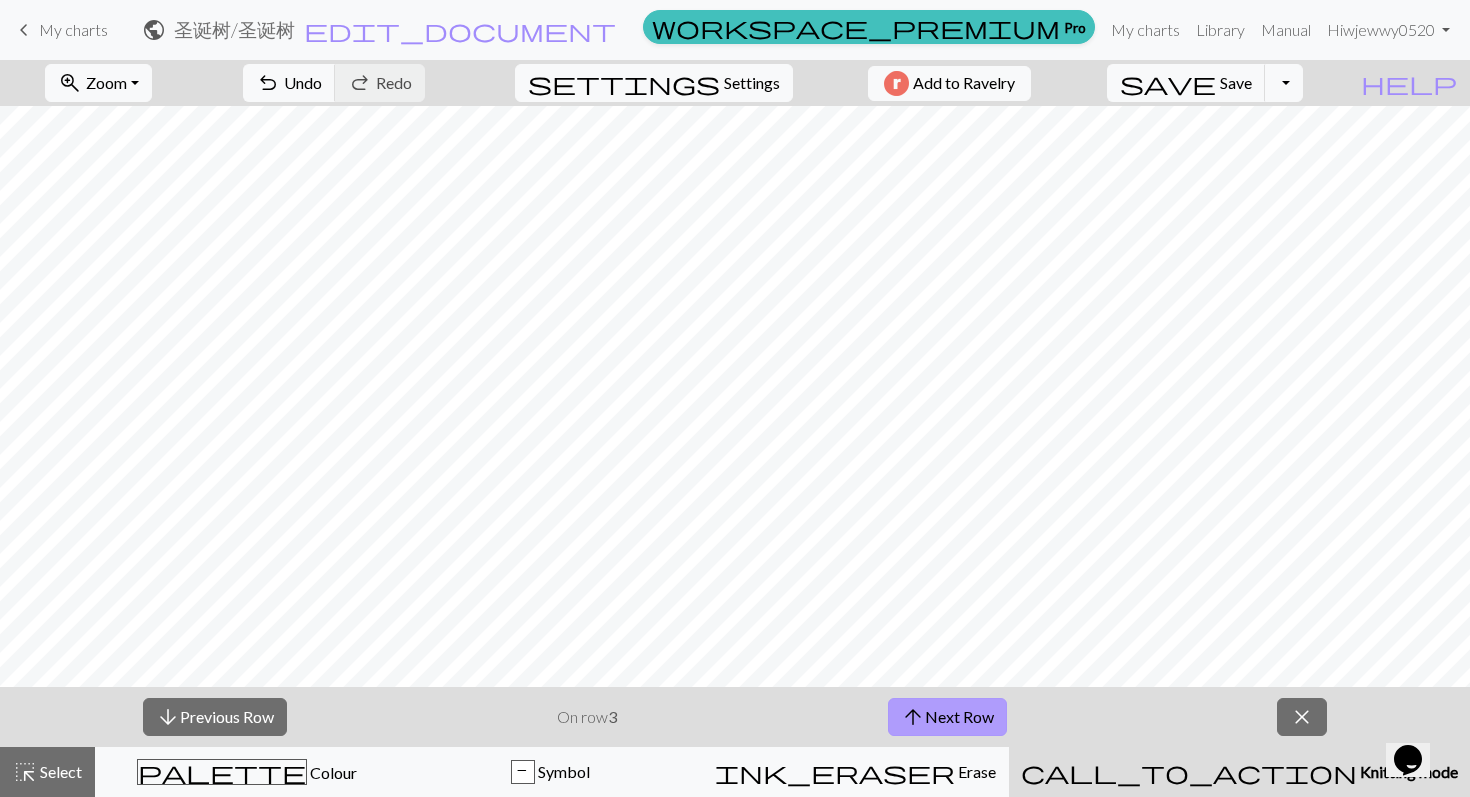 click on "arrow_upward  Next Row" at bounding box center (947, 717) 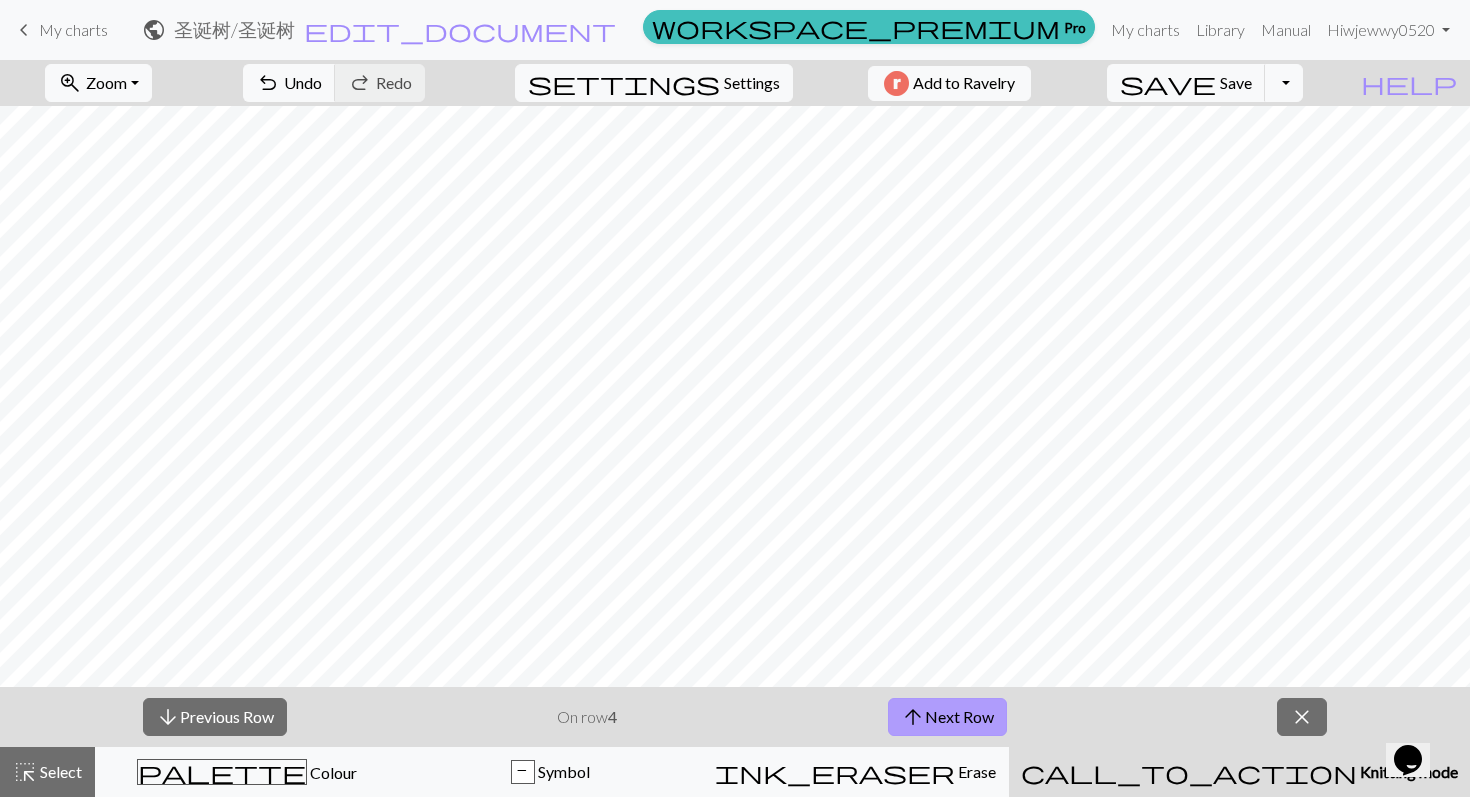 click on "arrow_upward  Next Row" at bounding box center (947, 717) 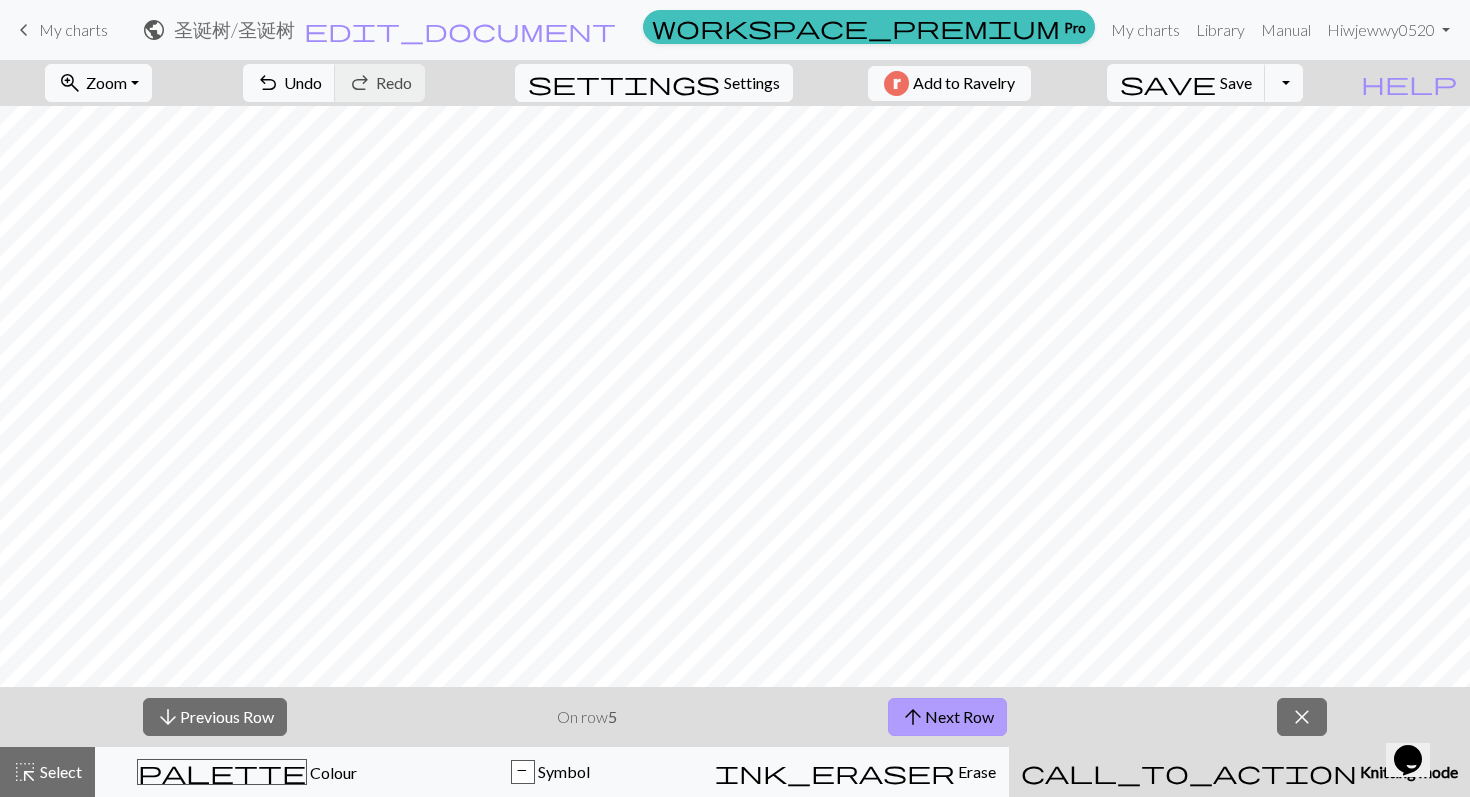 click on "arrow_upward  Next Row" at bounding box center (947, 717) 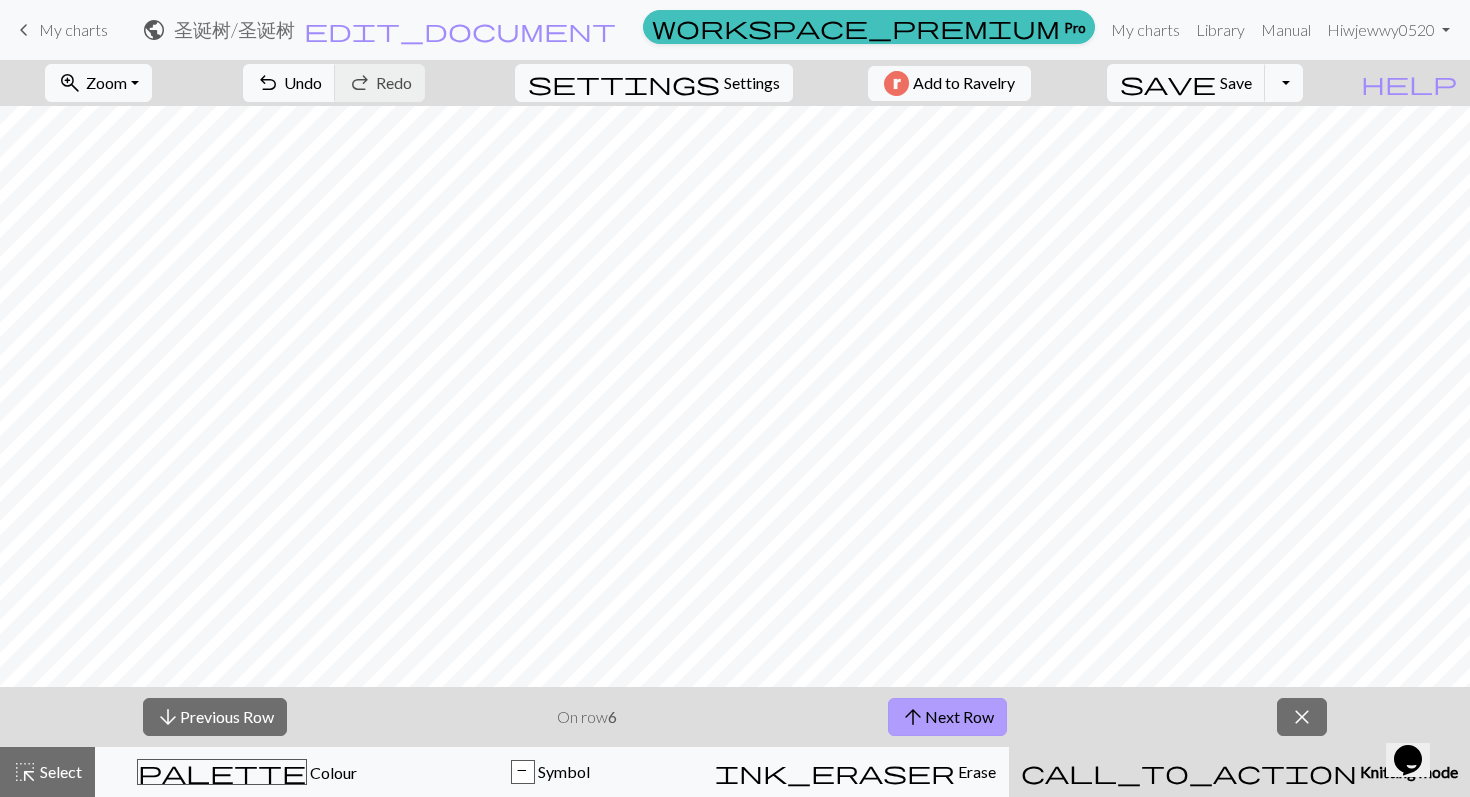 click on "arrow_upward  Next Row" at bounding box center (947, 717) 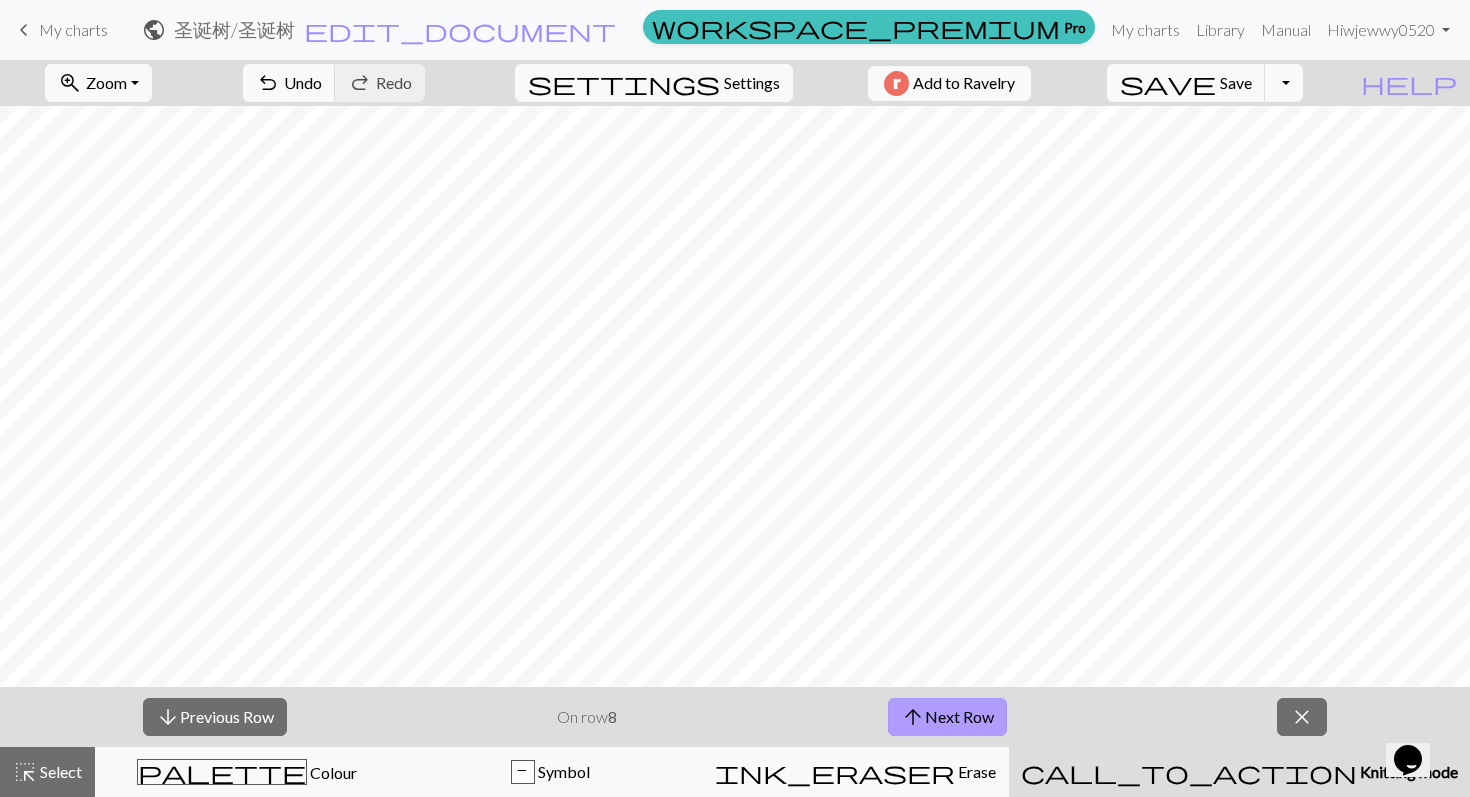 click on "arrow_upward  Next Row" at bounding box center [947, 717] 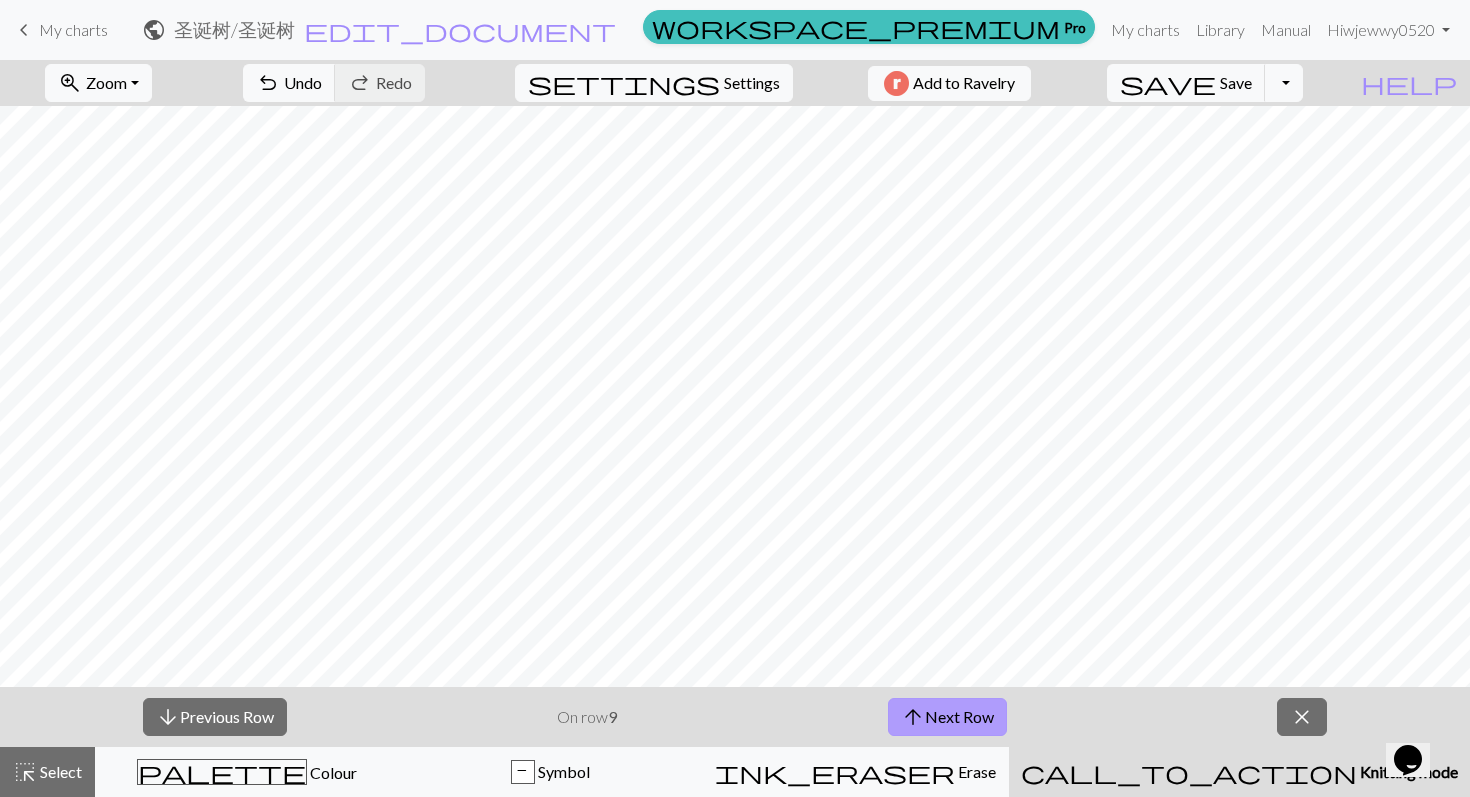 click on "arrow_upward  Next Row" at bounding box center (947, 717) 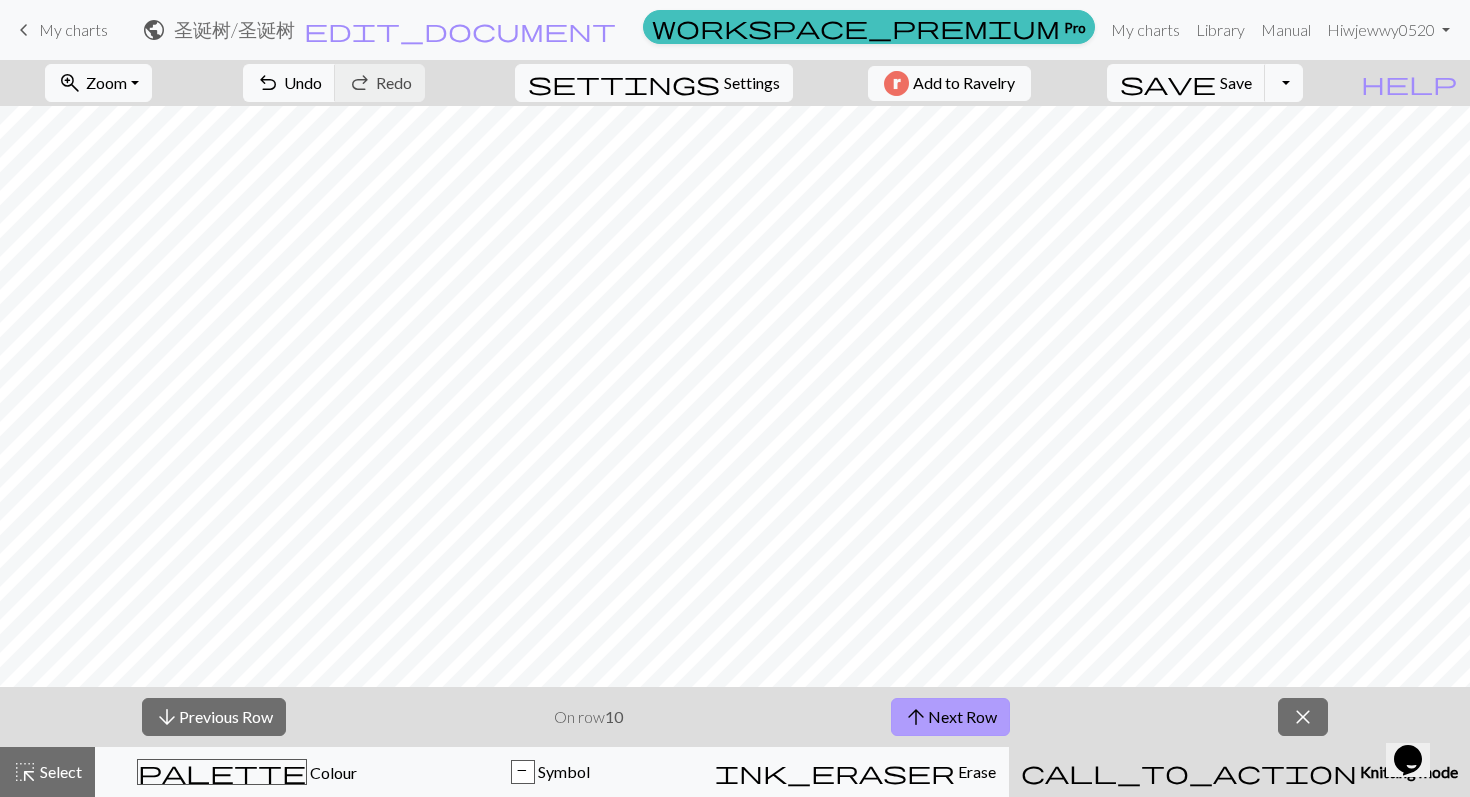 click on "arrow_upward  Next Row" at bounding box center (950, 717) 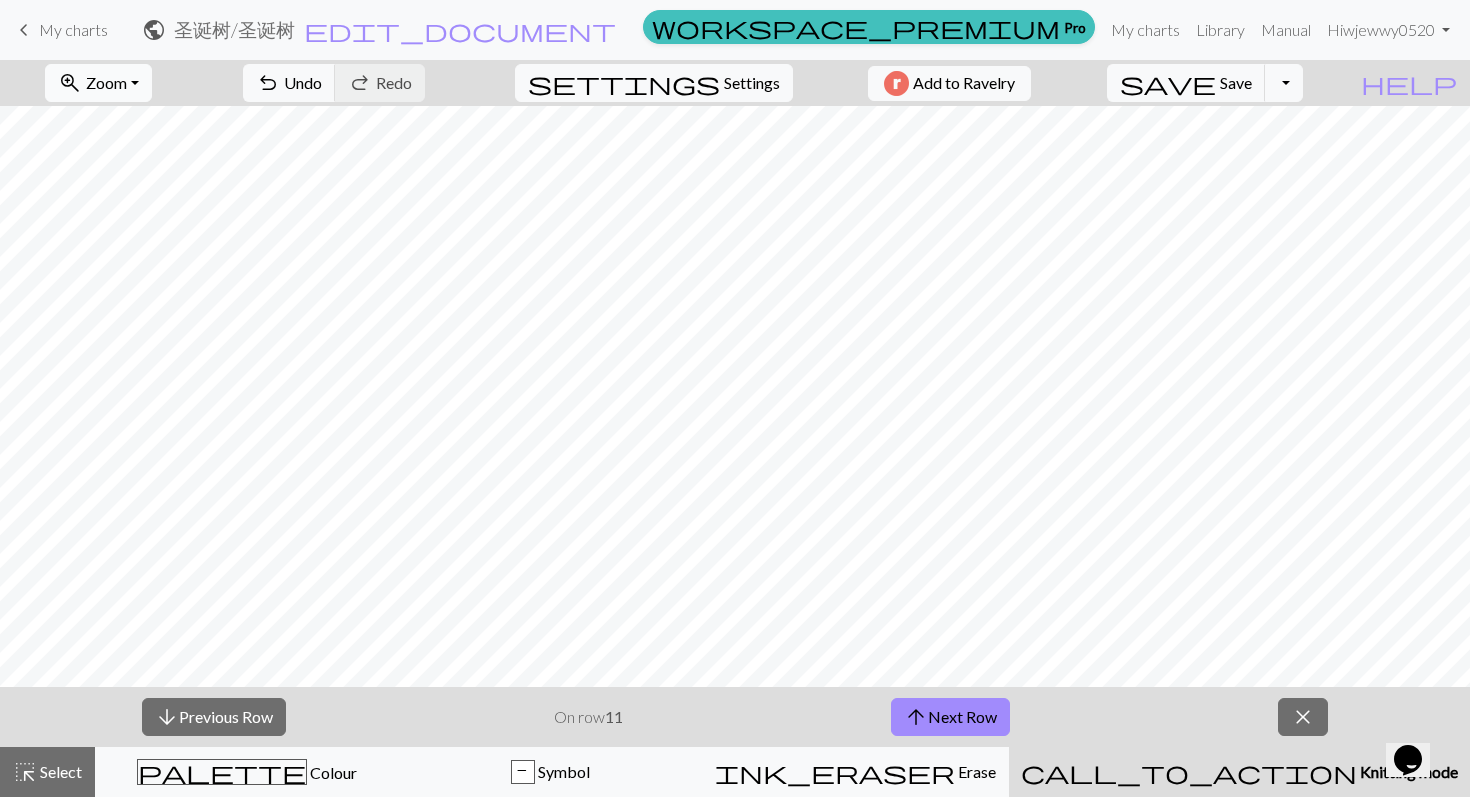click on "Zoom" at bounding box center [106, 82] 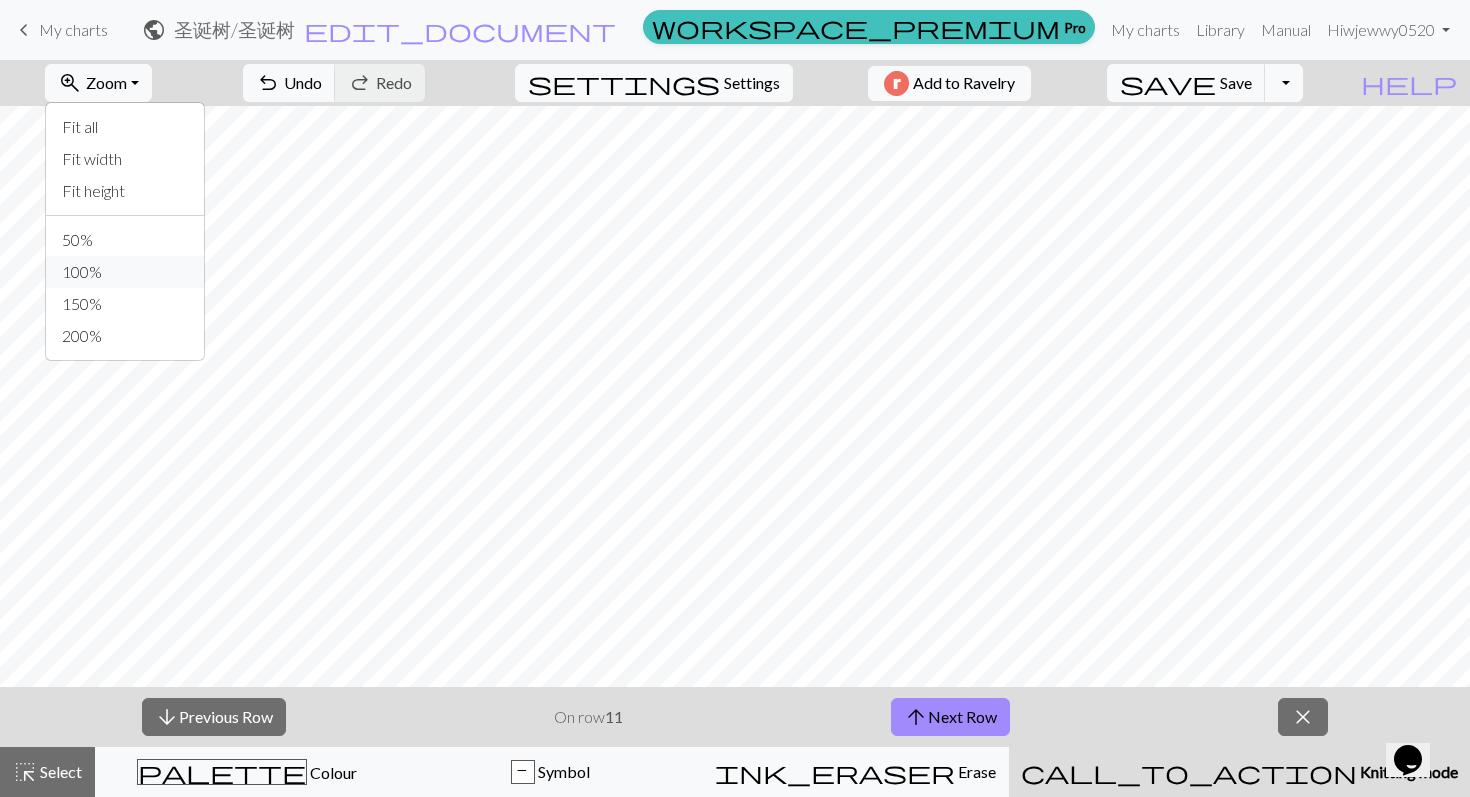 click on "100%" at bounding box center (125, 272) 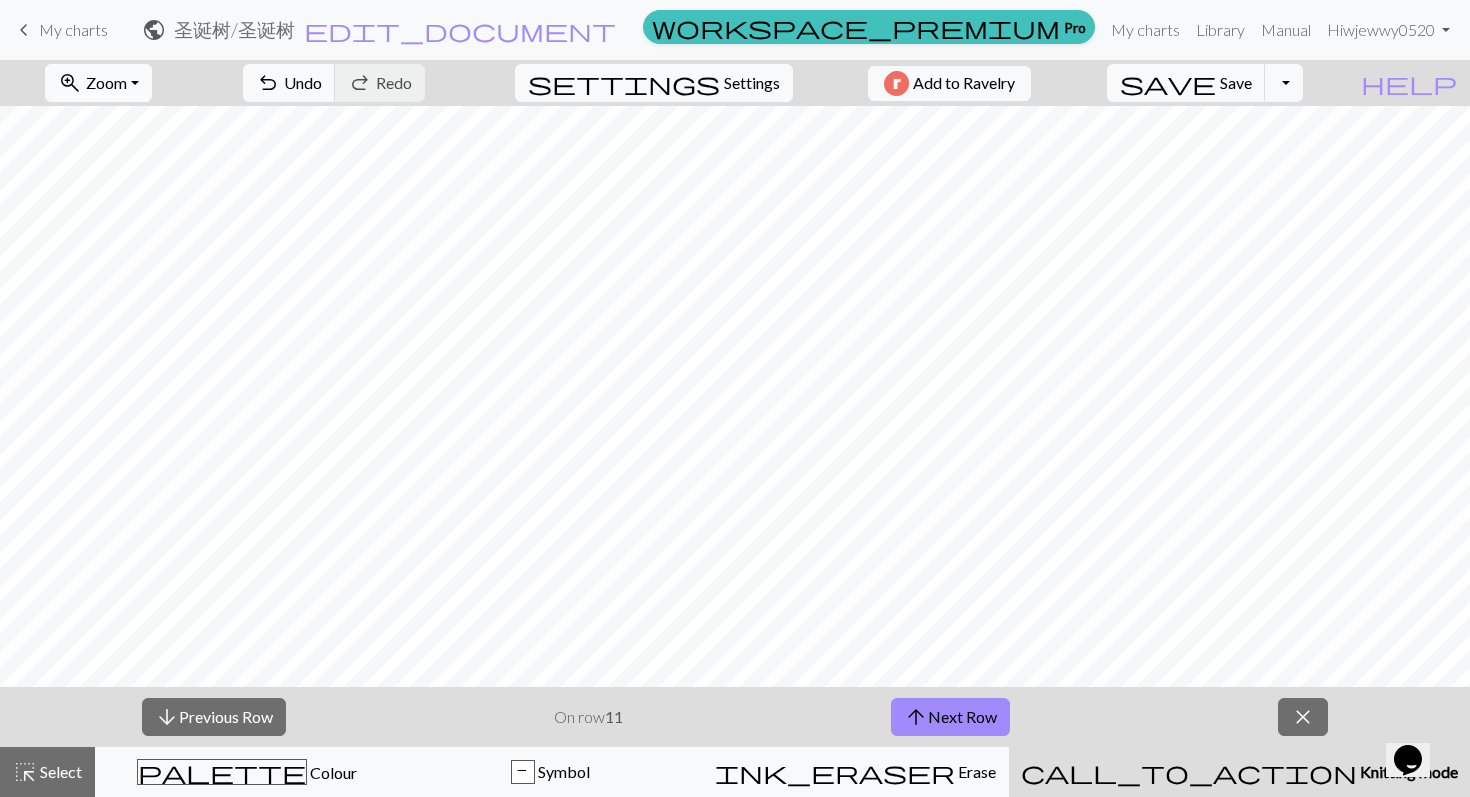 click on "Zoom" at bounding box center [106, 82] 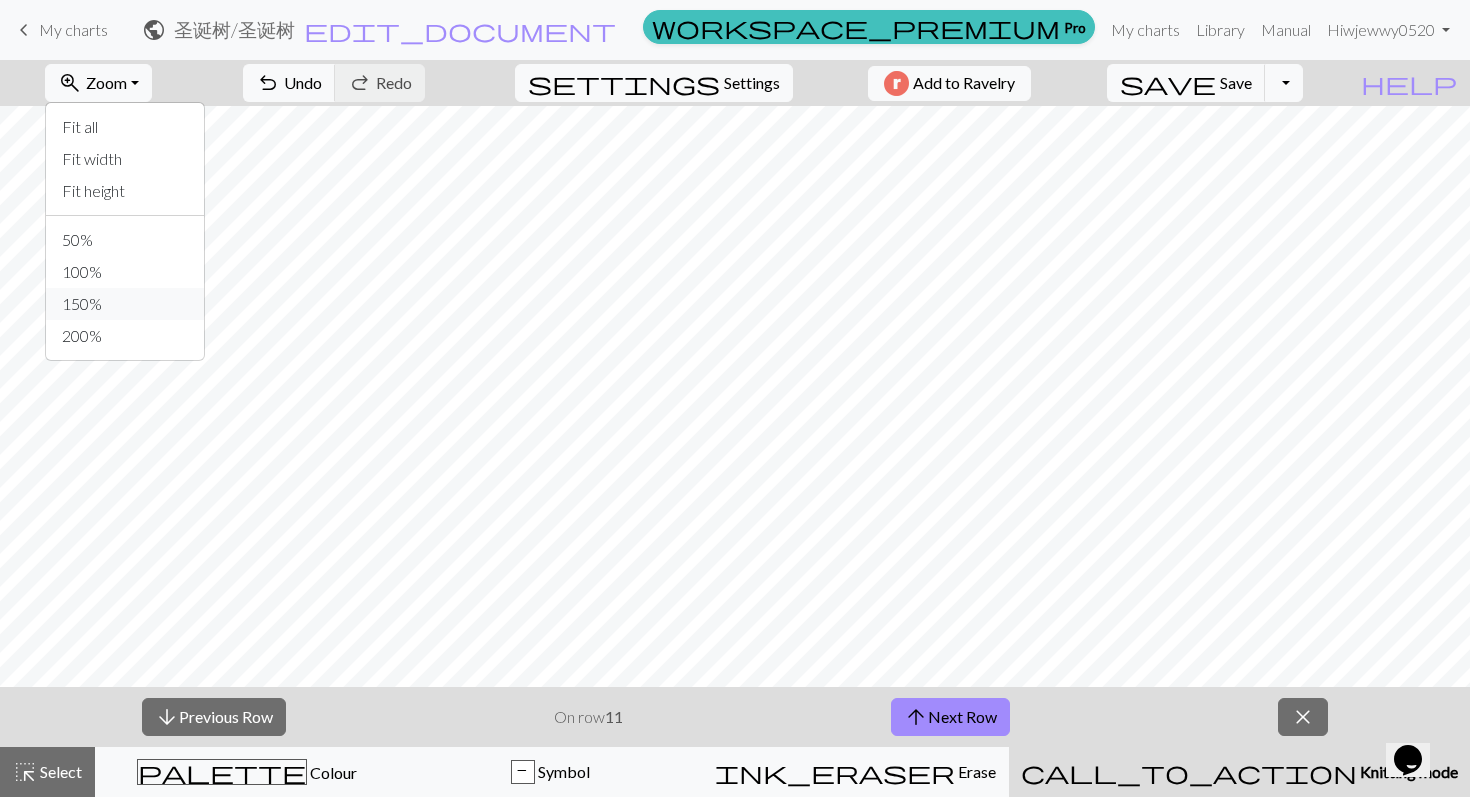 click on "150%" at bounding box center (125, 304) 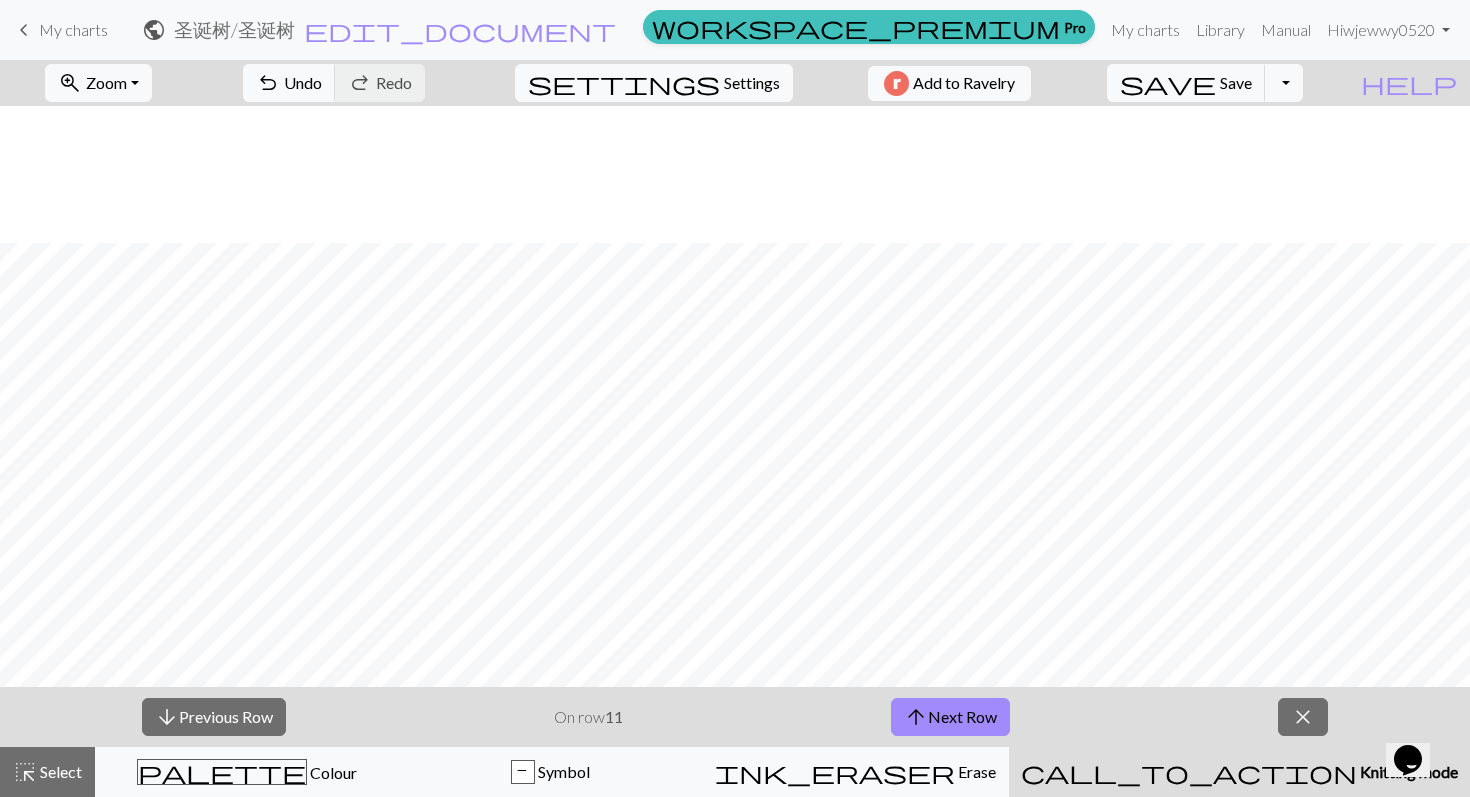 scroll, scrollTop: 1449, scrollLeft: 0, axis: vertical 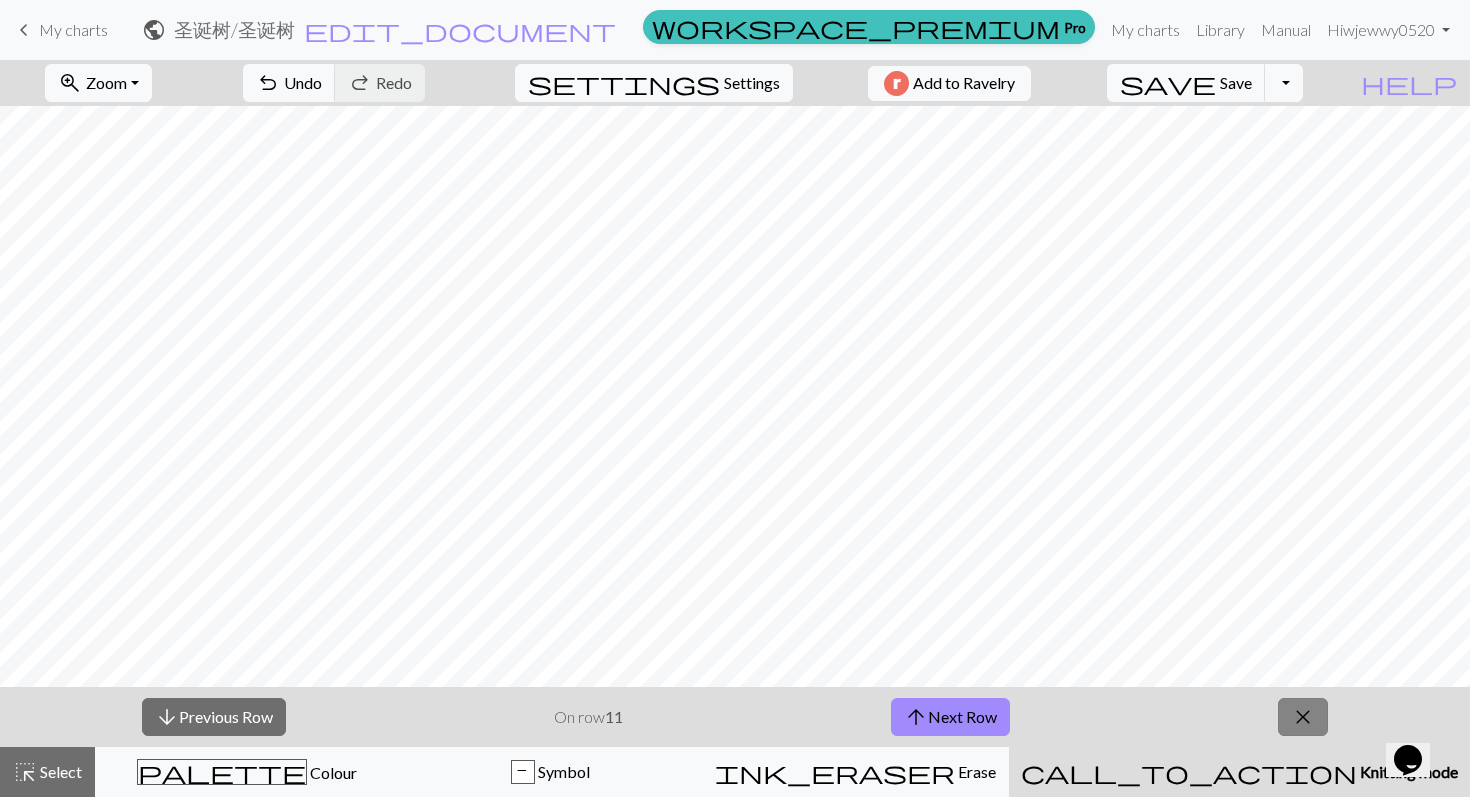 click on "close" at bounding box center (1303, 717) 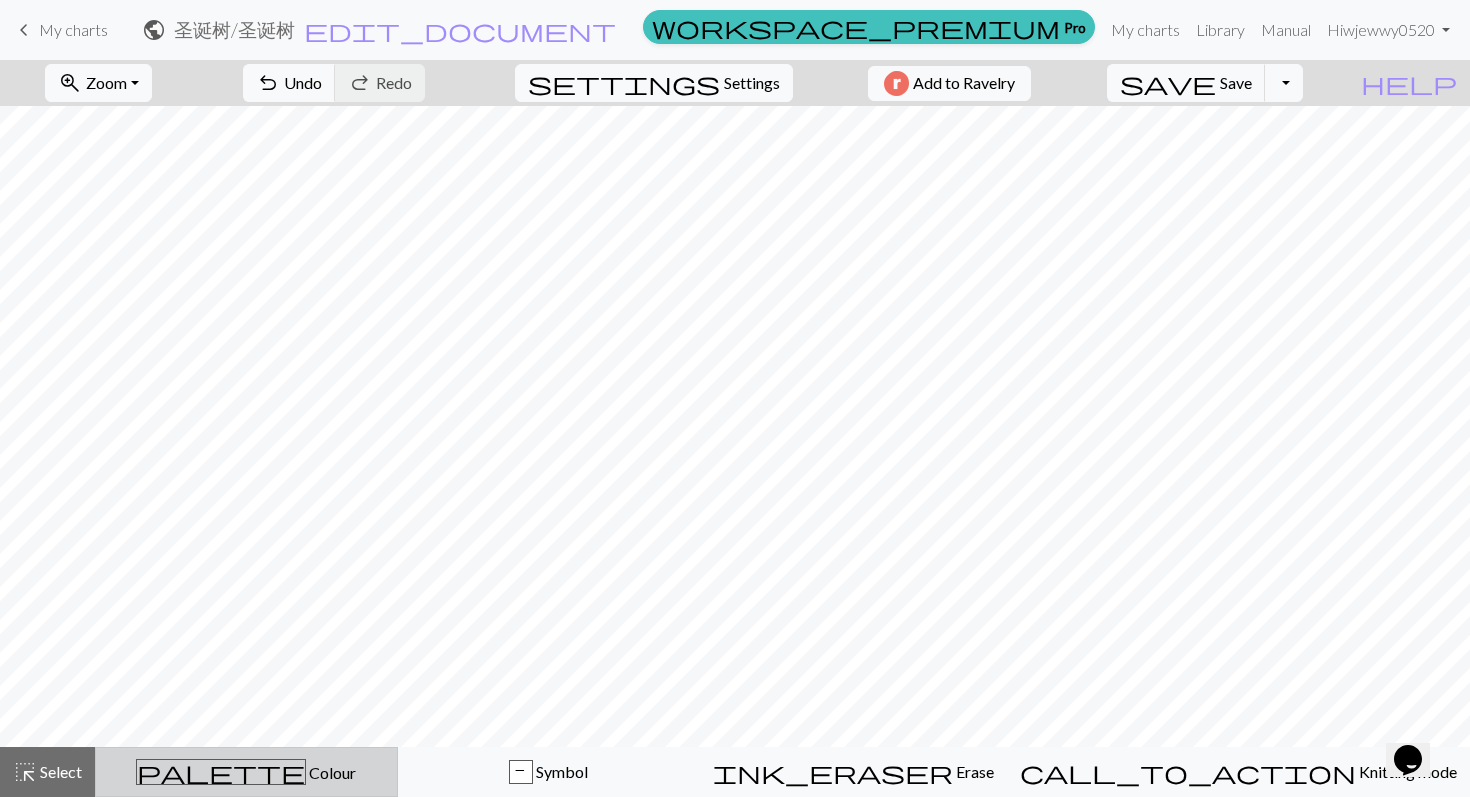 click on "palette   Colour   Colour" at bounding box center (246, 772) 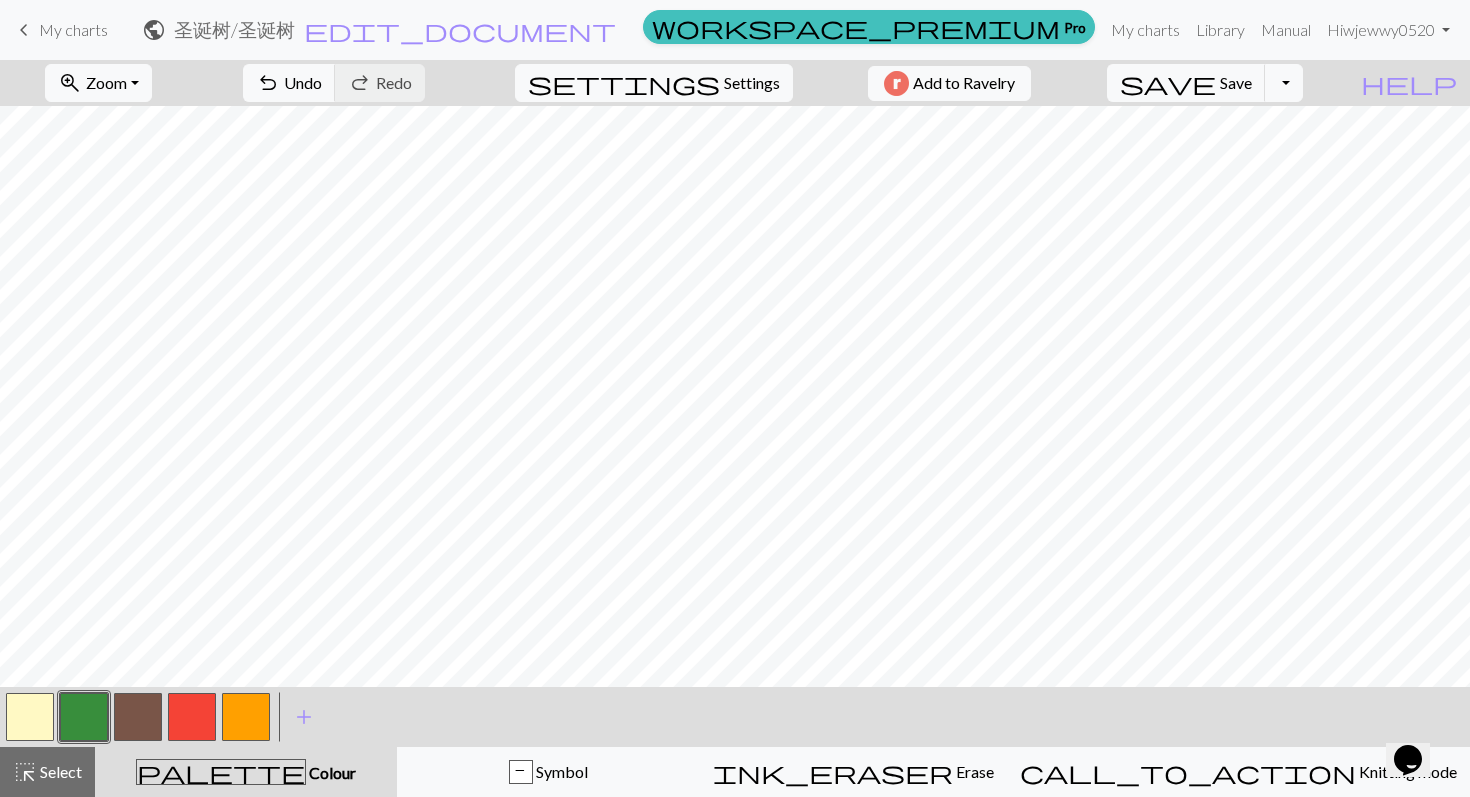 click at bounding box center (84, 717) 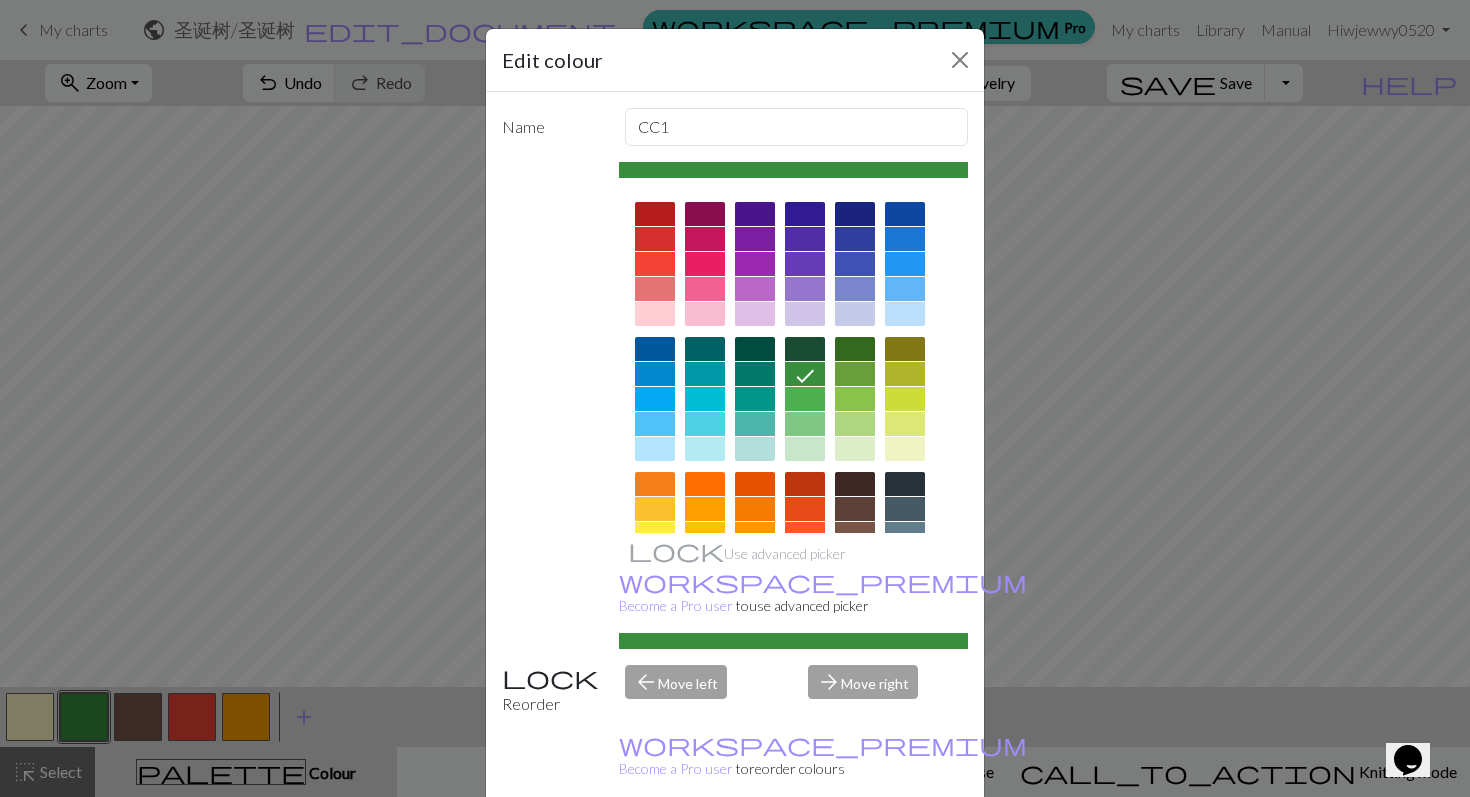click on "Done" at bounding box center [855, 848] 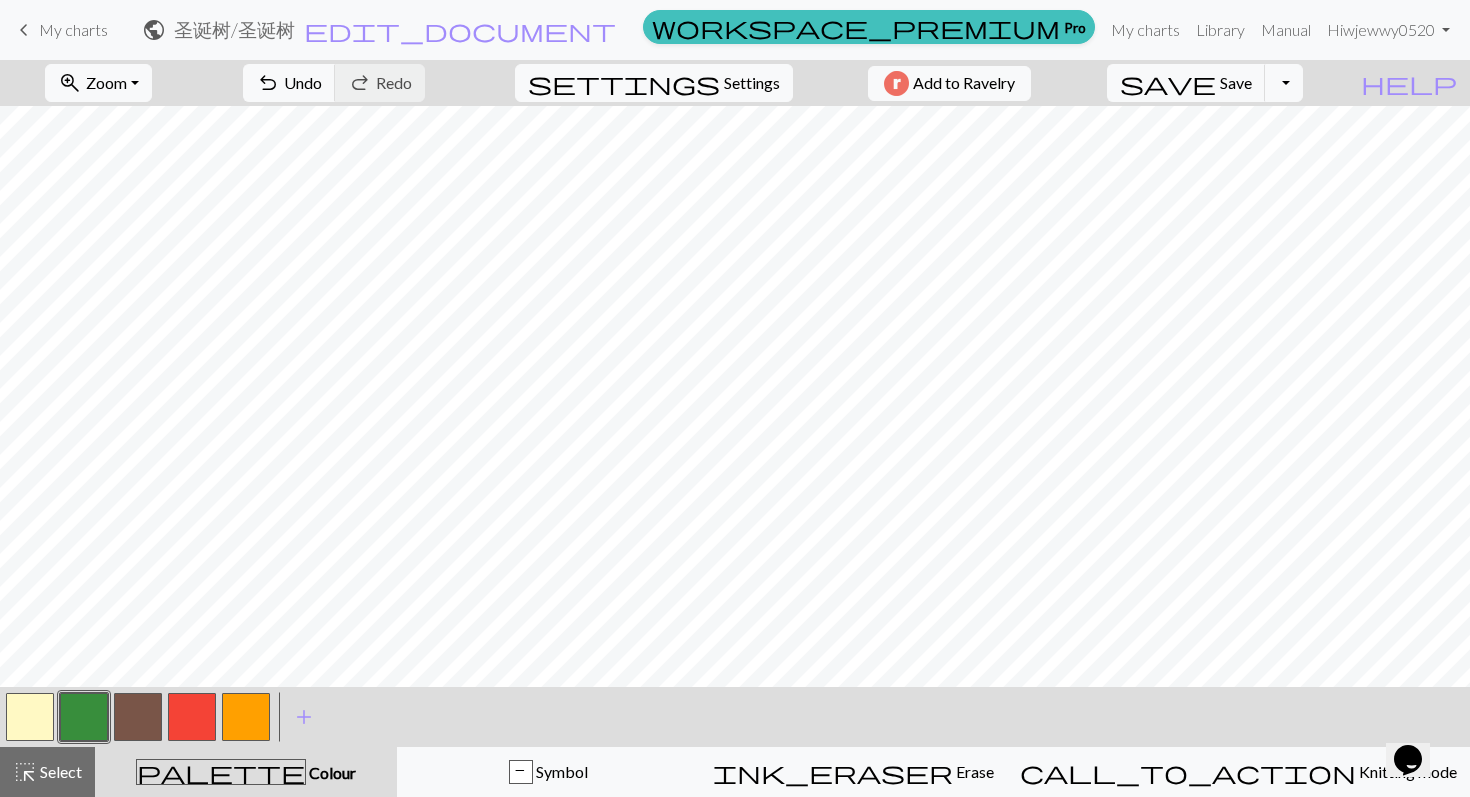 click at bounding box center [84, 717] 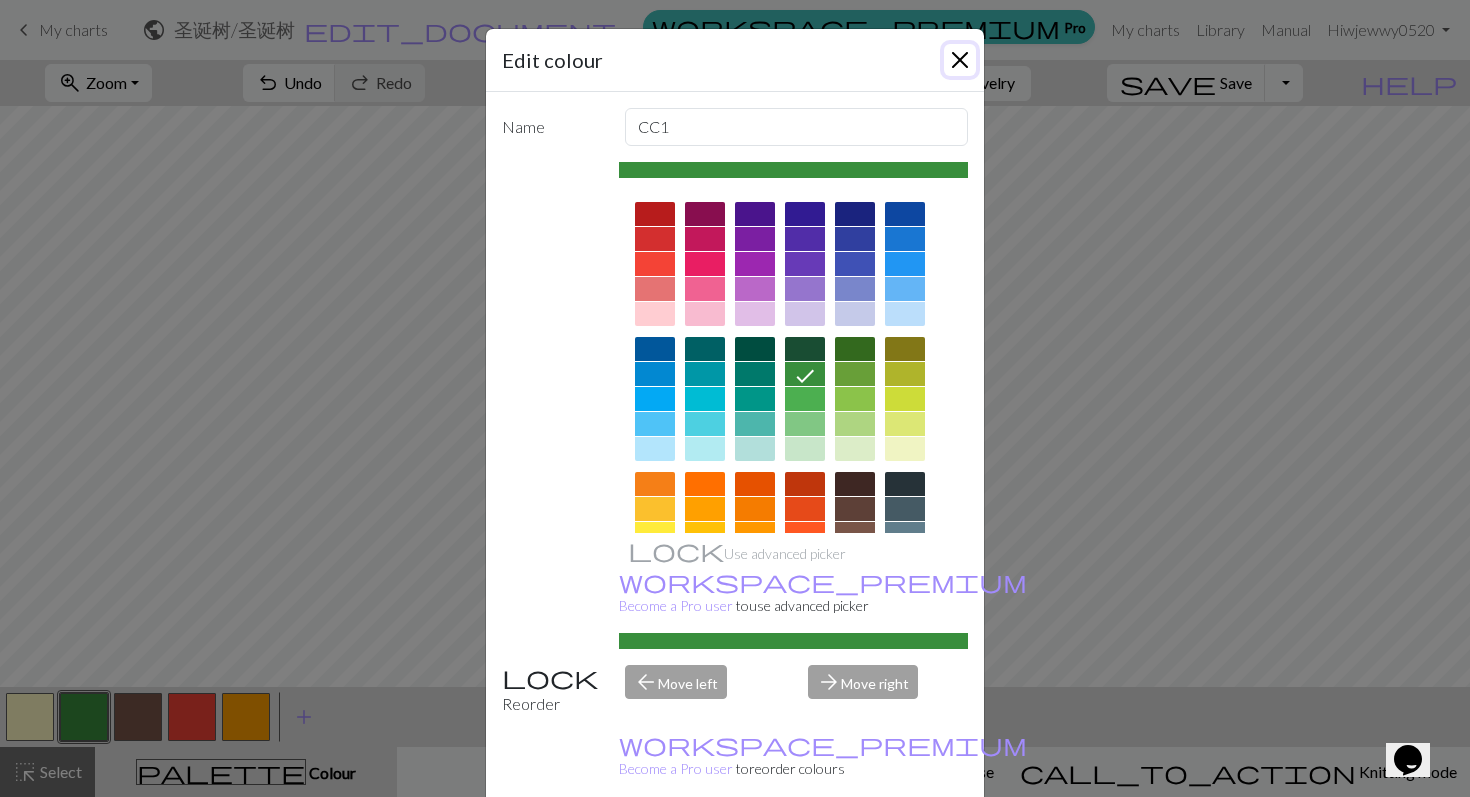 click at bounding box center (960, 60) 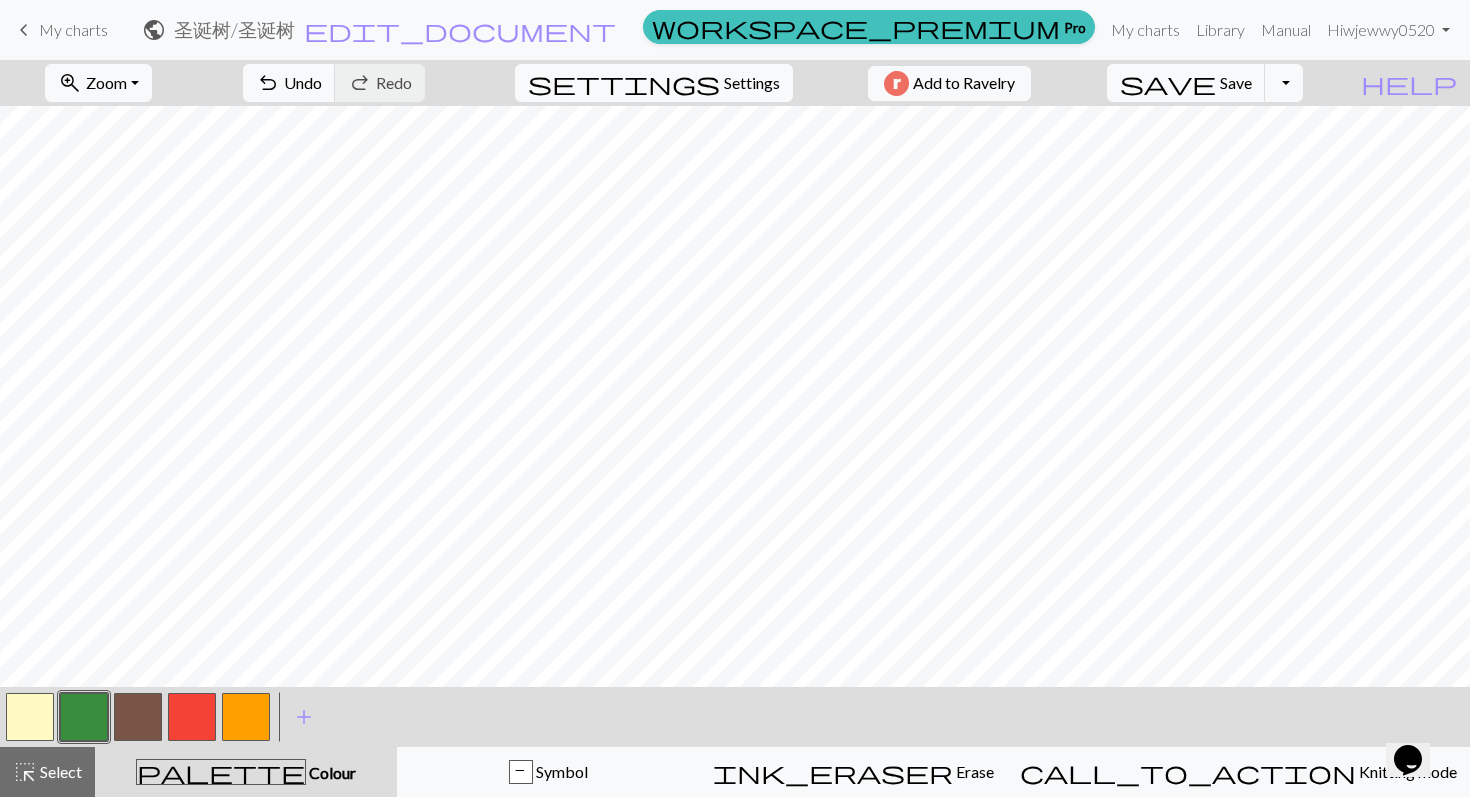 click at bounding box center (138, 717) 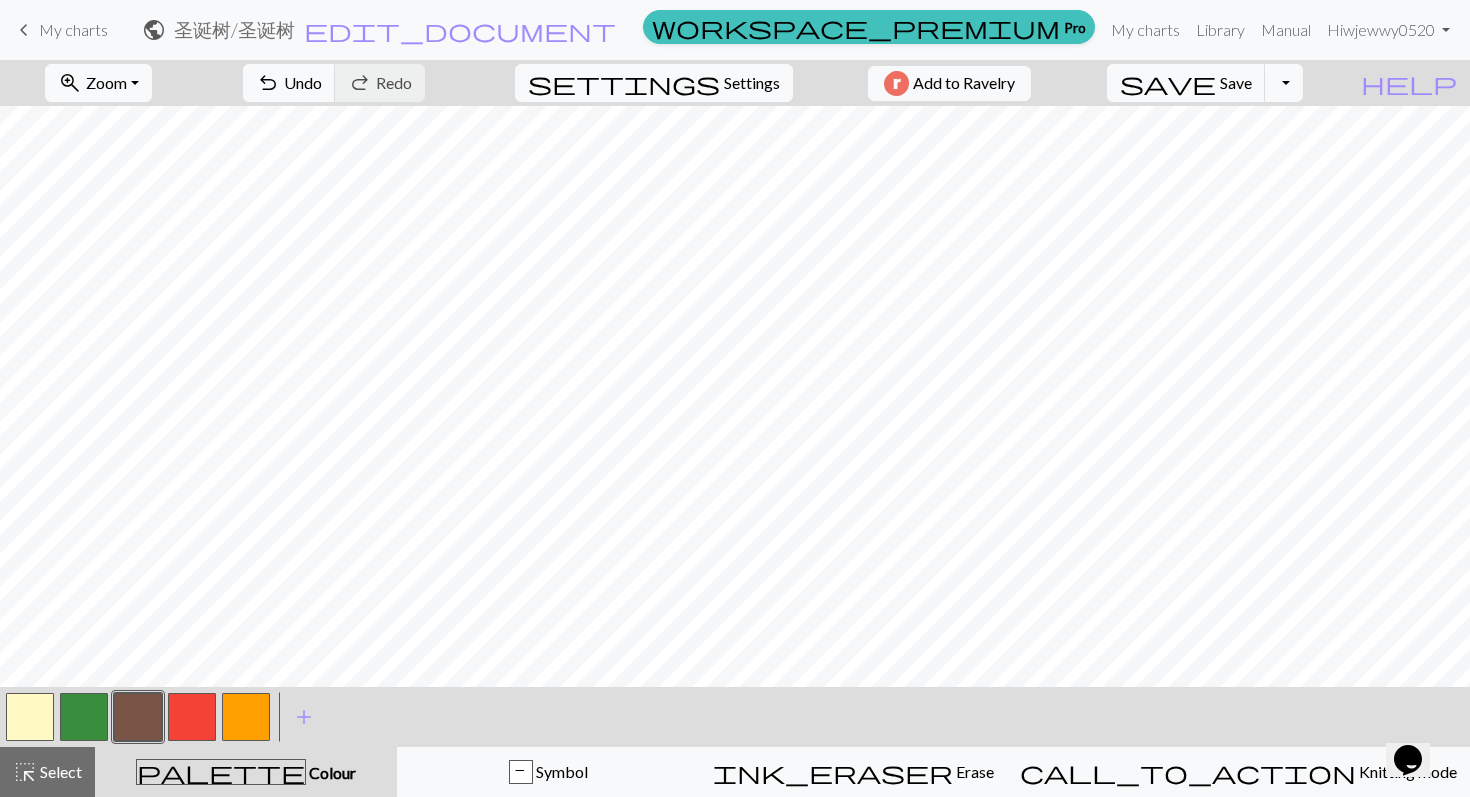 click at bounding box center (84, 717) 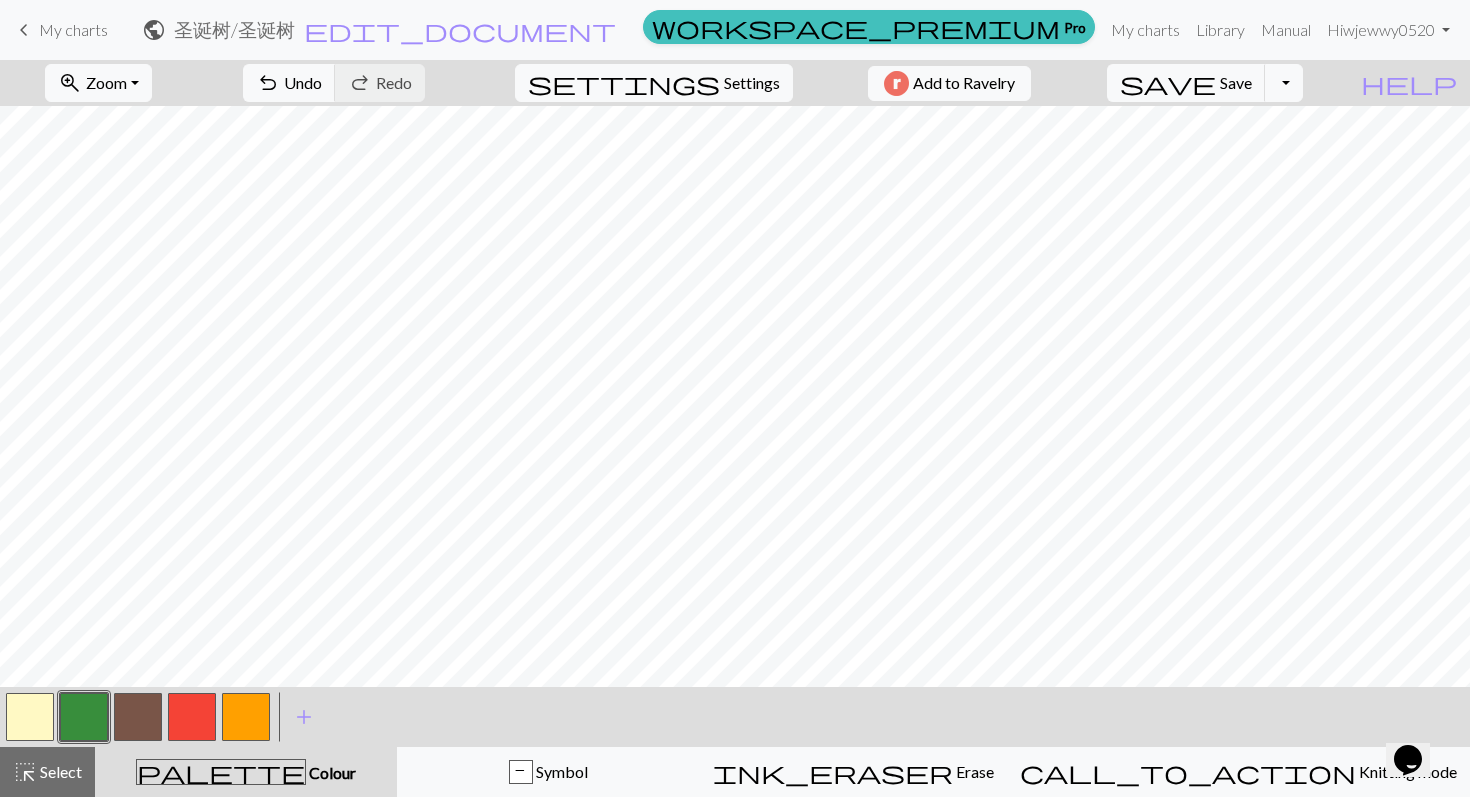 click at bounding box center (138, 717) 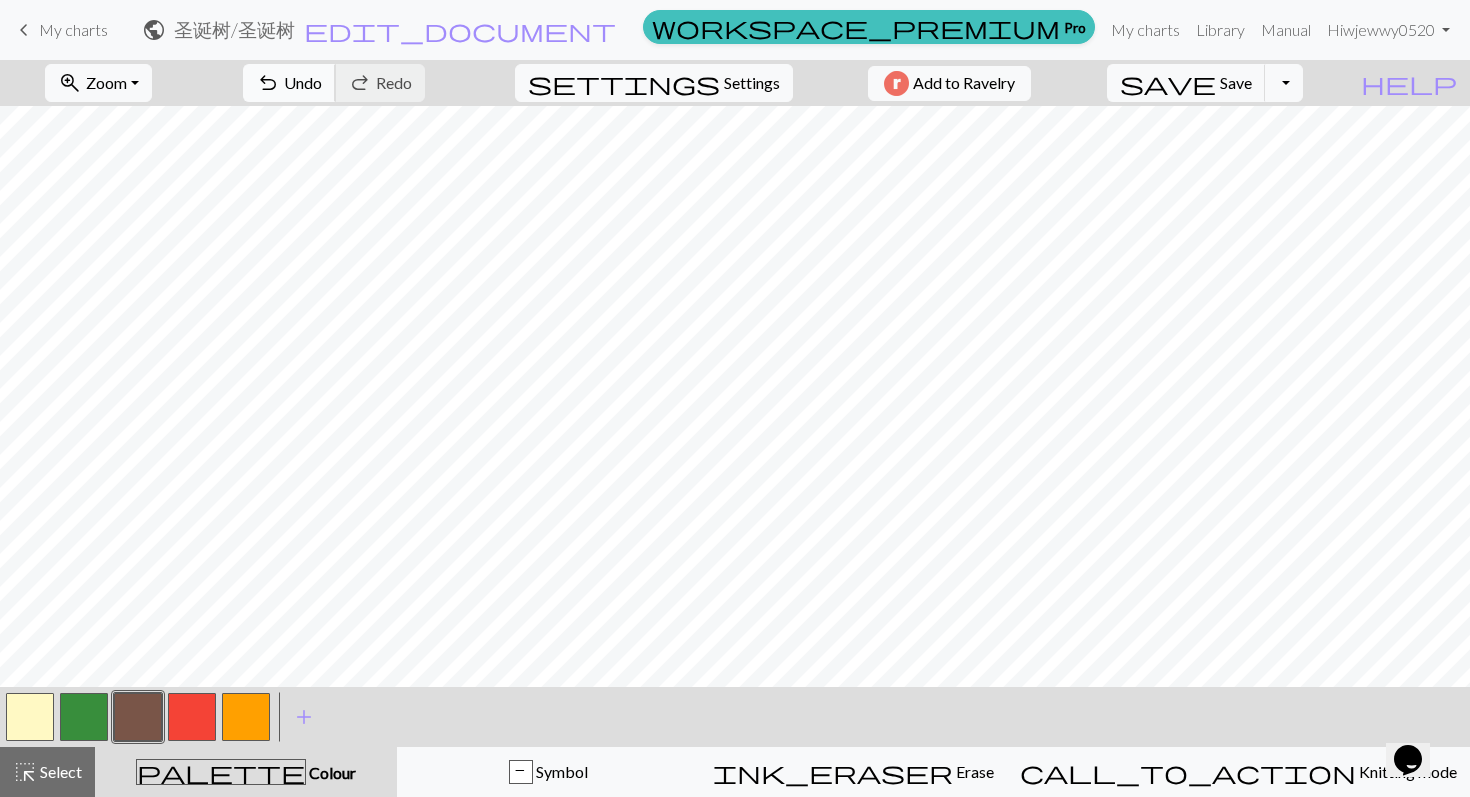 click on "undo Undo Undo" at bounding box center (289, 83) 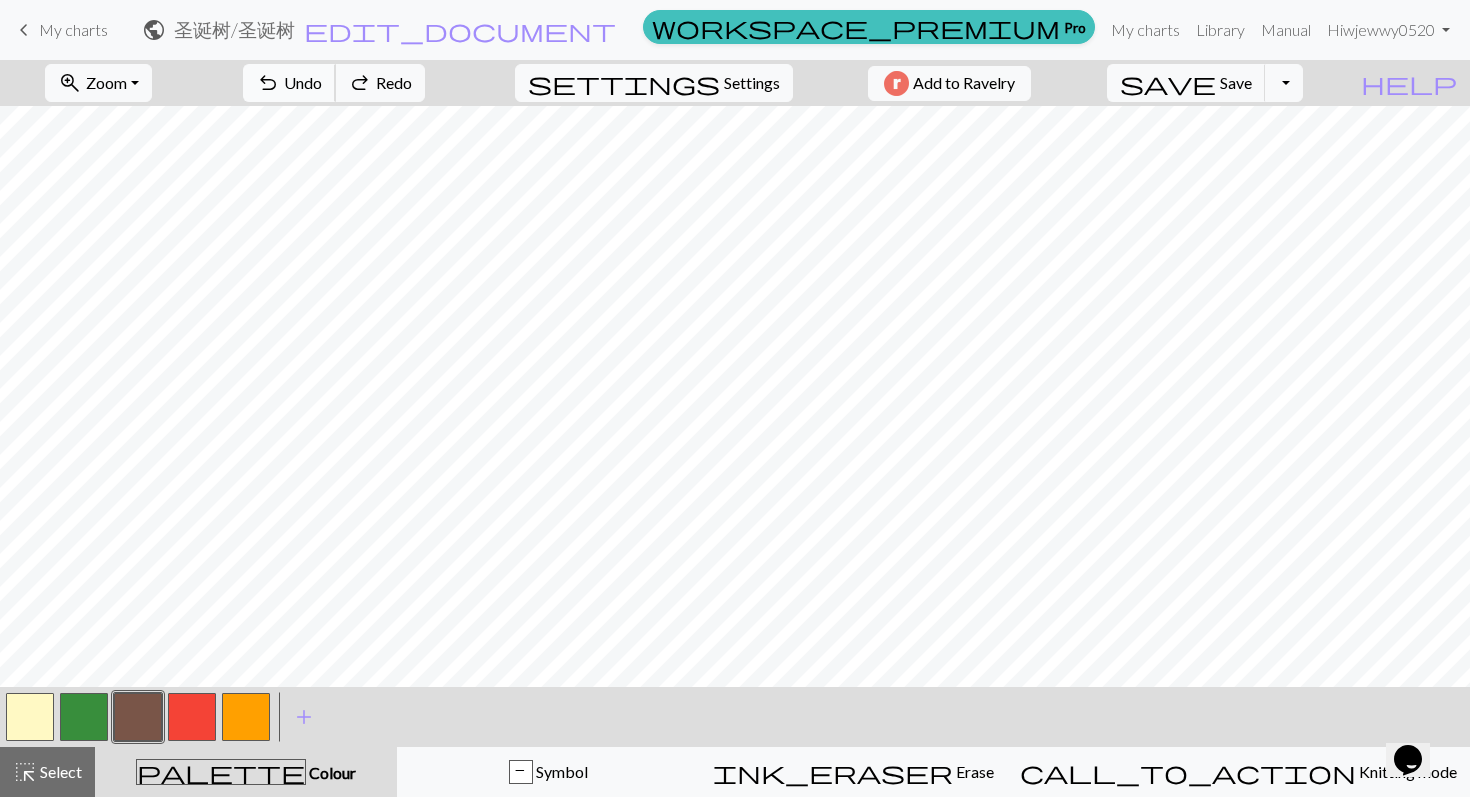 click on "undo Undo Undo" at bounding box center (289, 83) 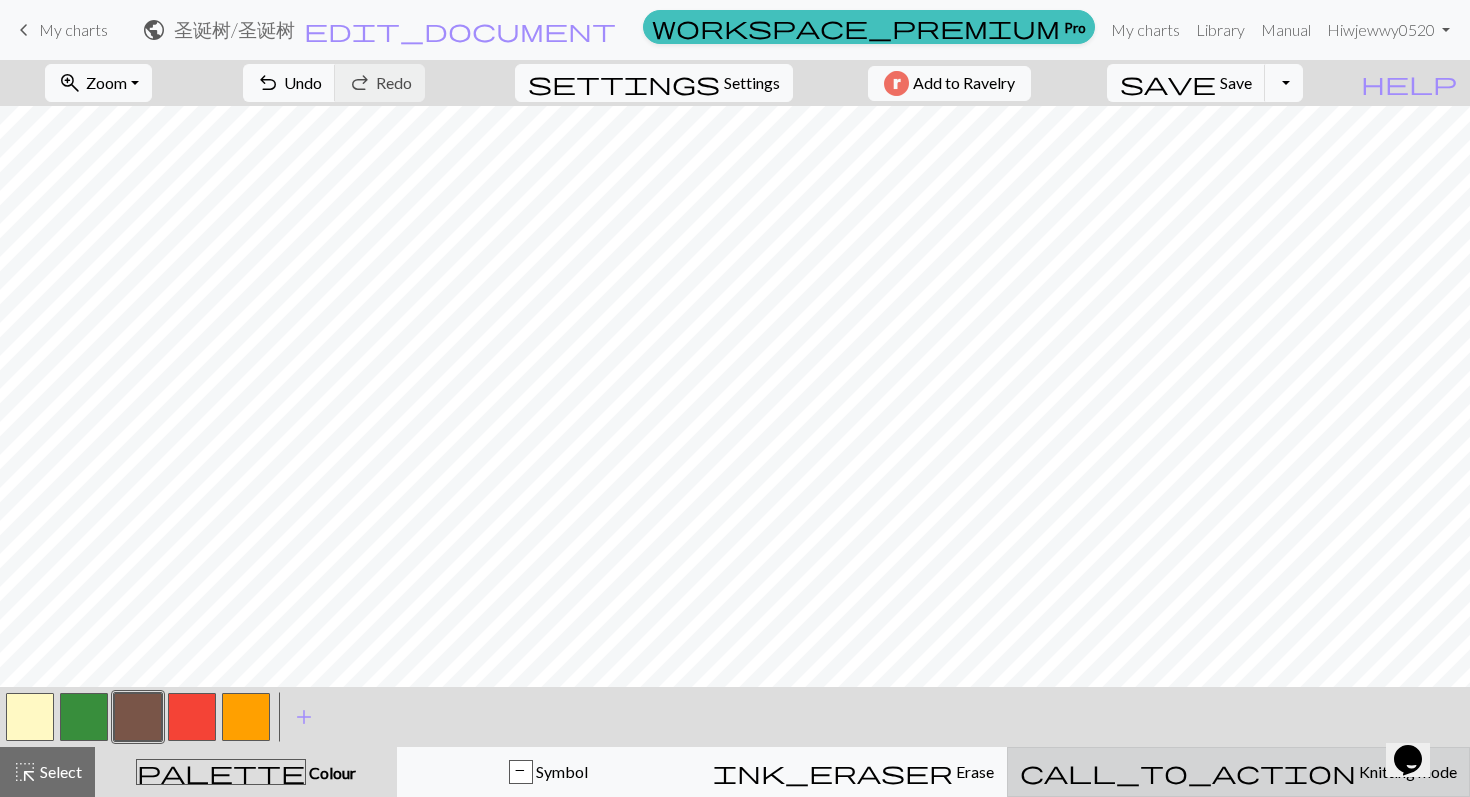 click on "Knitting mode" at bounding box center (1406, 771) 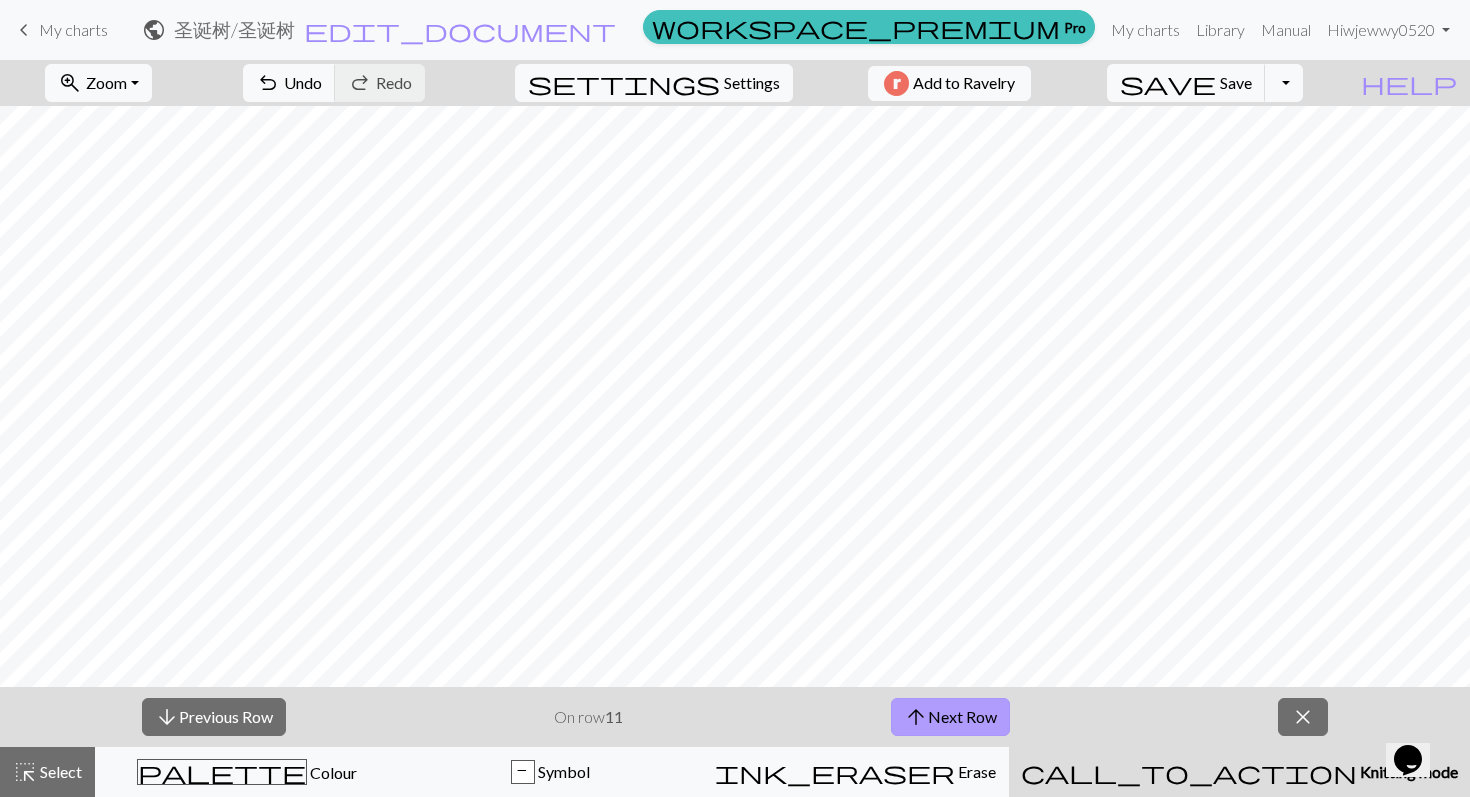 click on "arrow_upward  Next Row" at bounding box center (950, 717) 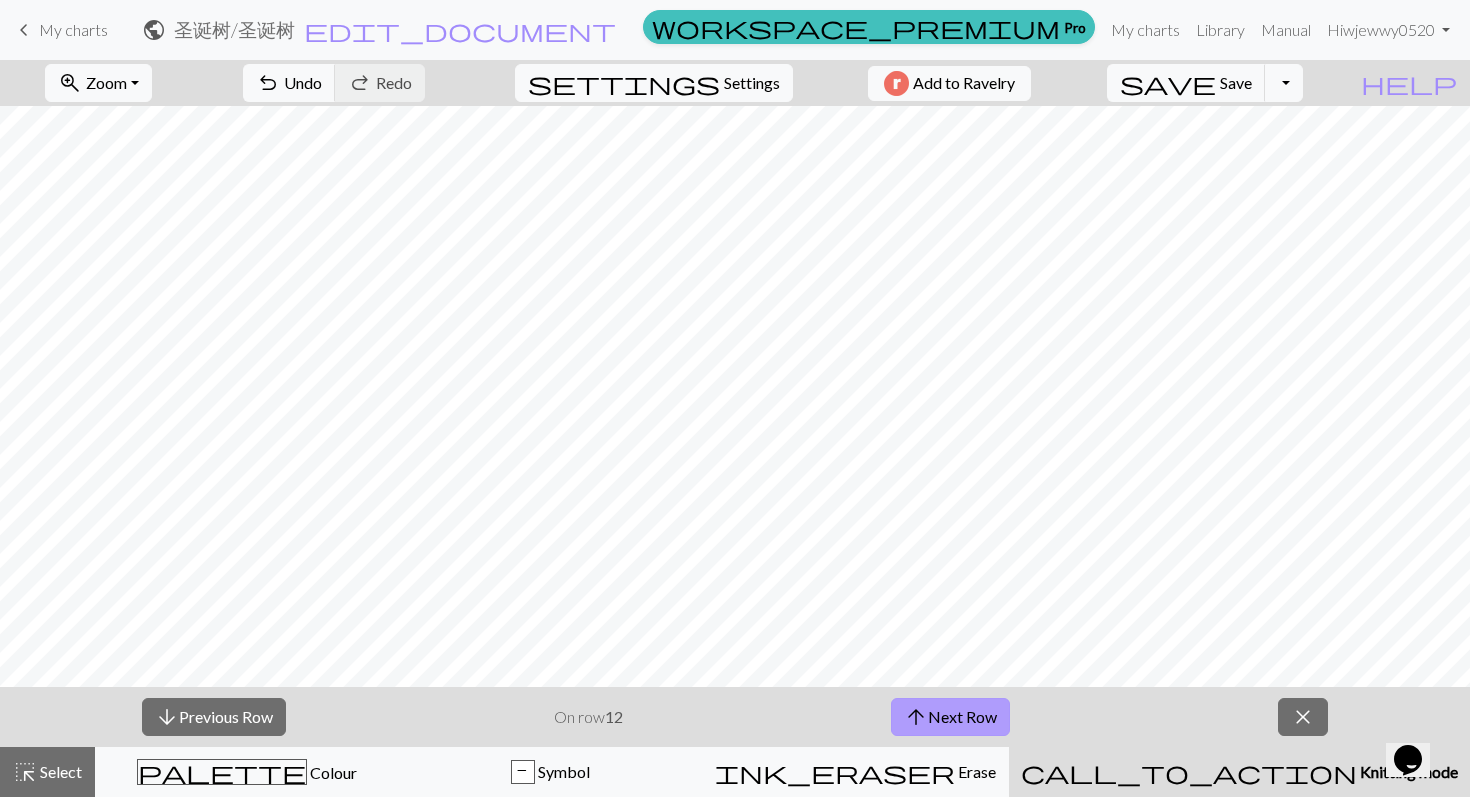 click on "arrow_upward  Next Row" at bounding box center (950, 717) 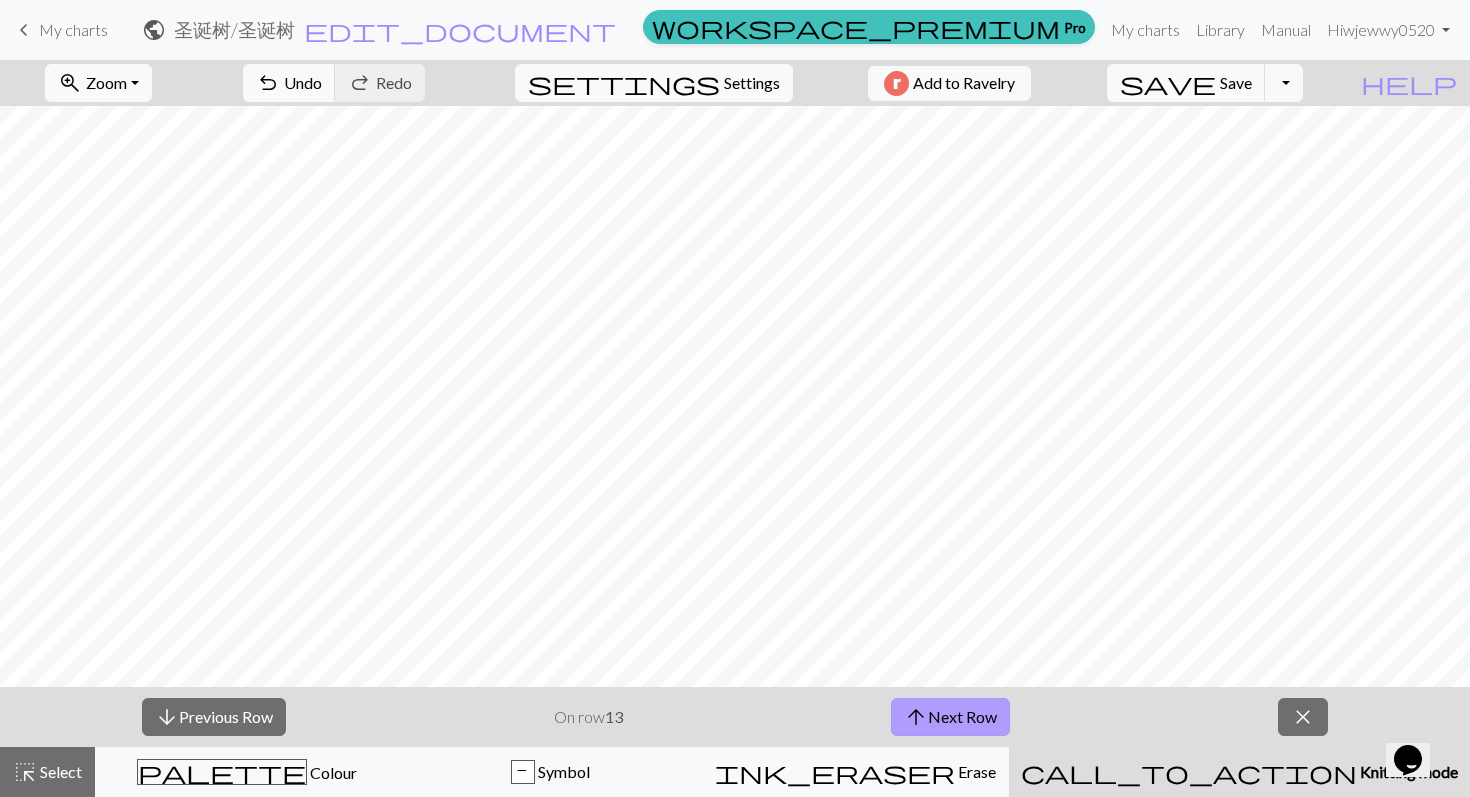 click on "arrow_upward" at bounding box center (916, 717) 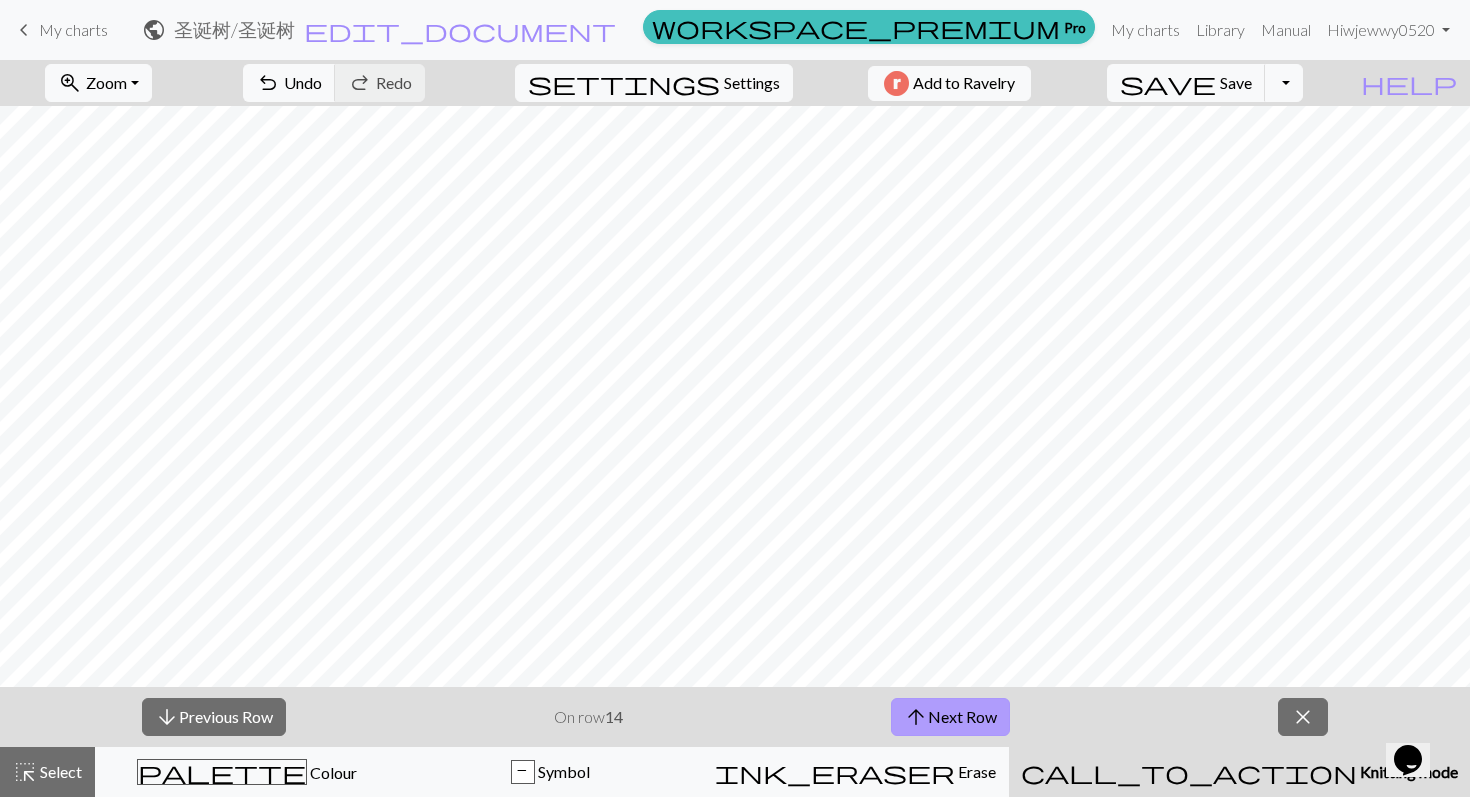click on "arrow_upward" at bounding box center [916, 717] 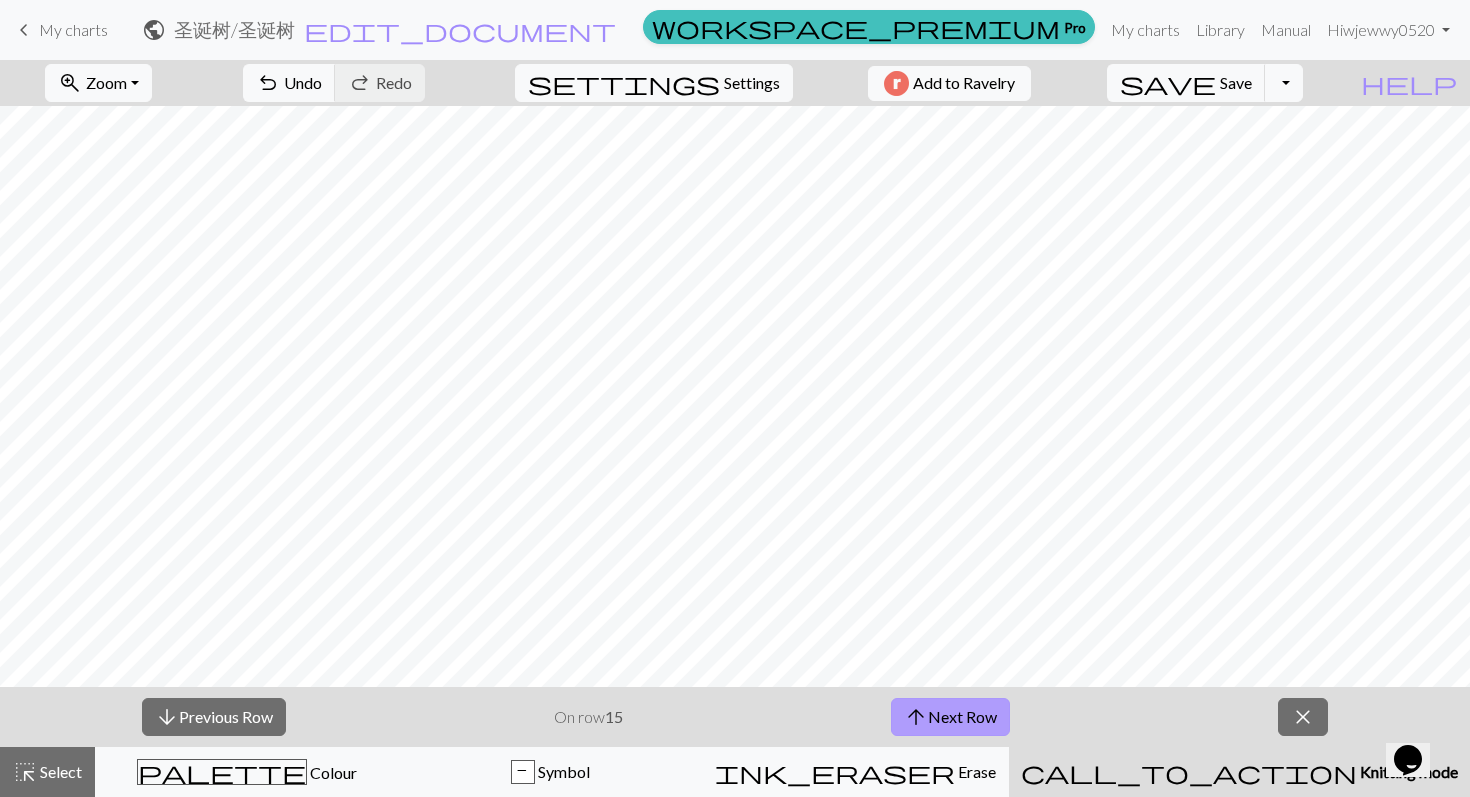 click on "arrow_upward  Next Row" at bounding box center (950, 717) 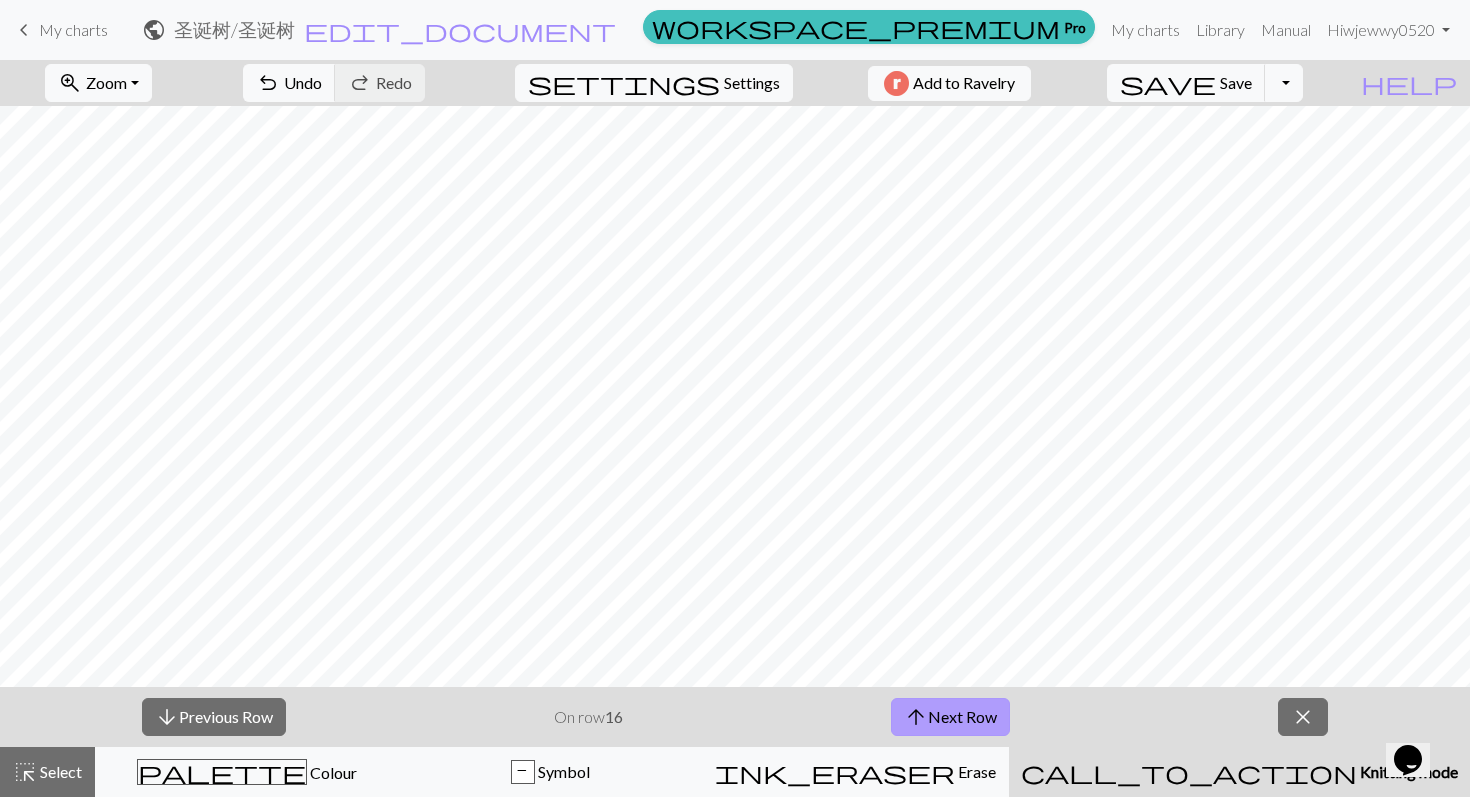 click on "arrow_upward  Next Row" at bounding box center (950, 717) 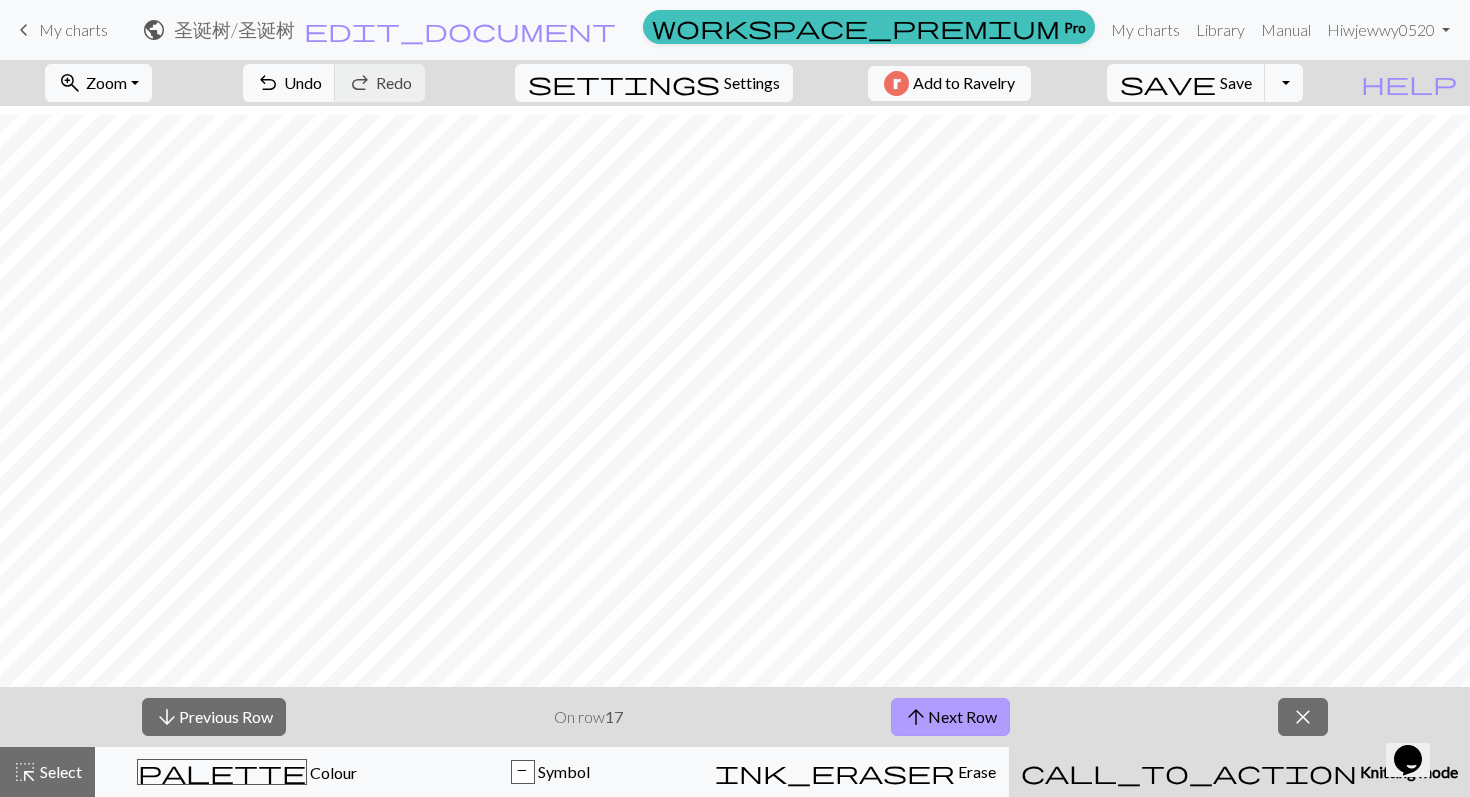 scroll, scrollTop: 1325, scrollLeft: 0, axis: vertical 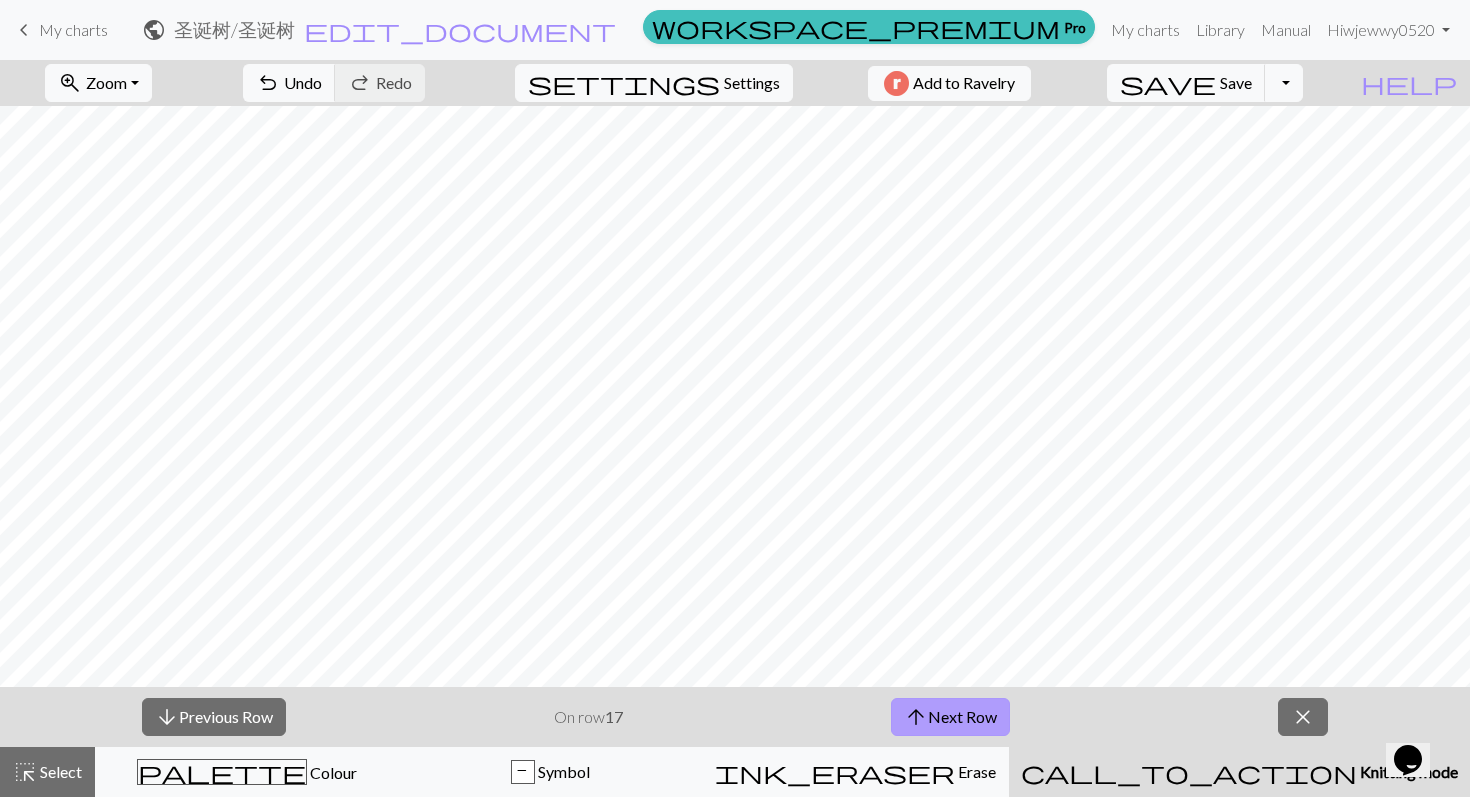 click on "arrow_upward  Next Row" at bounding box center (950, 717) 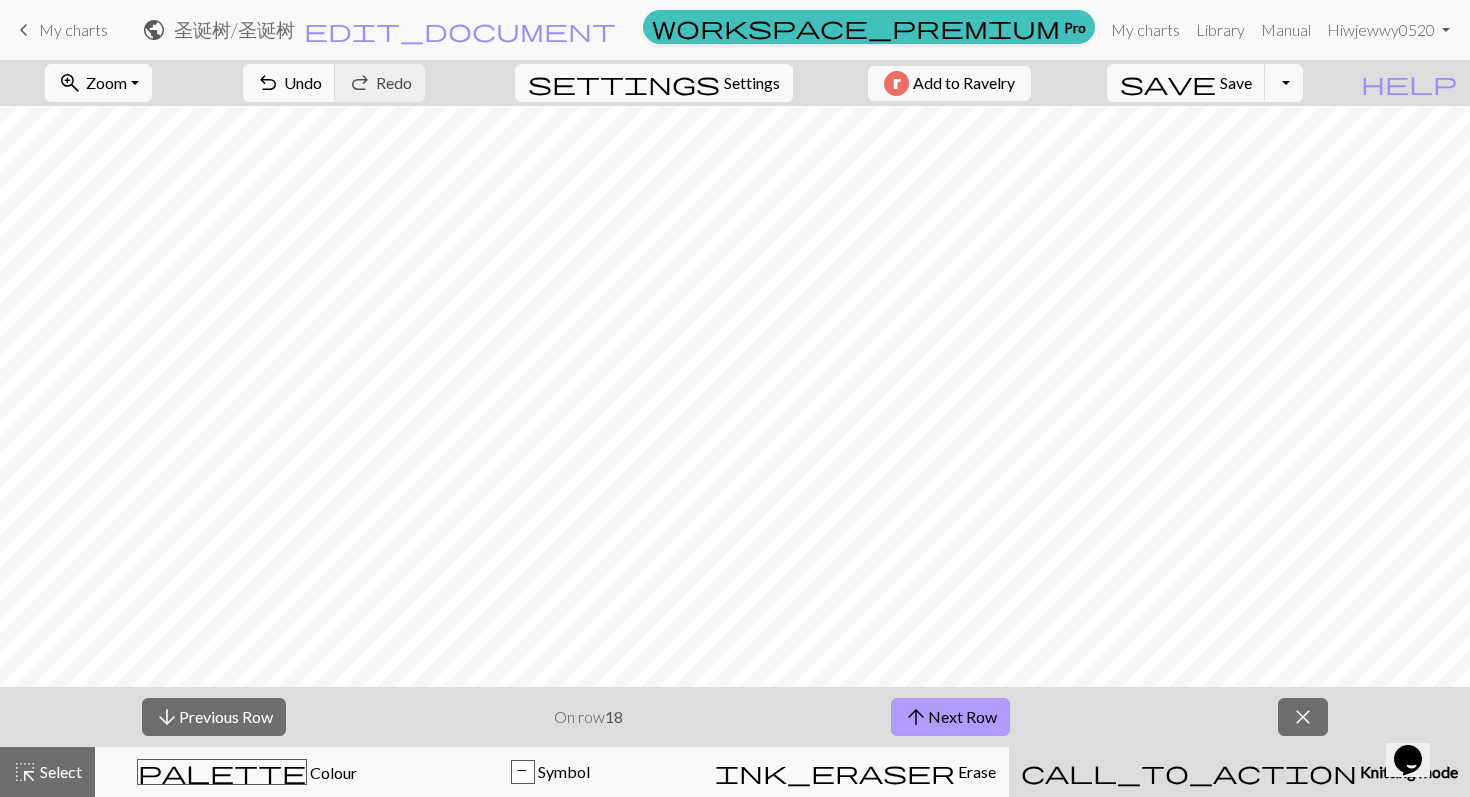 click on "arrow_upward  Next Row" at bounding box center (950, 717) 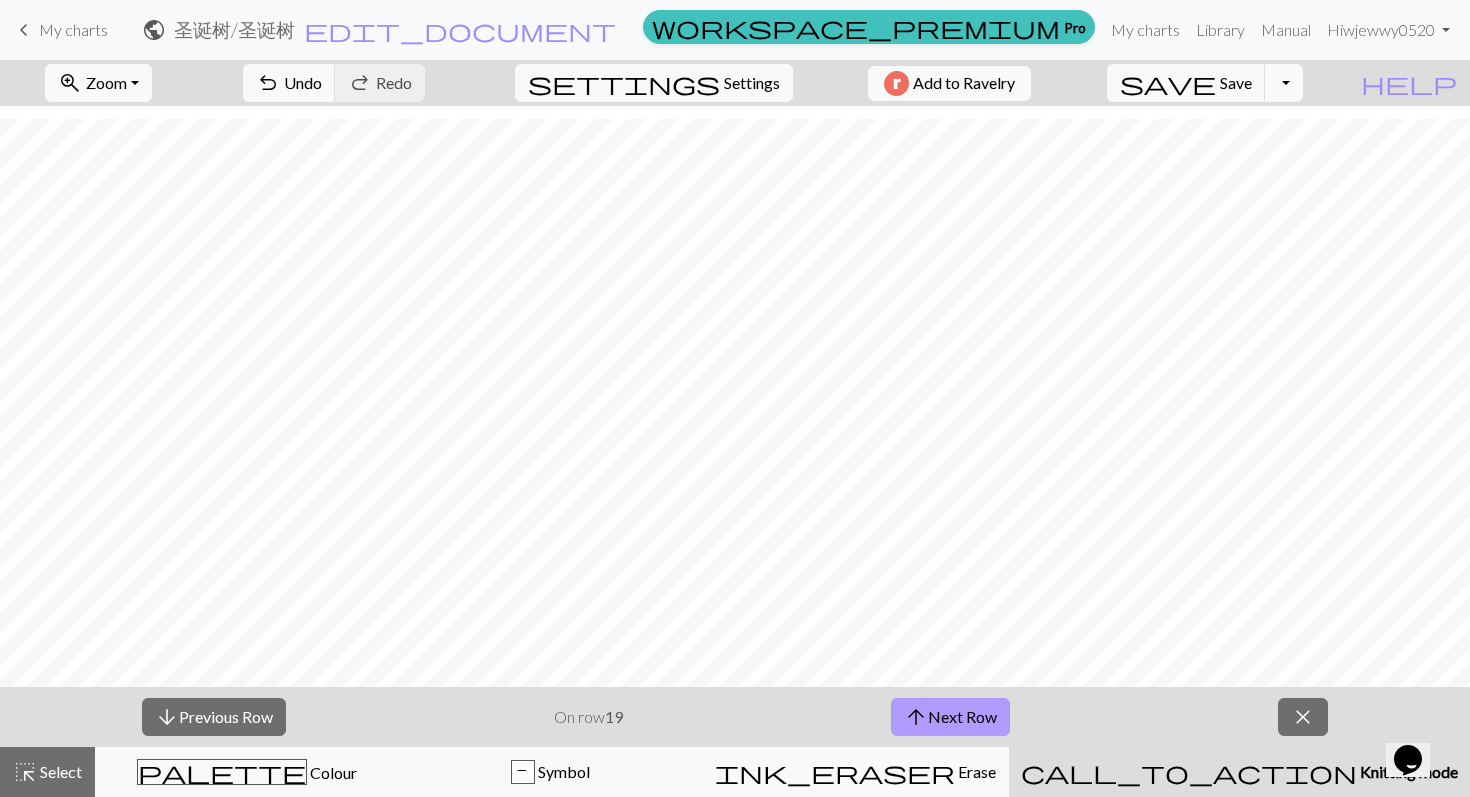 scroll, scrollTop: 1207, scrollLeft: 0, axis: vertical 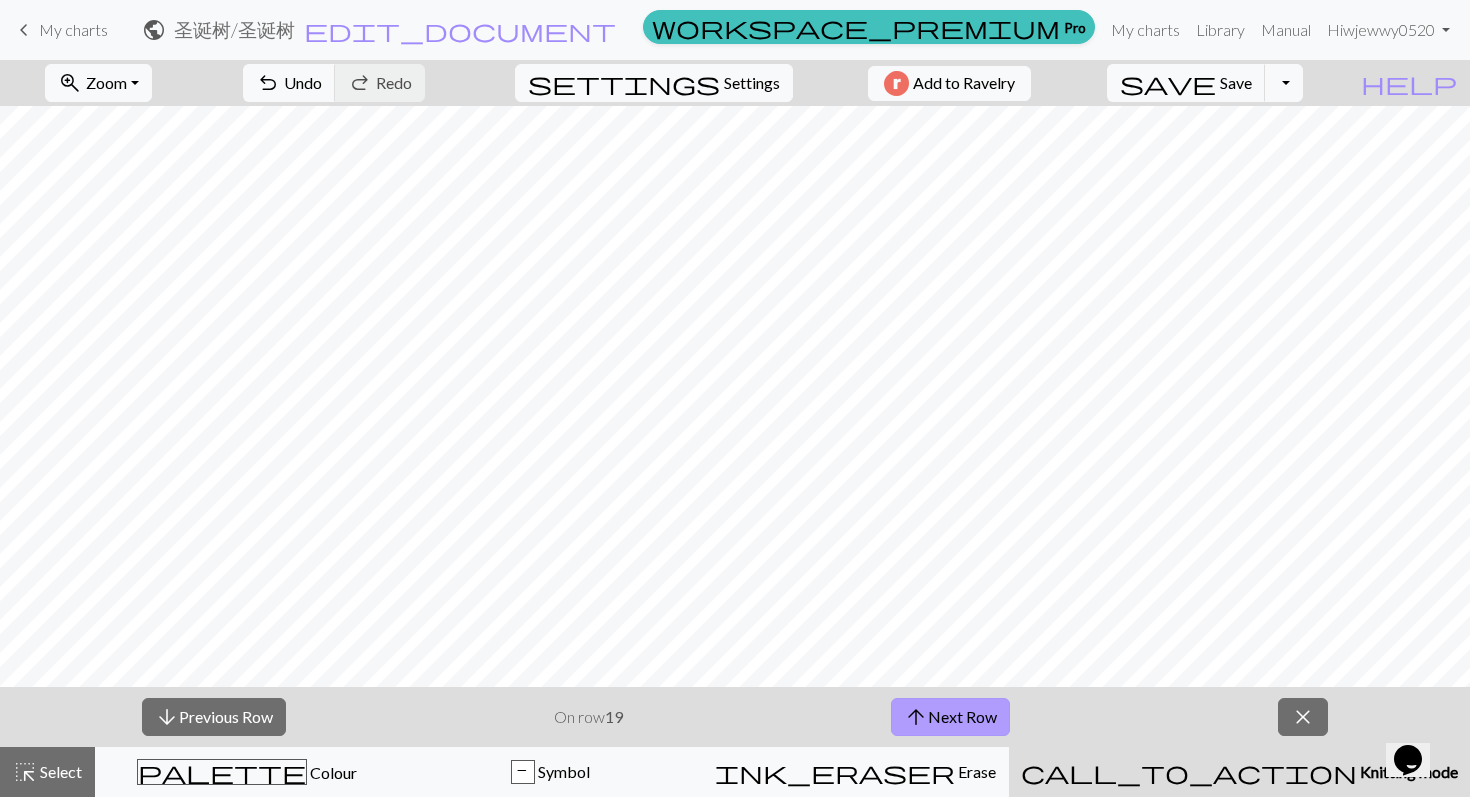 click on "arrow_upward" at bounding box center [916, 717] 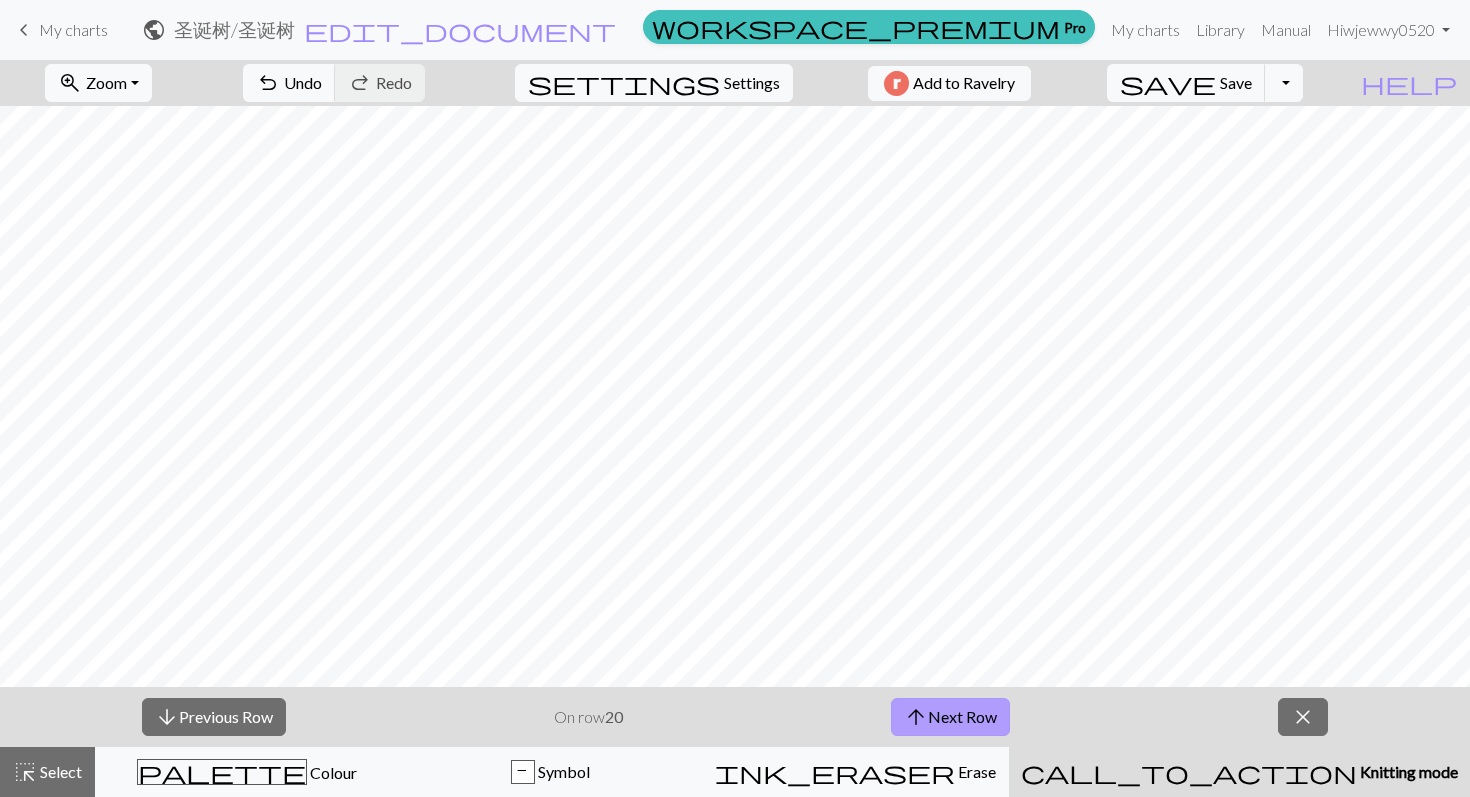 click on "arrow_upward  Next Row" at bounding box center (950, 717) 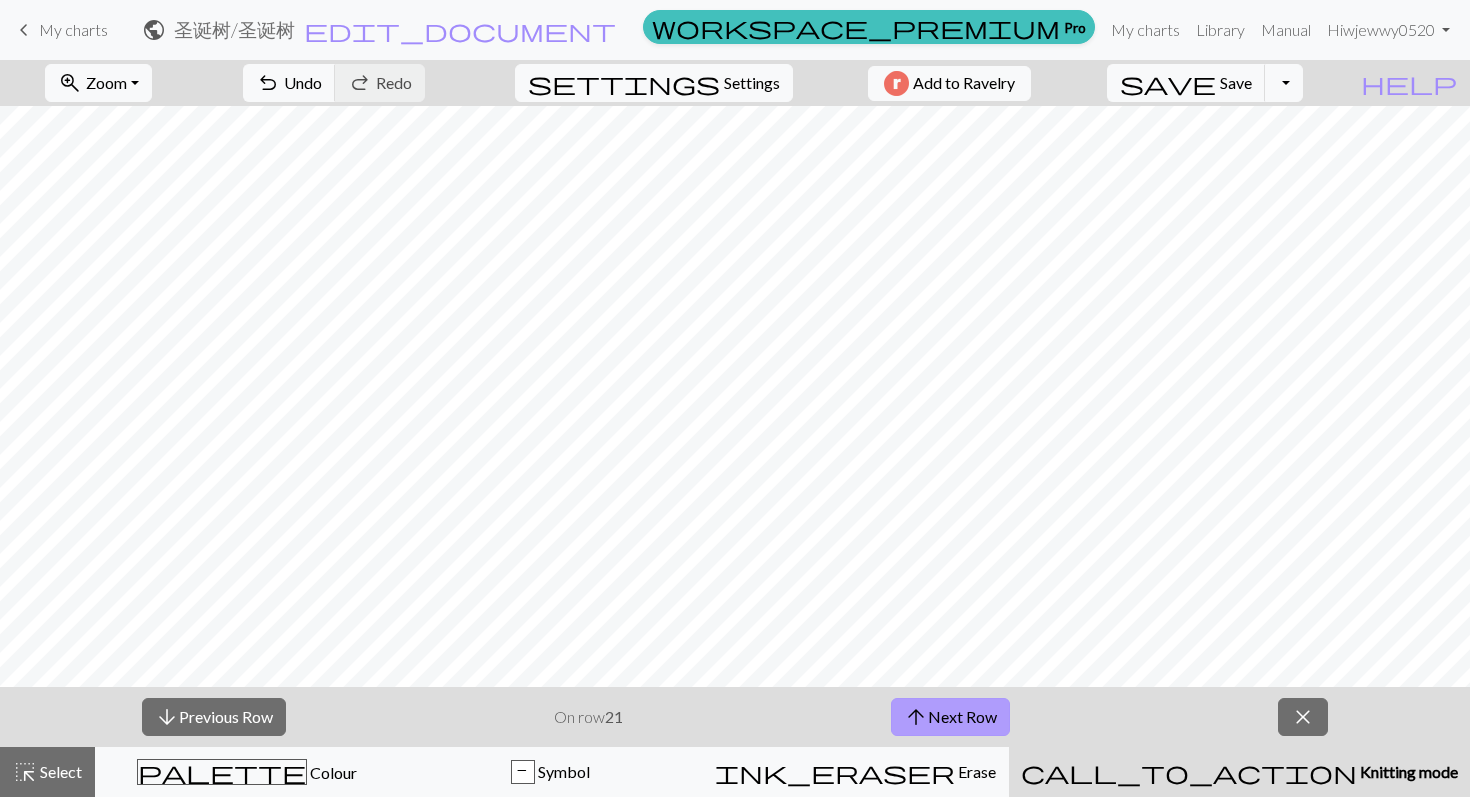 click on "arrow_upward  Next Row" at bounding box center (950, 717) 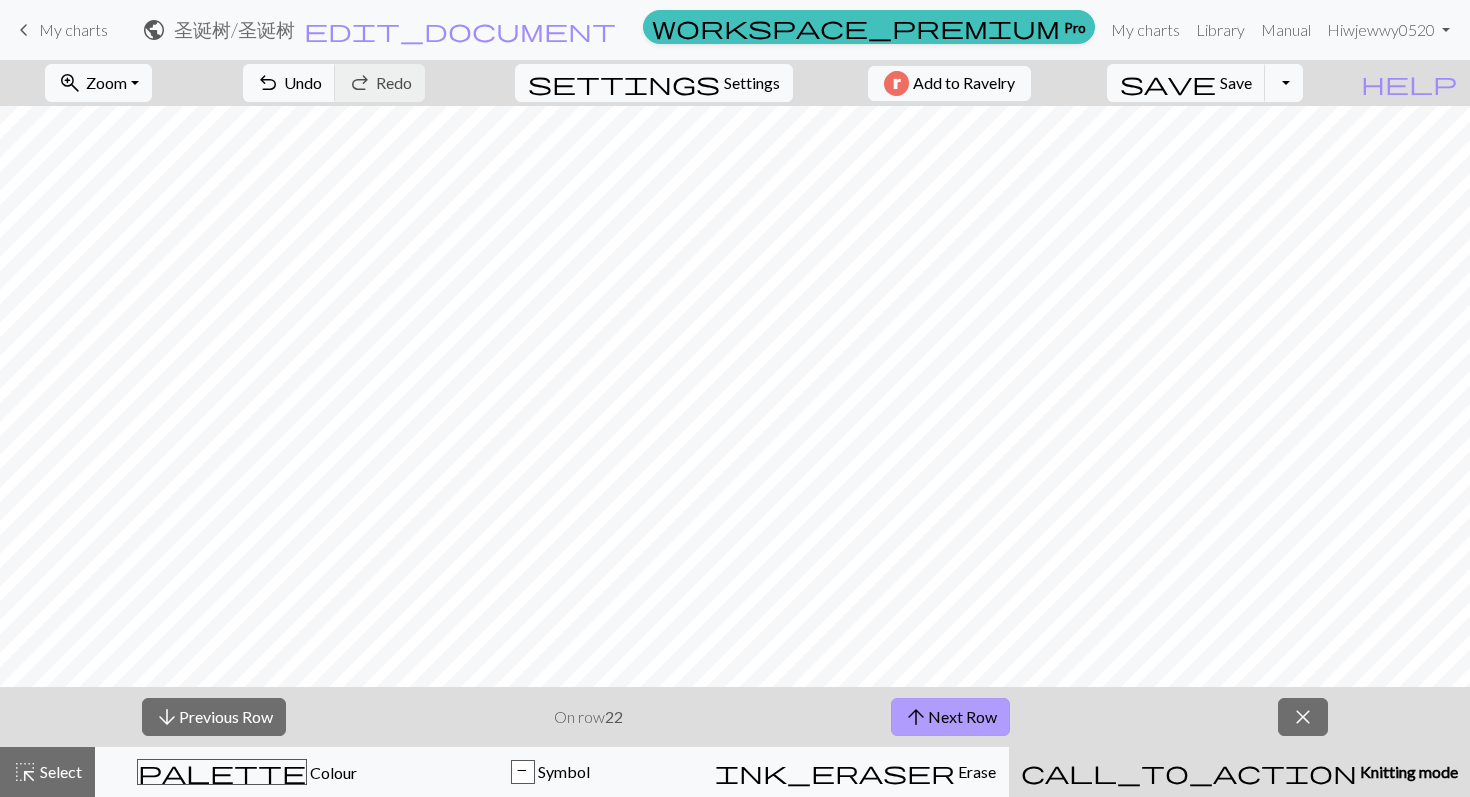 click on "arrow_upward  Next Row" at bounding box center [950, 717] 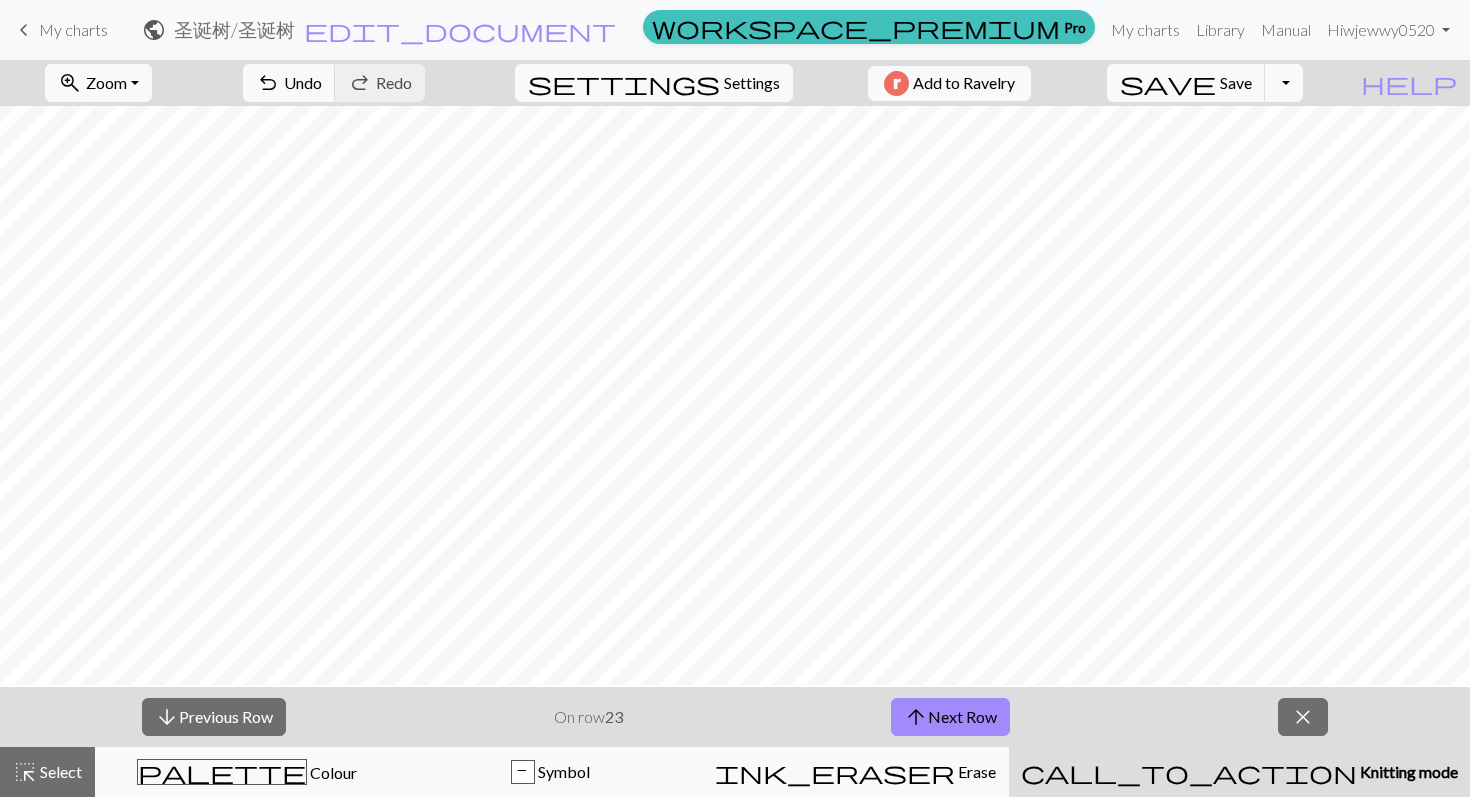 scroll, scrollTop: 1043, scrollLeft: 0, axis: vertical 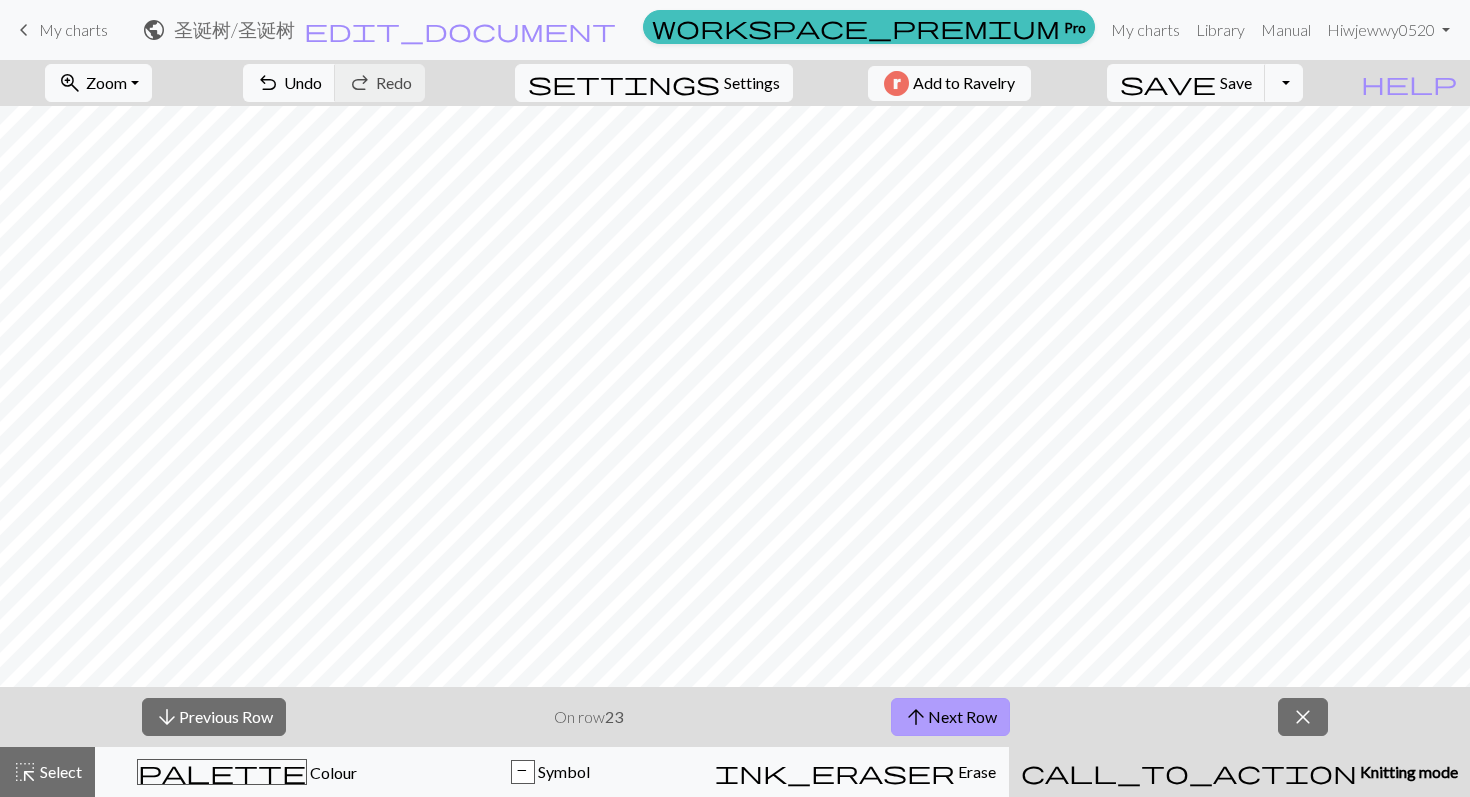 click on "arrow_upward  Next Row" at bounding box center [950, 717] 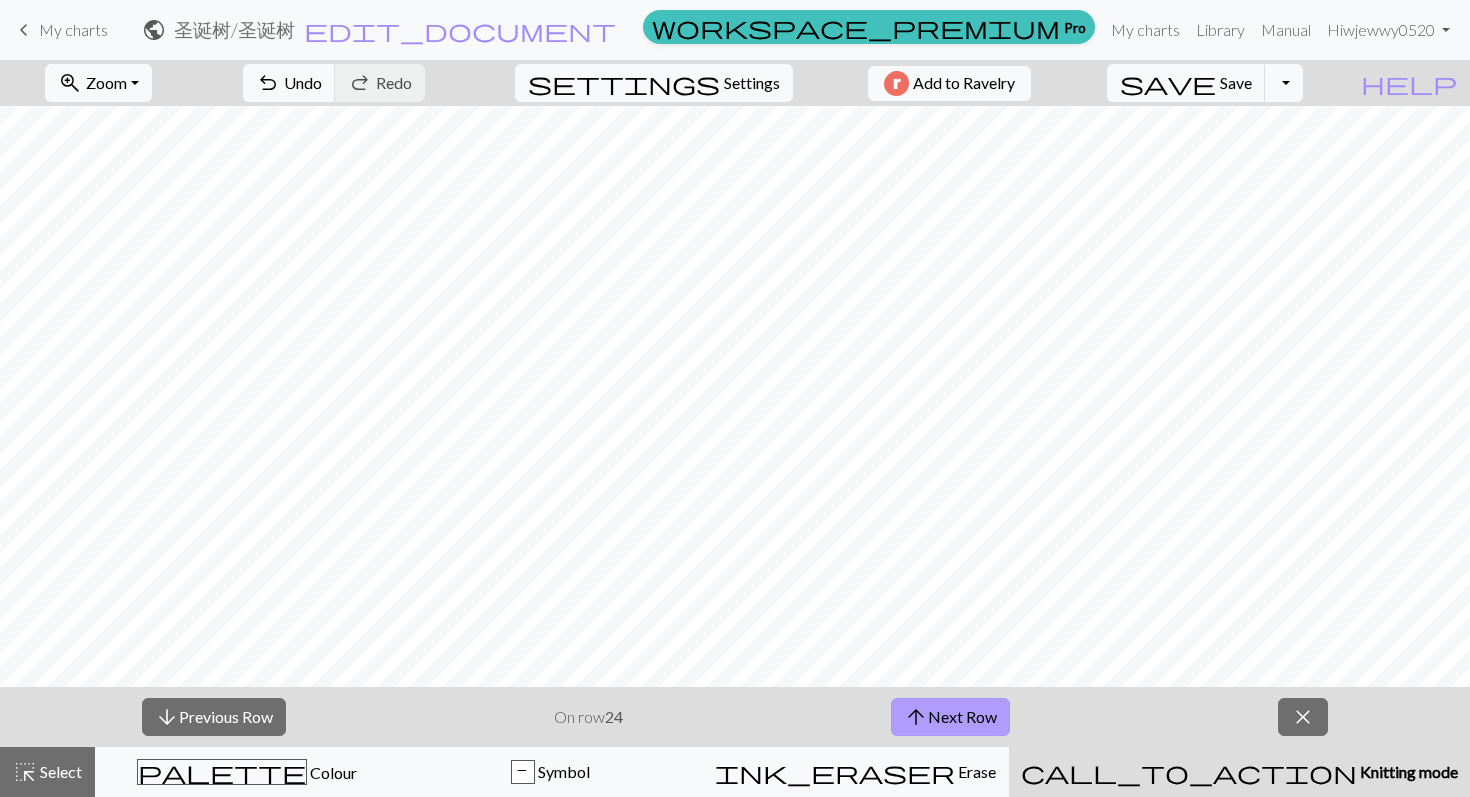 click on "arrow_upward  Next Row" at bounding box center [950, 717] 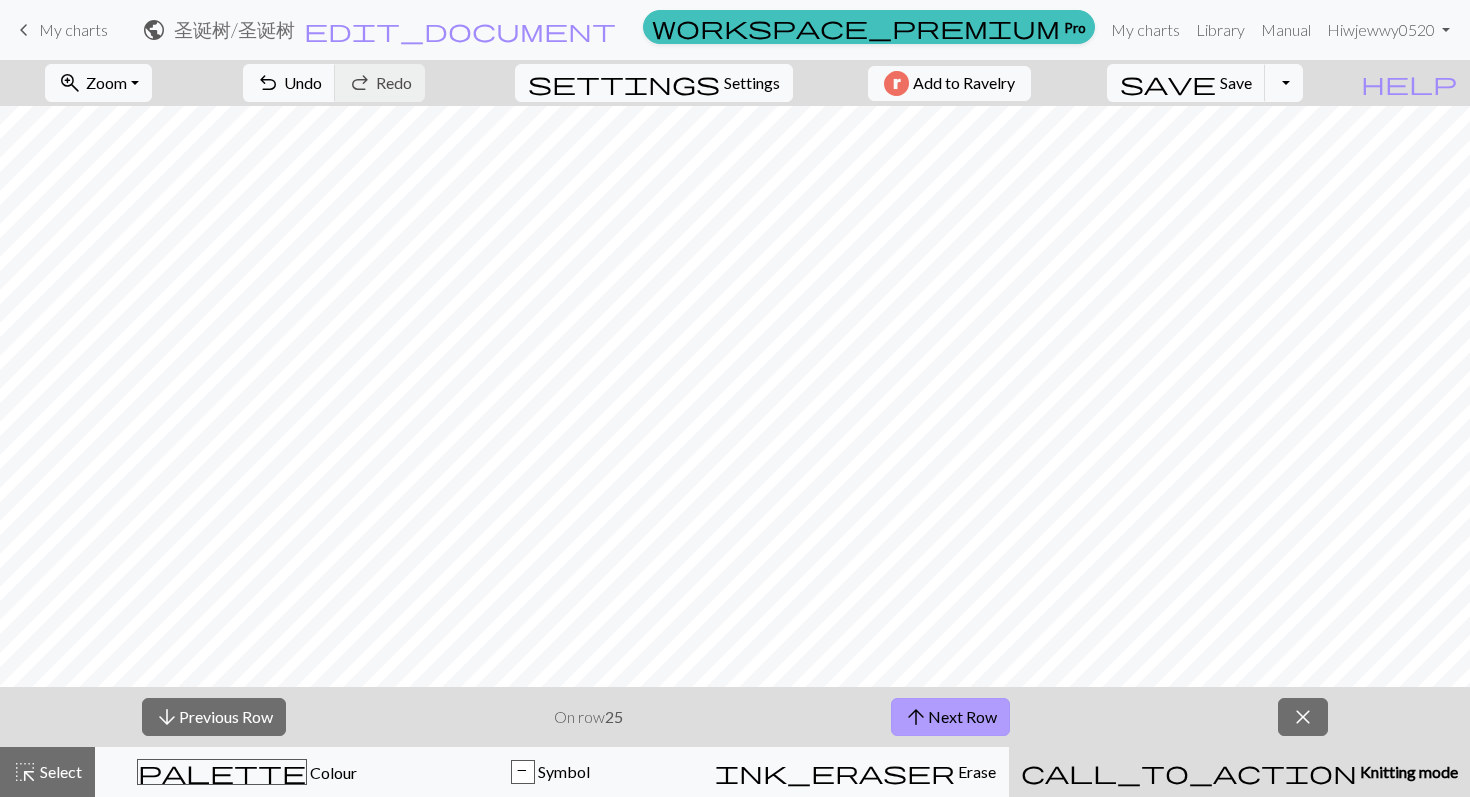 click on "arrow_upward  Next Row" at bounding box center [950, 717] 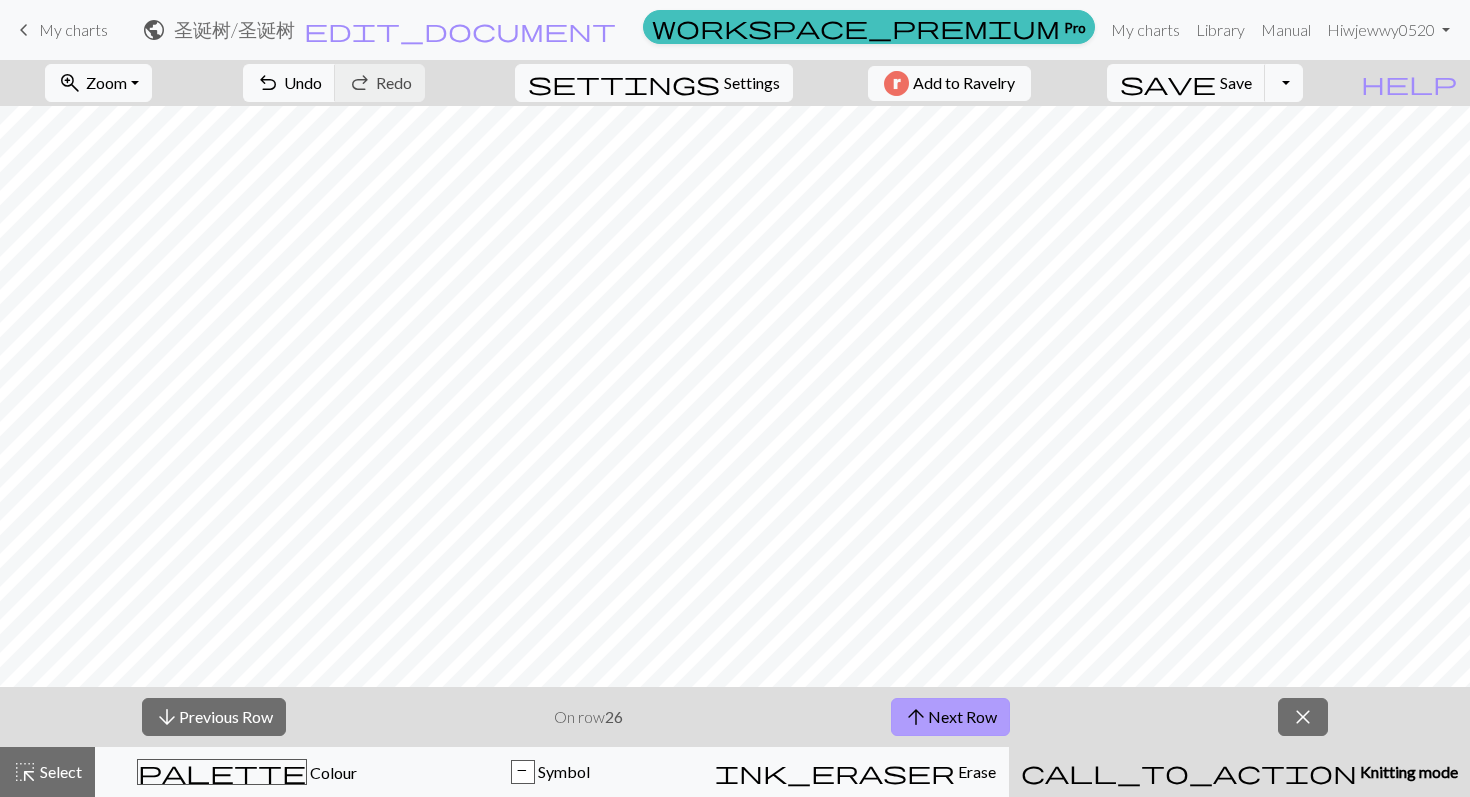 click on "arrow_upward  Next Row" at bounding box center (950, 717) 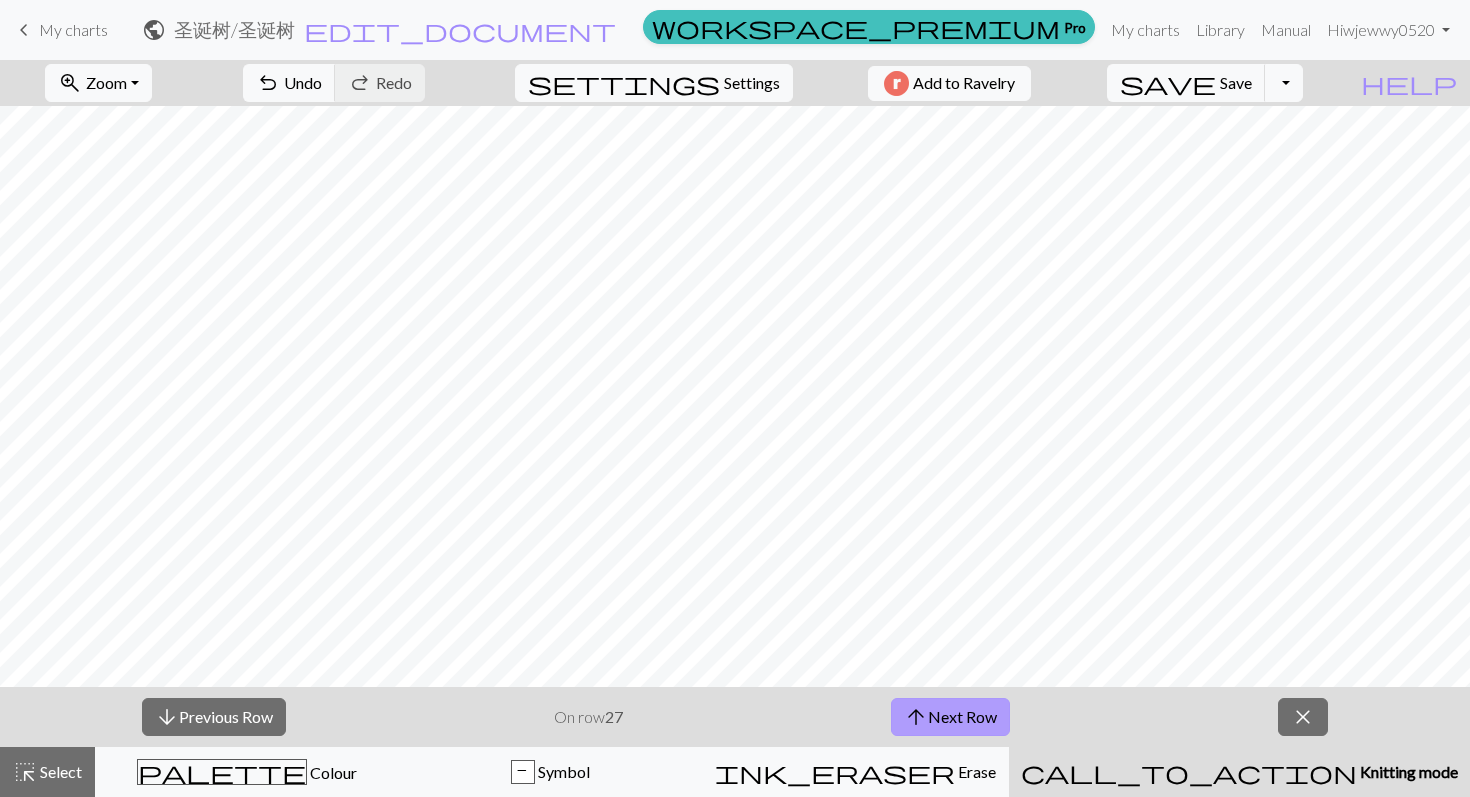 click on "arrow_upward  Next Row" at bounding box center (950, 717) 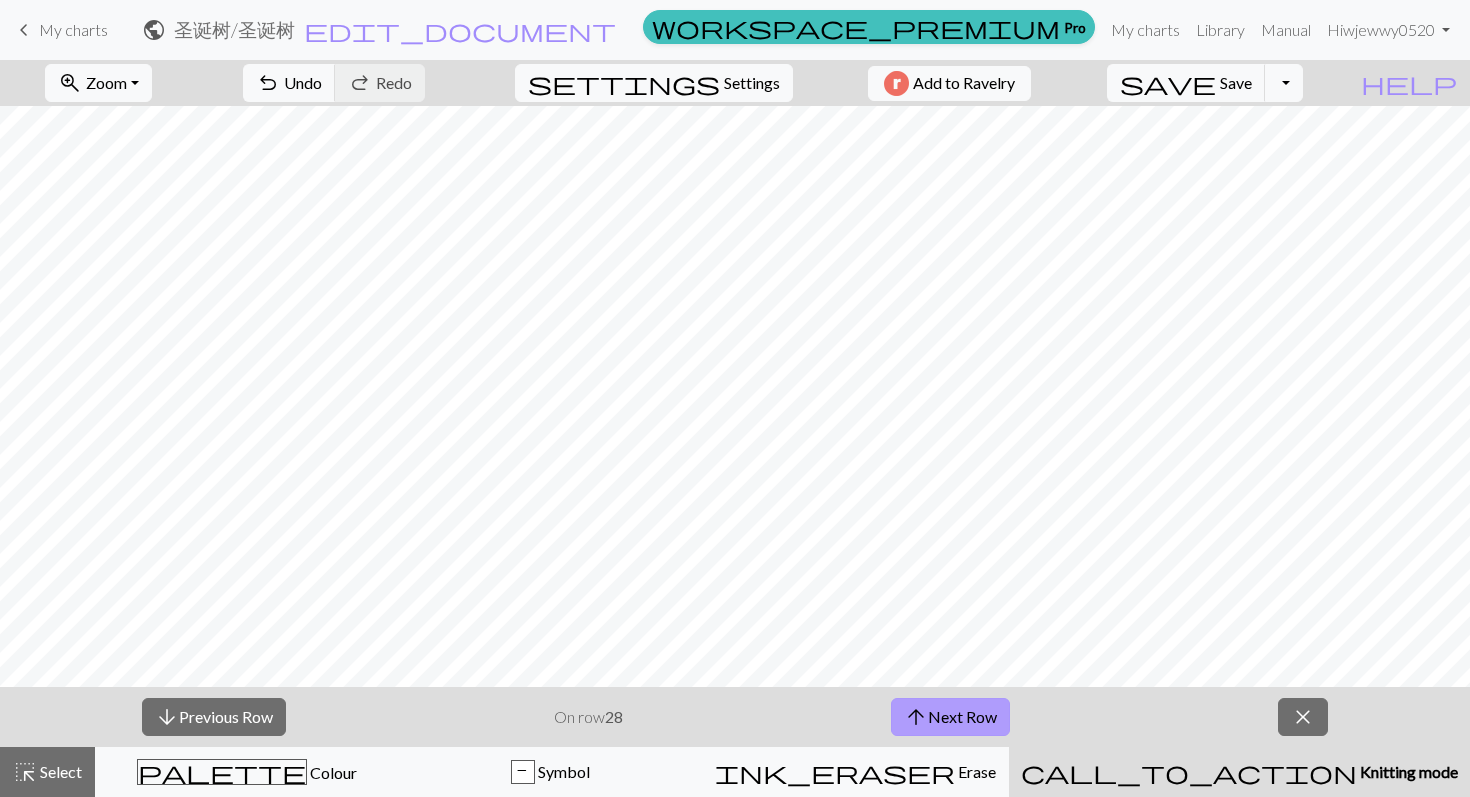 click on "arrow_upward  Next Row" at bounding box center (950, 717) 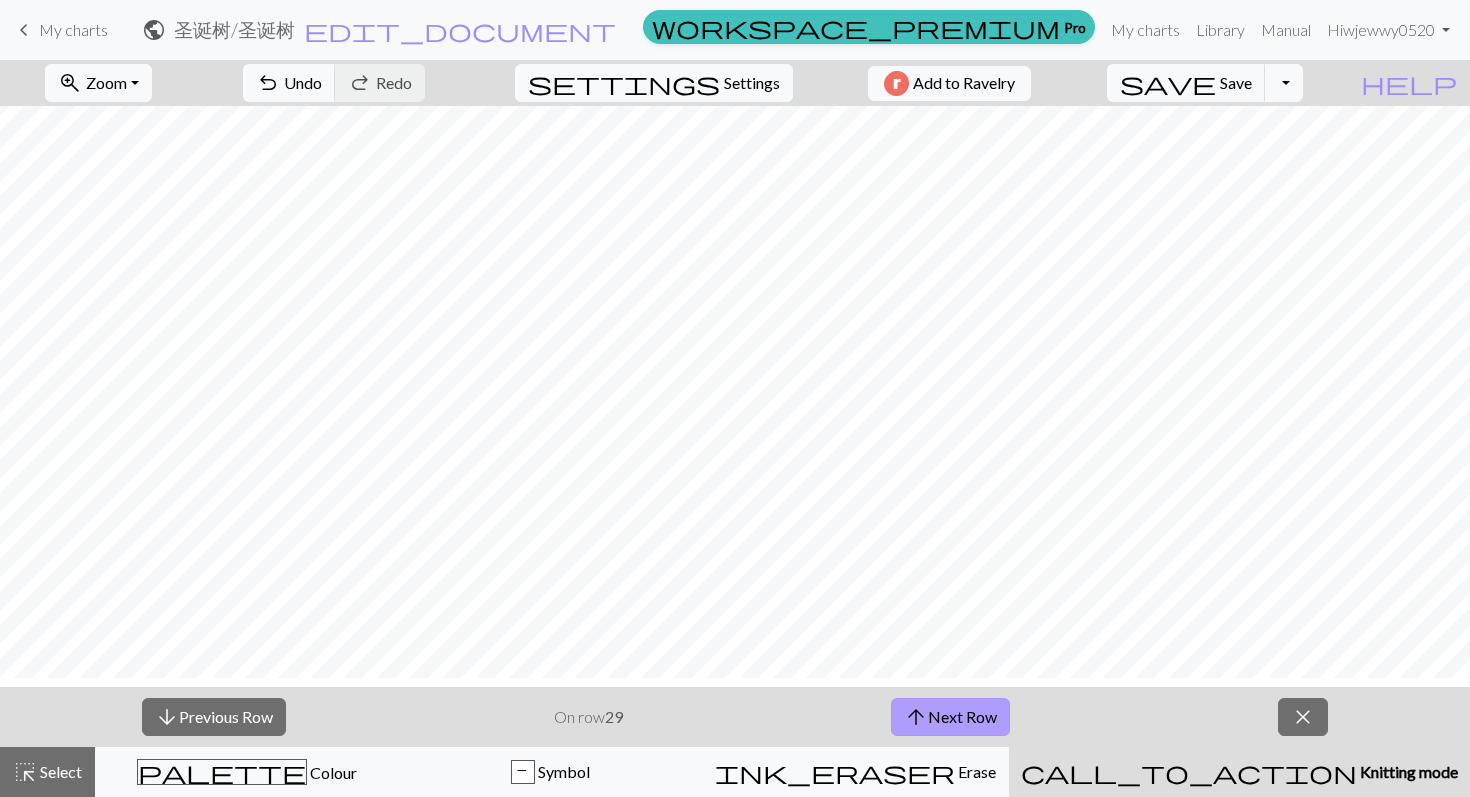 scroll, scrollTop: 787, scrollLeft: 0, axis: vertical 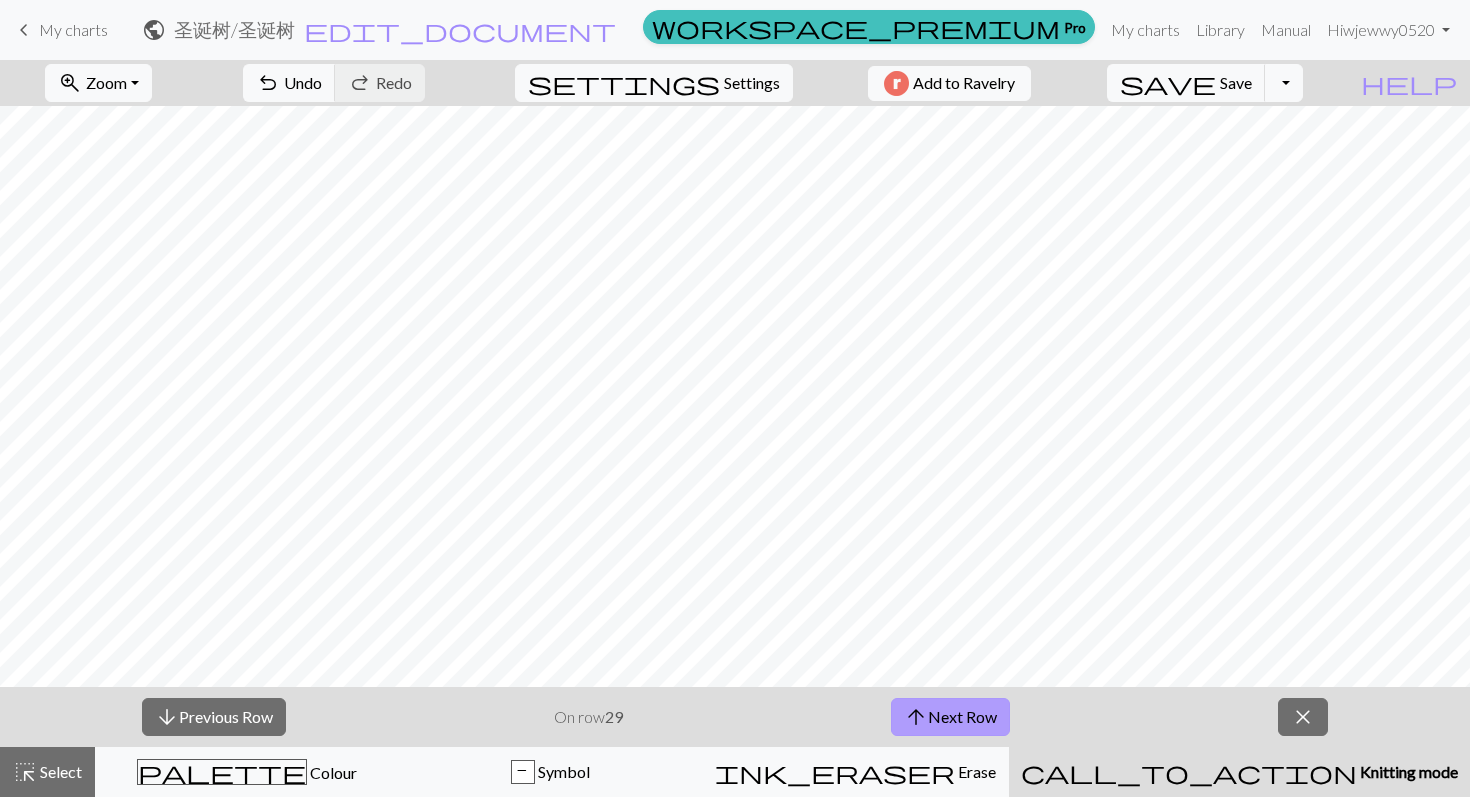 click on "arrow_upward  Next Row" at bounding box center [950, 717] 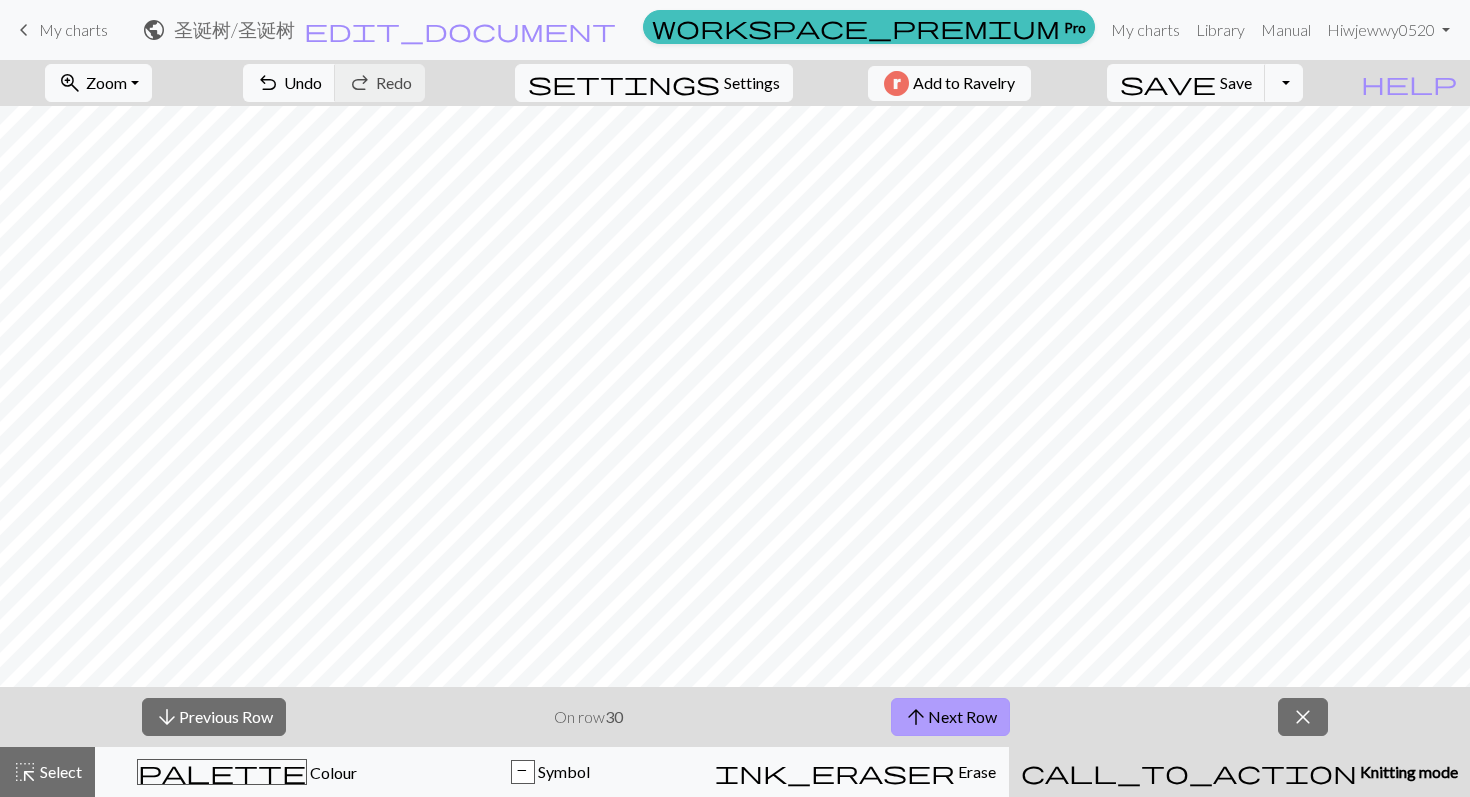 click on "arrow_upward  Next Row" at bounding box center (950, 717) 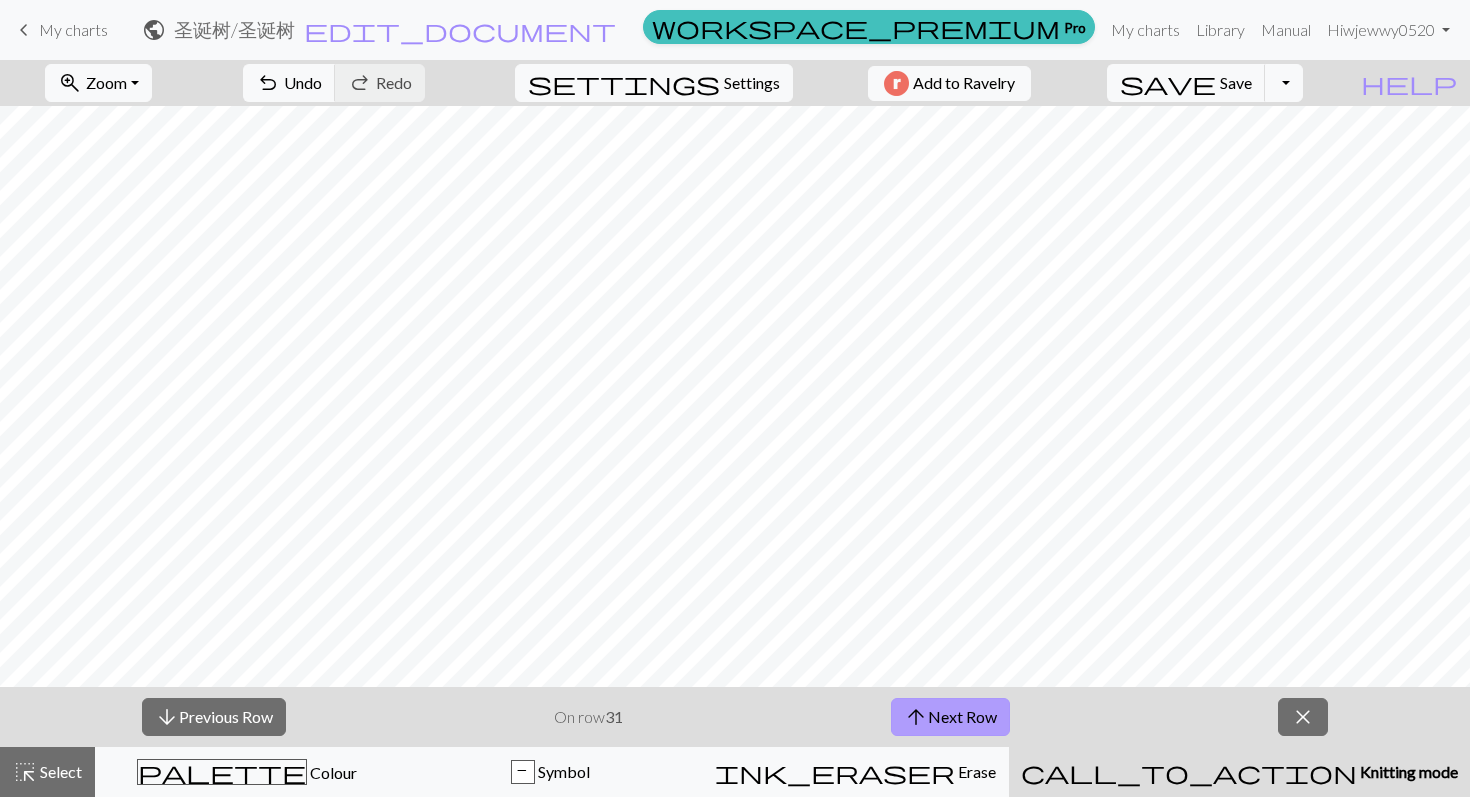 click on "arrow_upward" at bounding box center (916, 717) 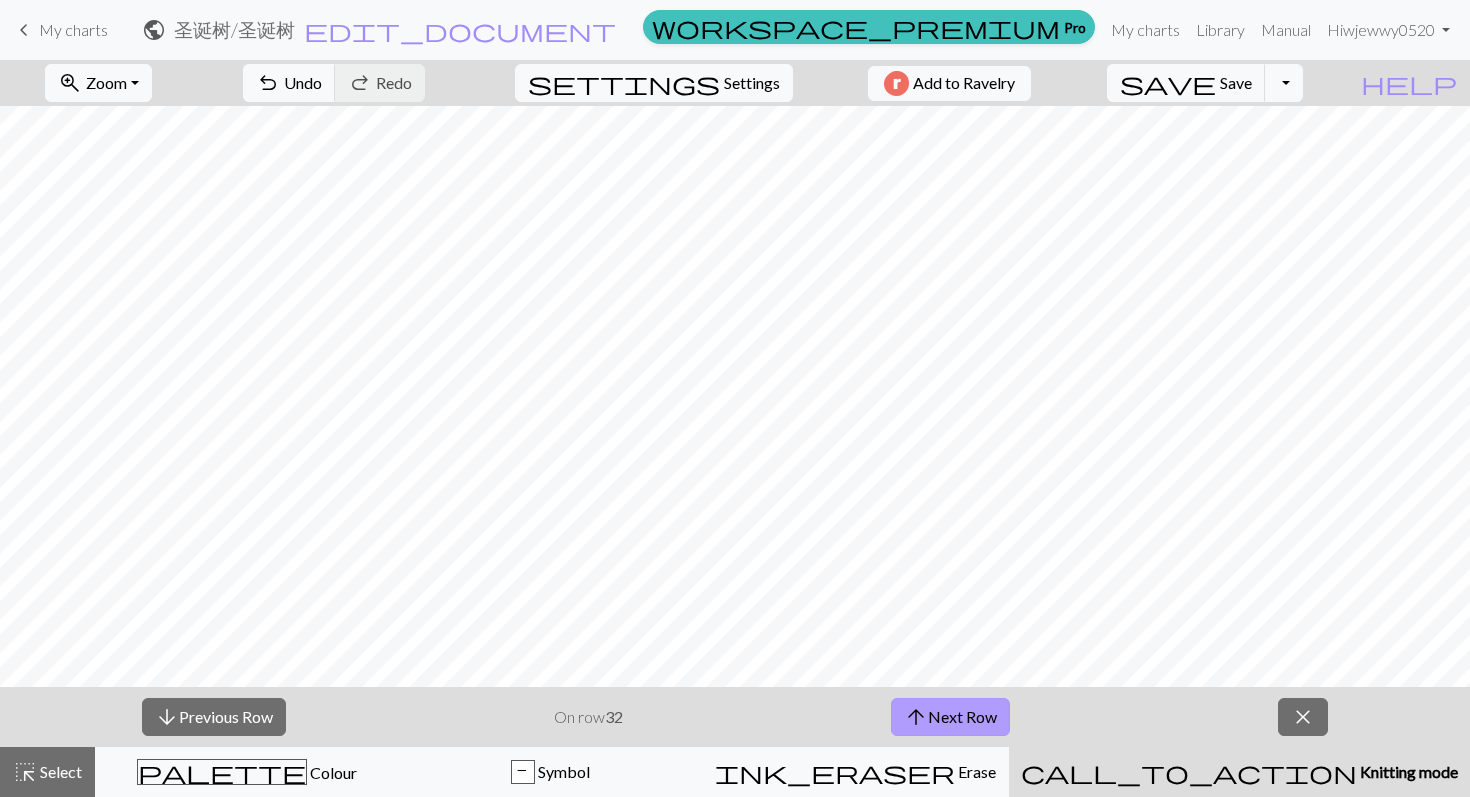 click on "arrow_upward  Next Row" at bounding box center [950, 717] 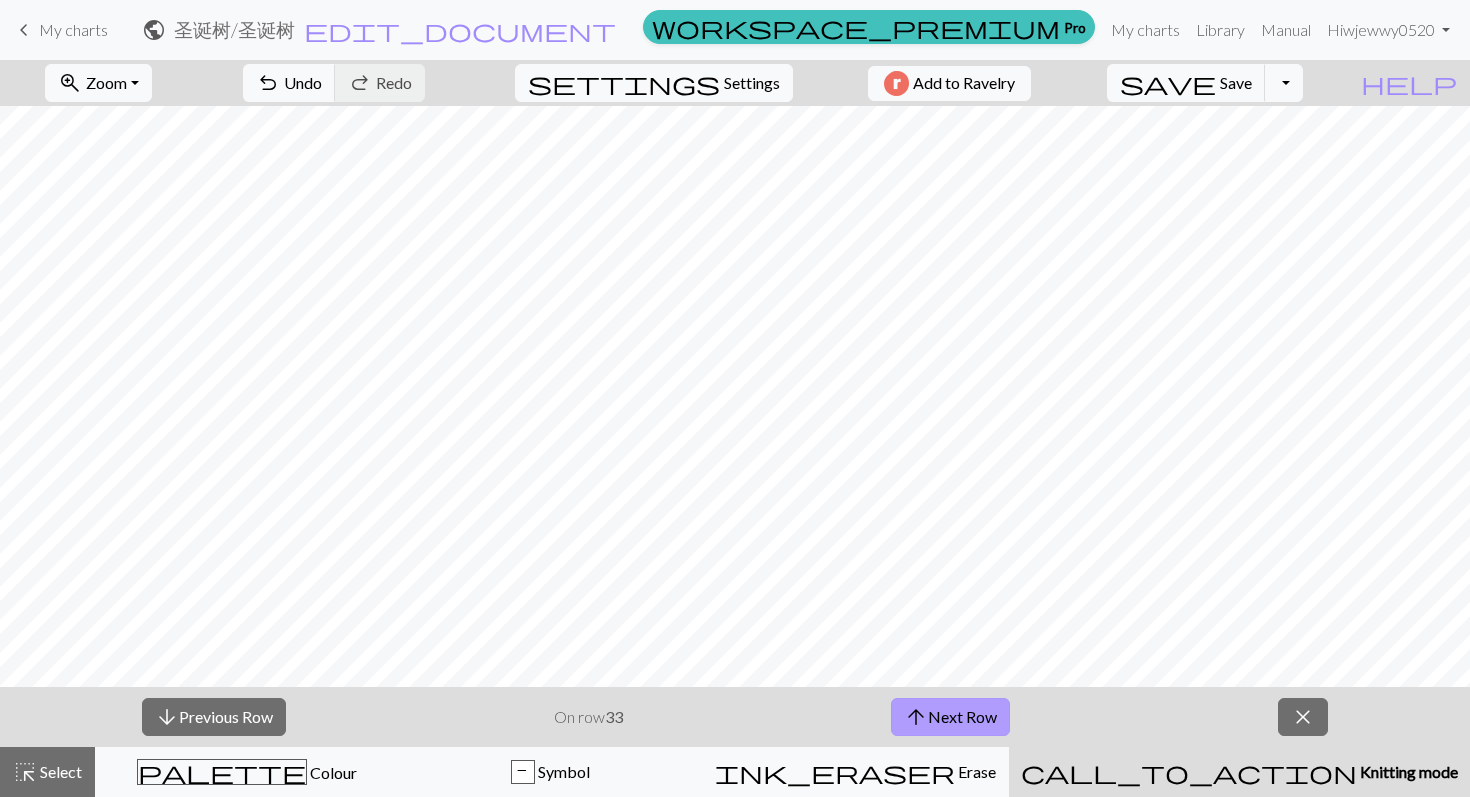 click on "arrow_upward  Next Row" at bounding box center [950, 717] 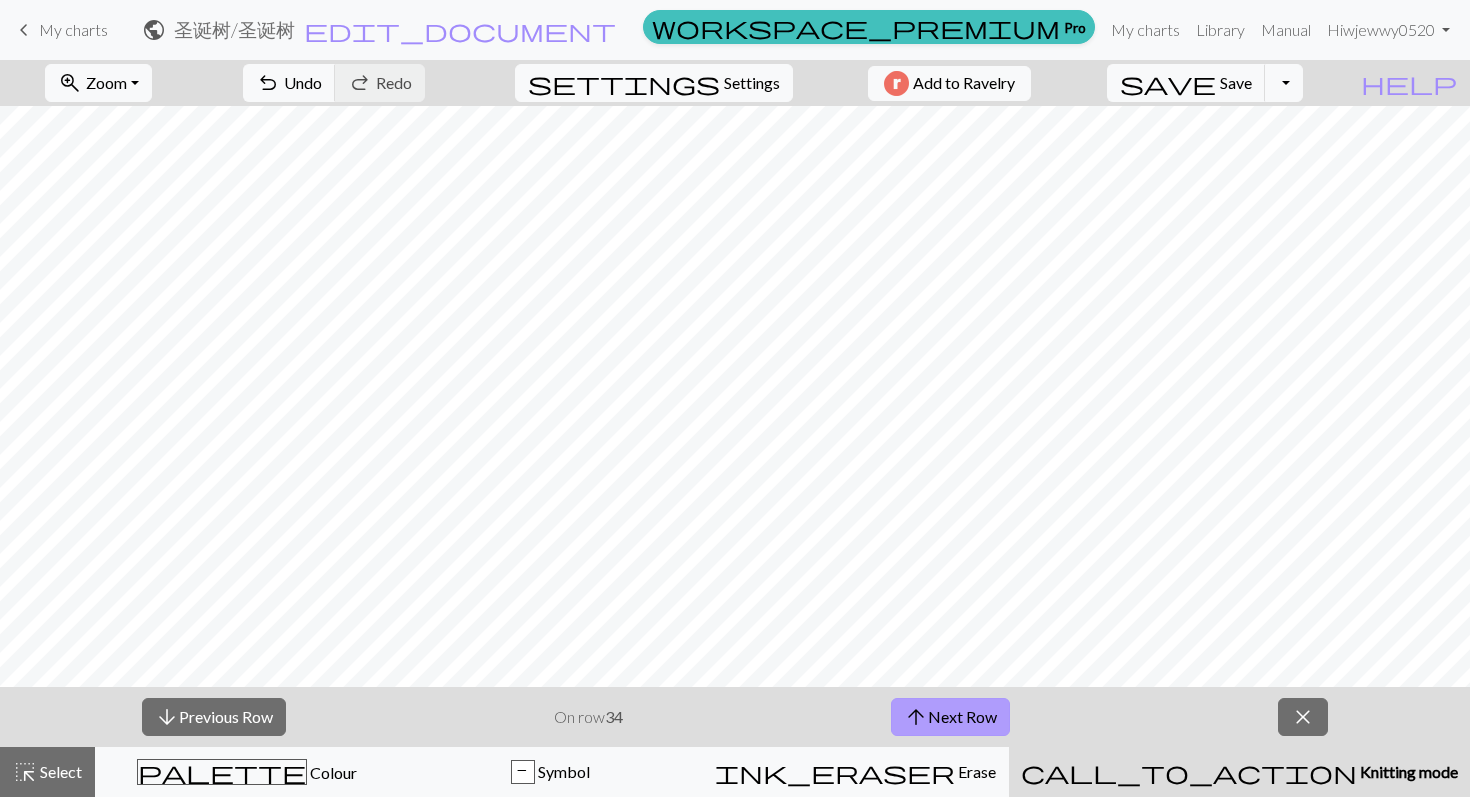 click on "arrow_upward  Next Row" at bounding box center [950, 717] 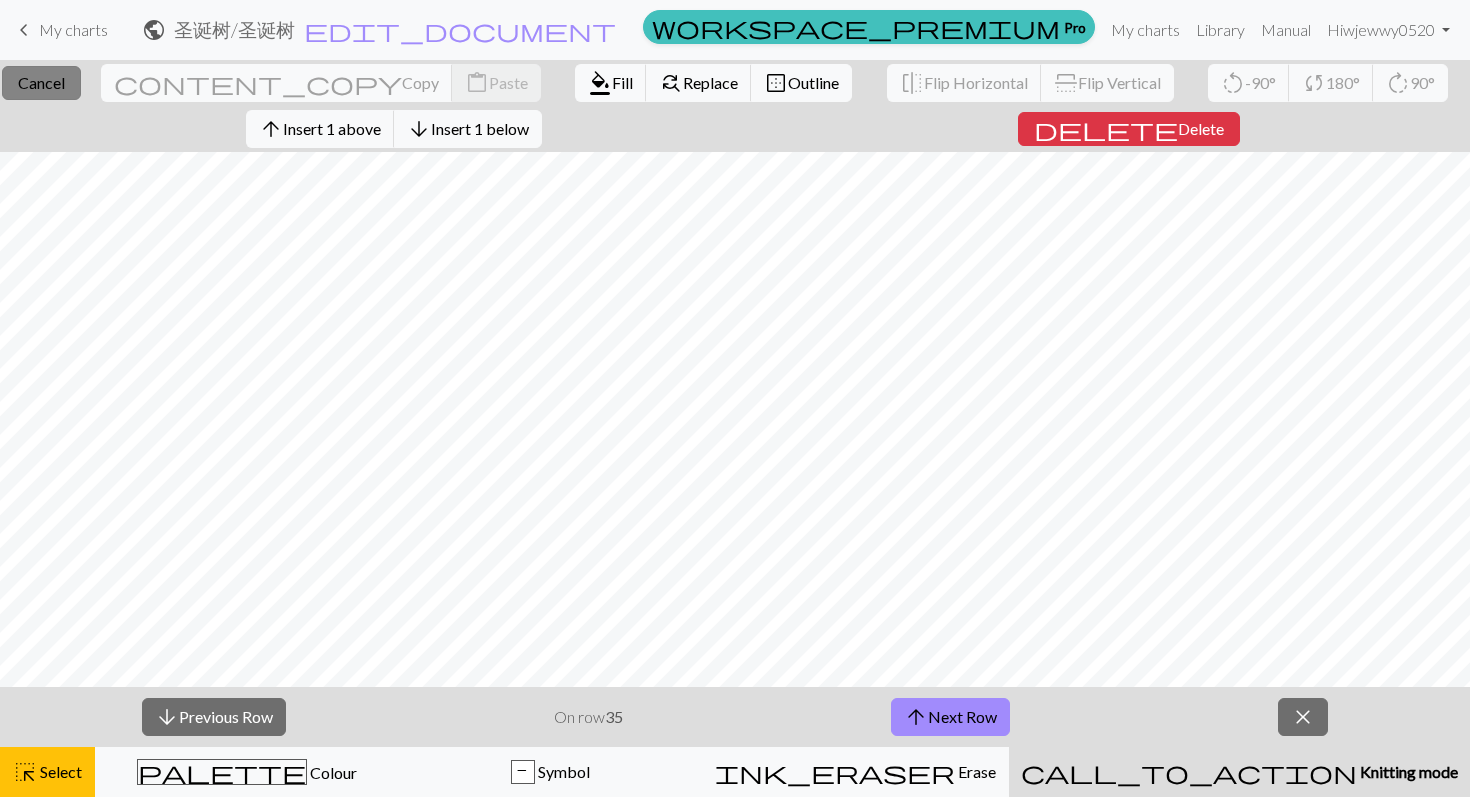 click on "close Cancel" at bounding box center [41, 83] 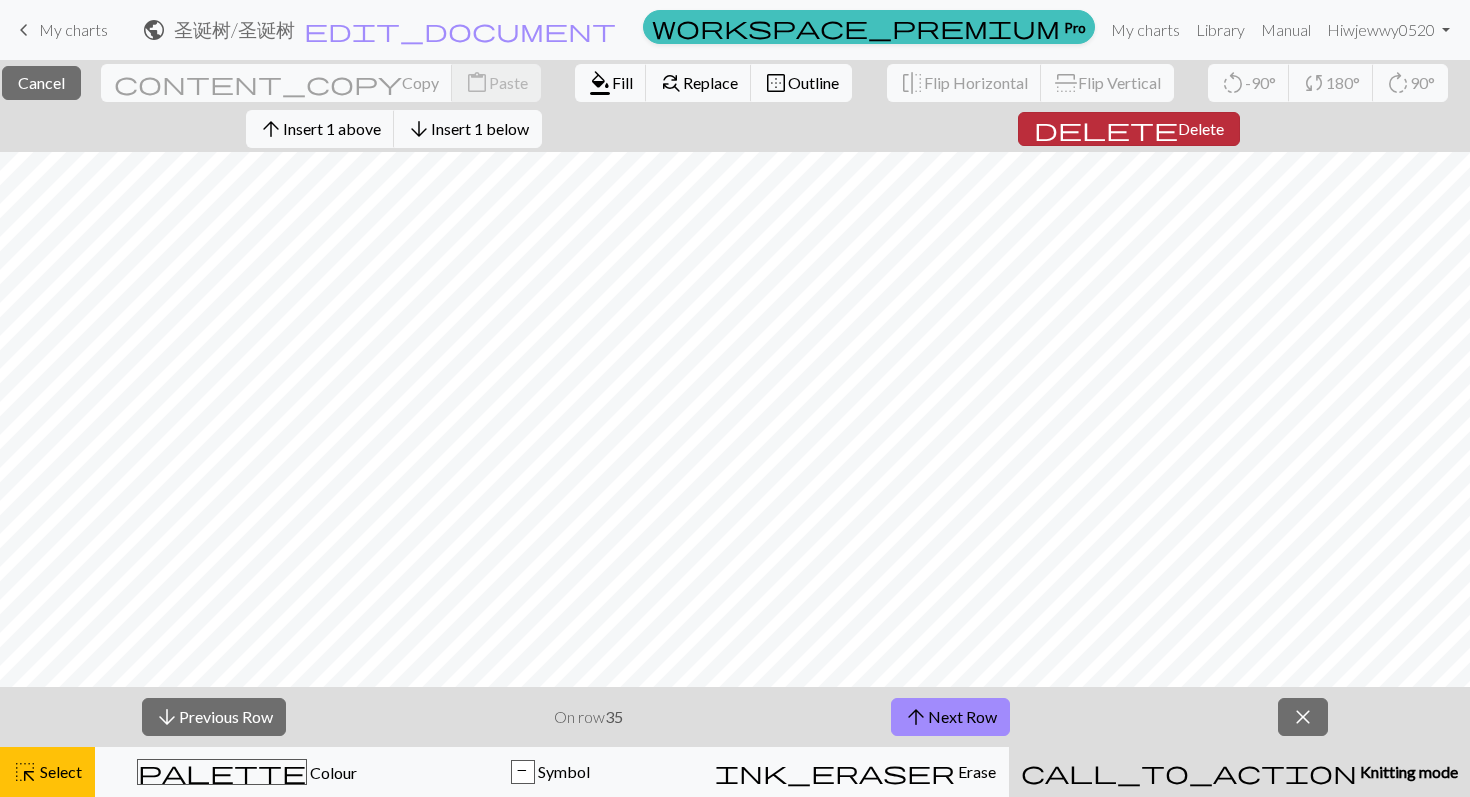 click on "Delete" at bounding box center [1201, 128] 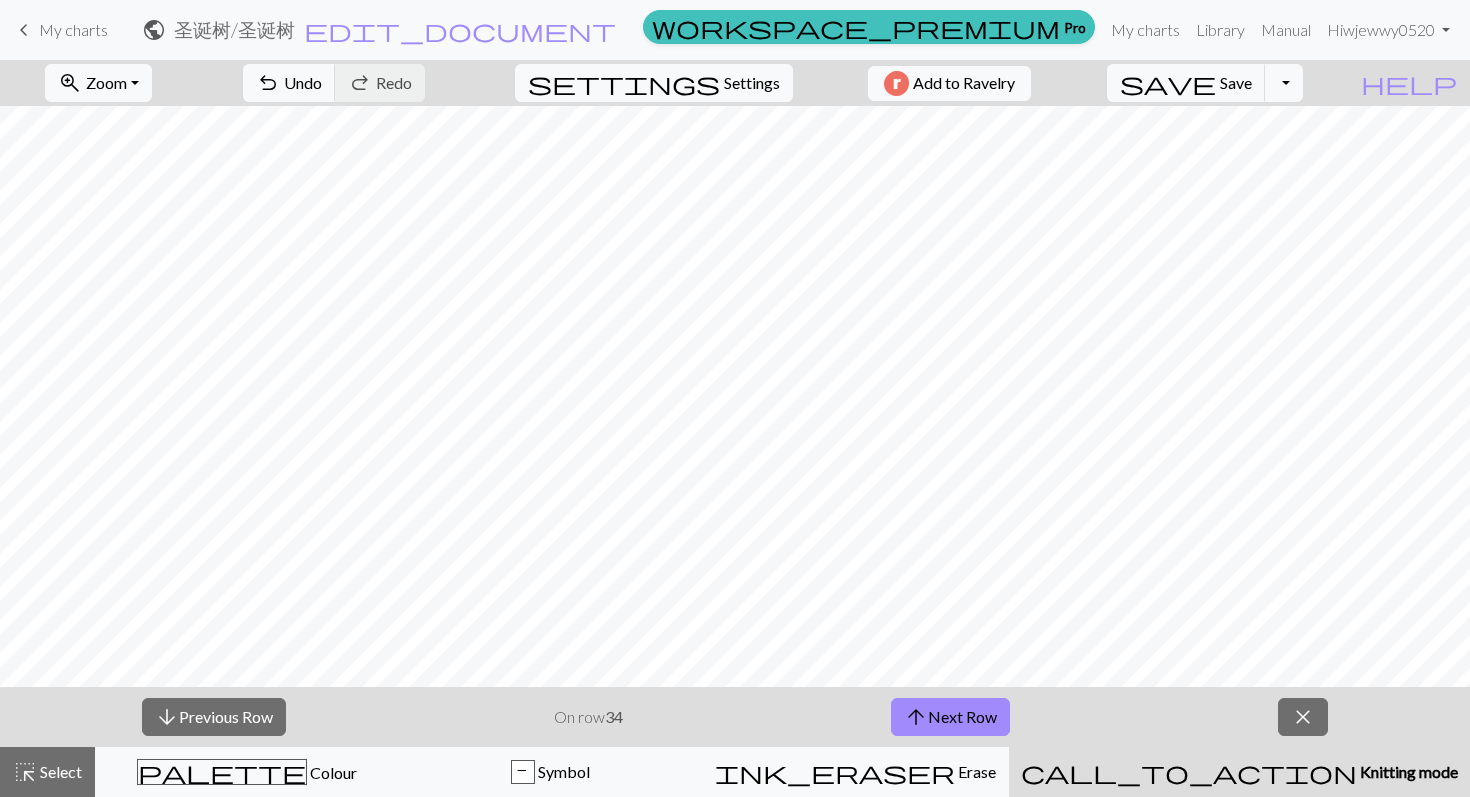 scroll, scrollTop: 671, scrollLeft: 0, axis: vertical 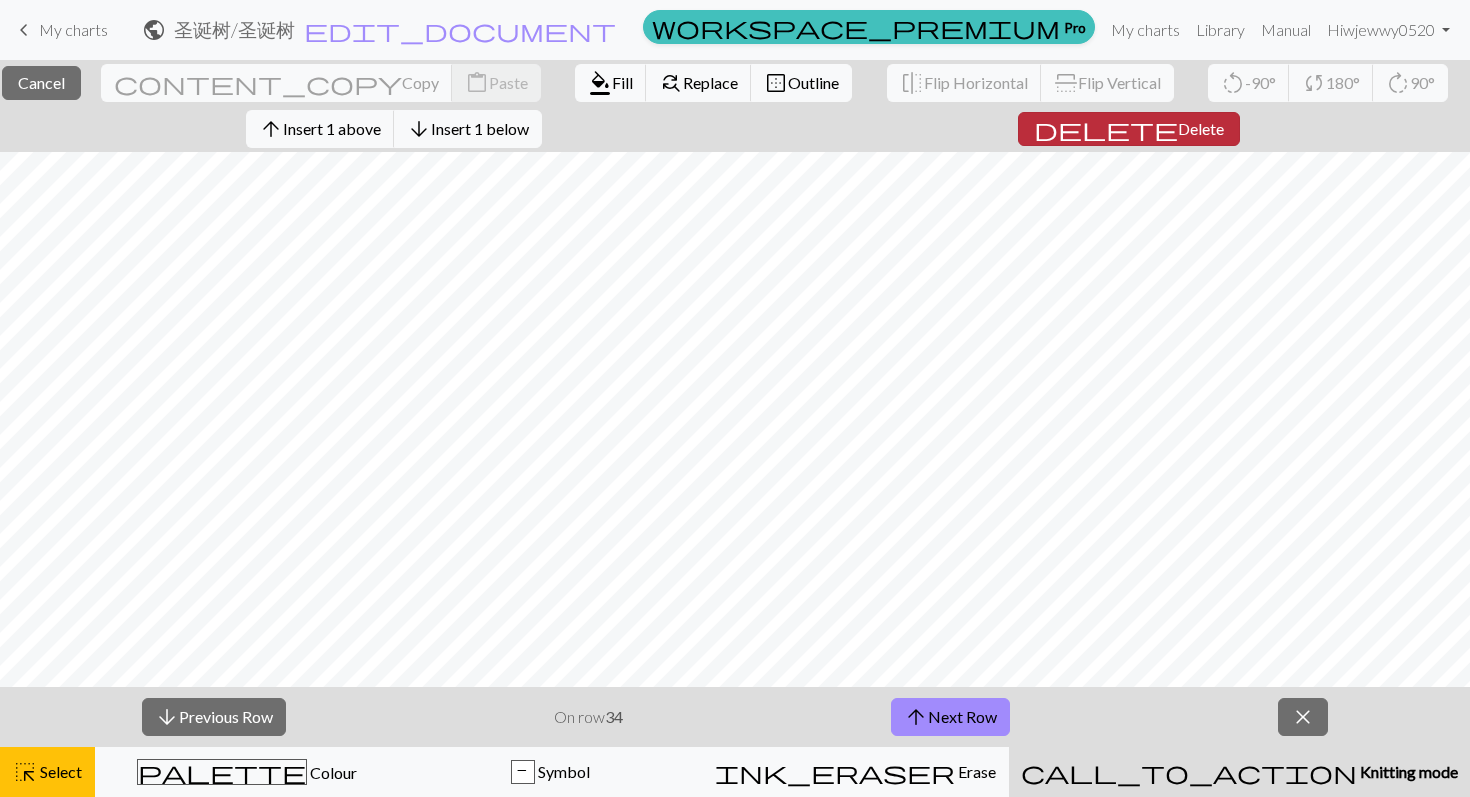 click on "Delete" at bounding box center [1201, 128] 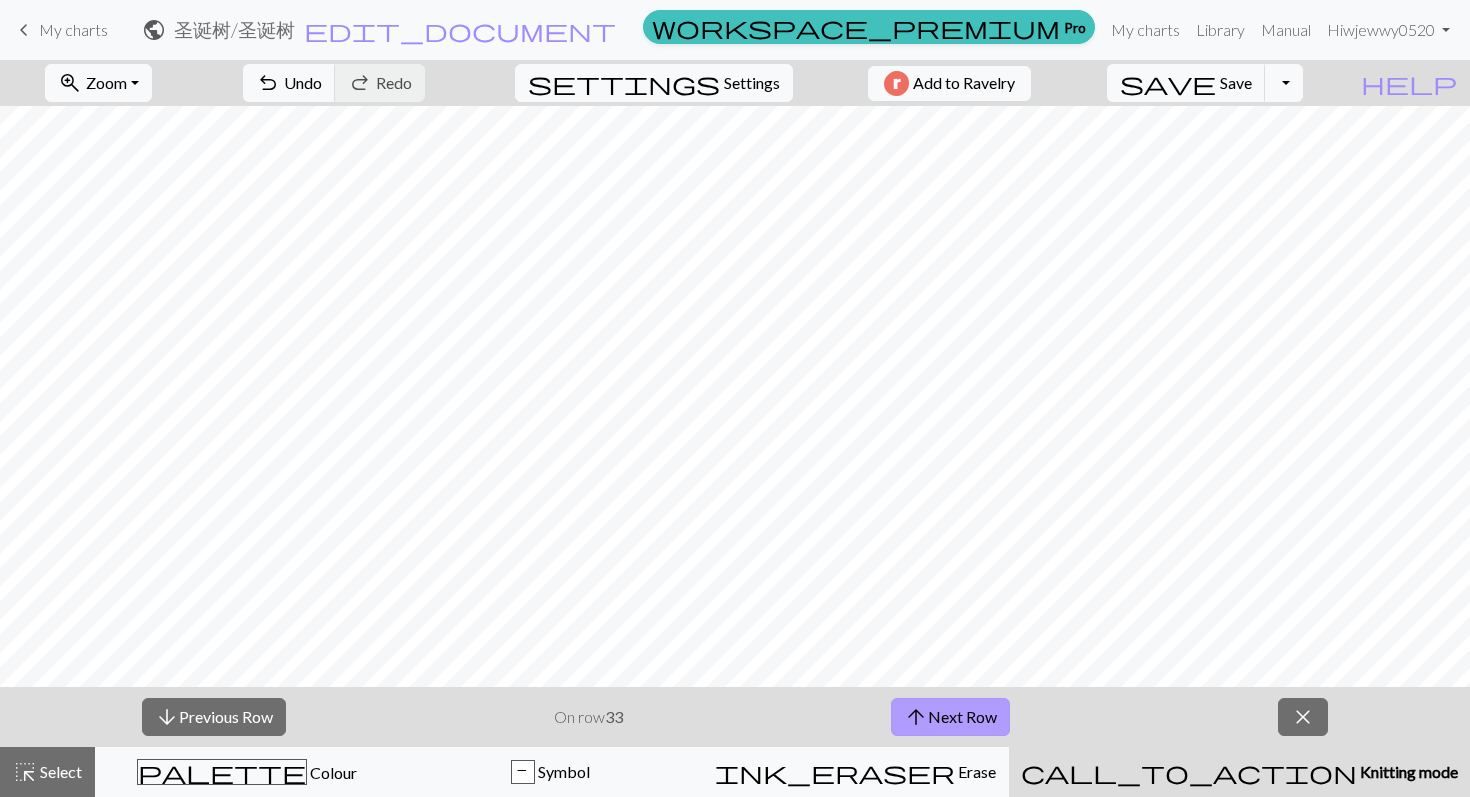 click on "arrow_upward  Next Row" at bounding box center [950, 717] 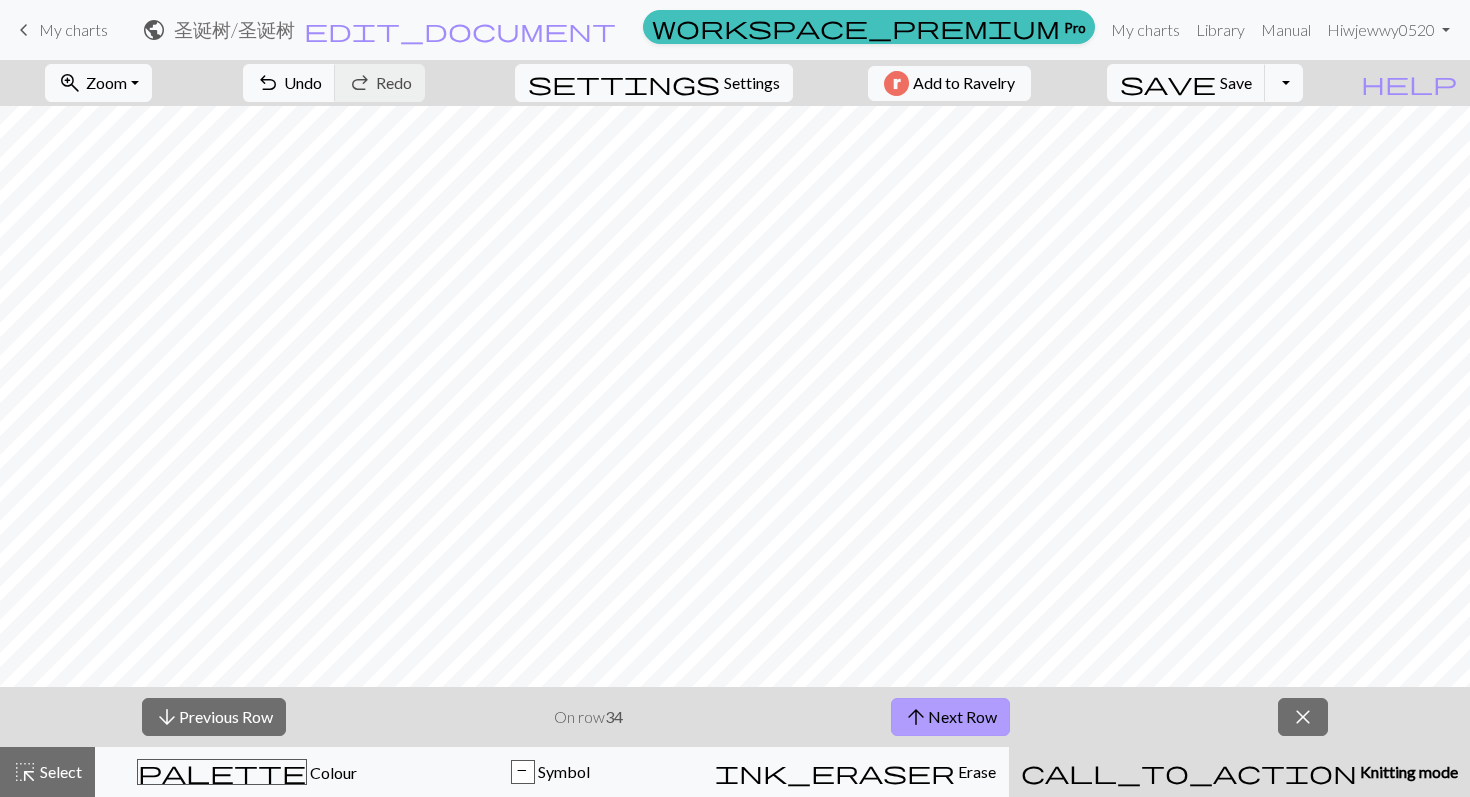 click on "arrow_upward  Next Row" at bounding box center (950, 717) 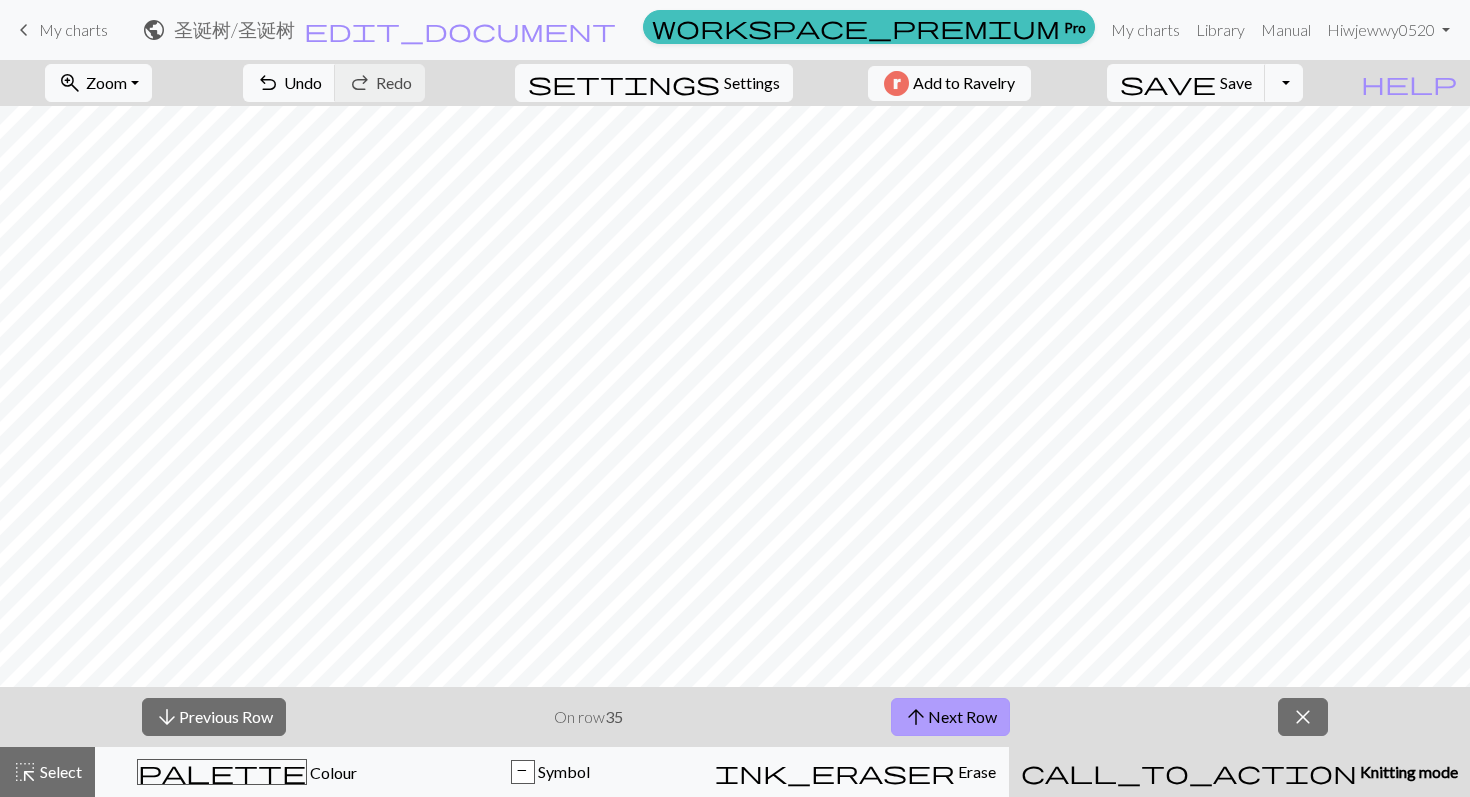click on "arrow_upward  Next Row" at bounding box center (950, 717) 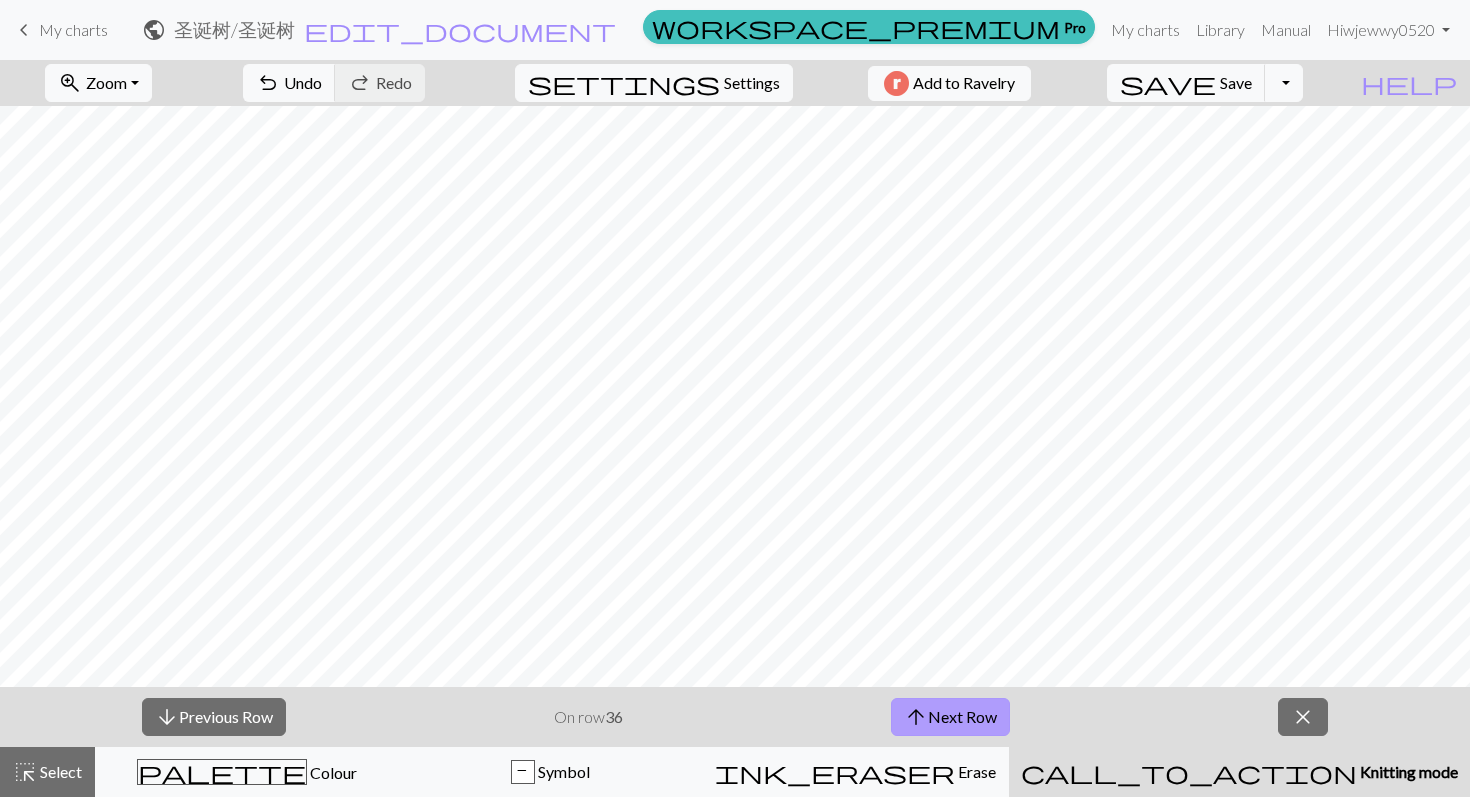 click on "arrow_upward  Next Row" at bounding box center (950, 717) 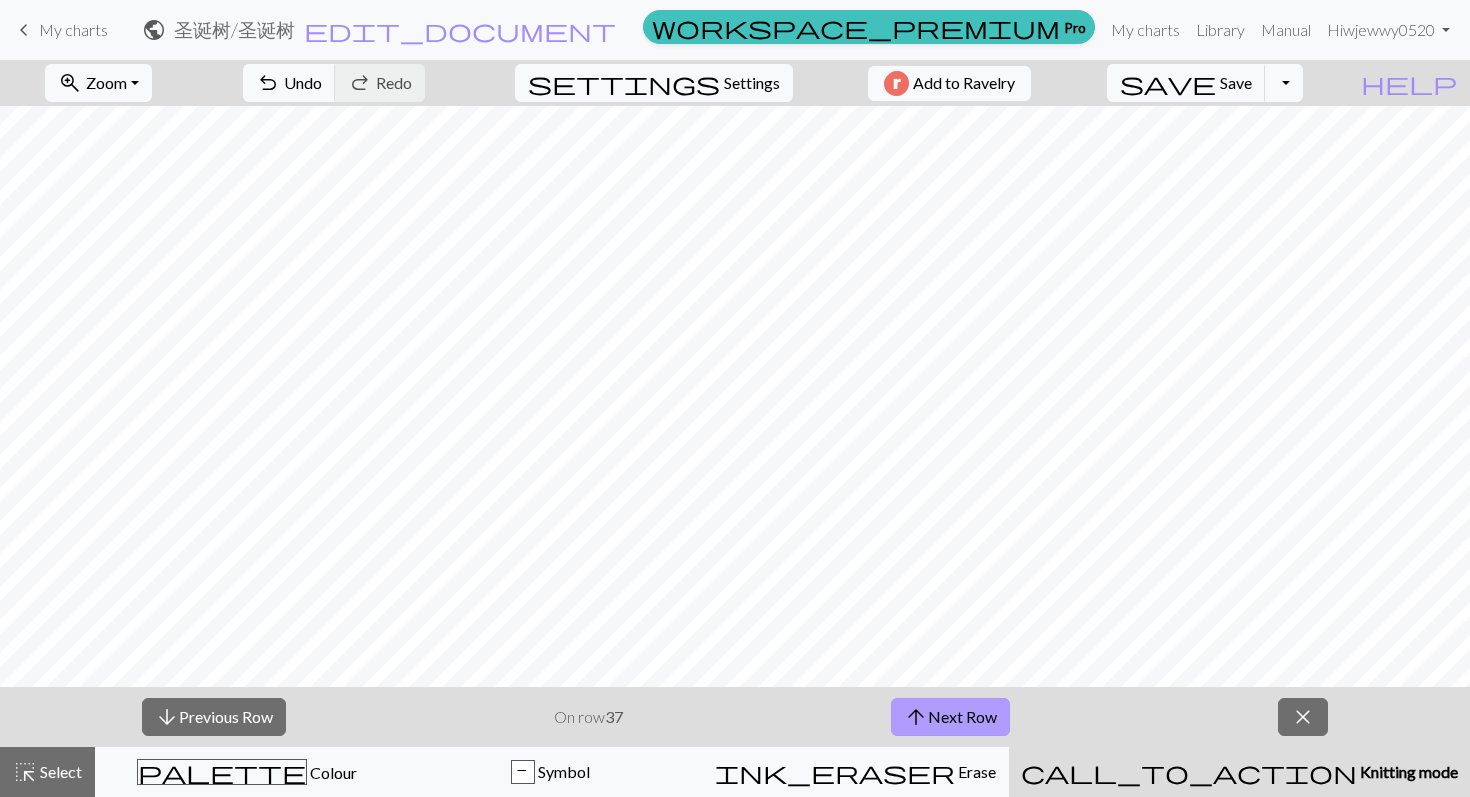 click on "arrow_upward  Next Row" at bounding box center [950, 717] 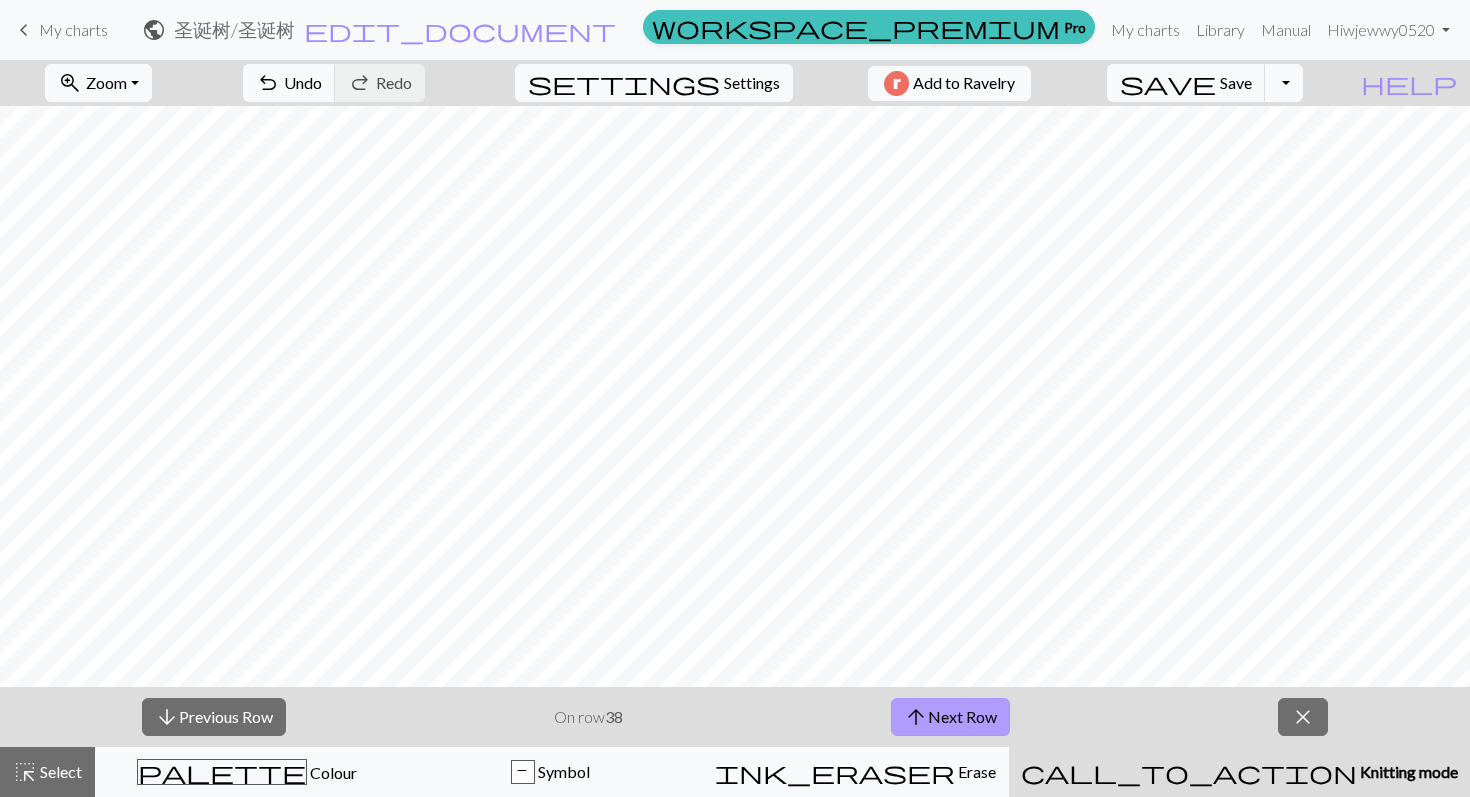 click on "arrow_upward  Next Row" at bounding box center (950, 717) 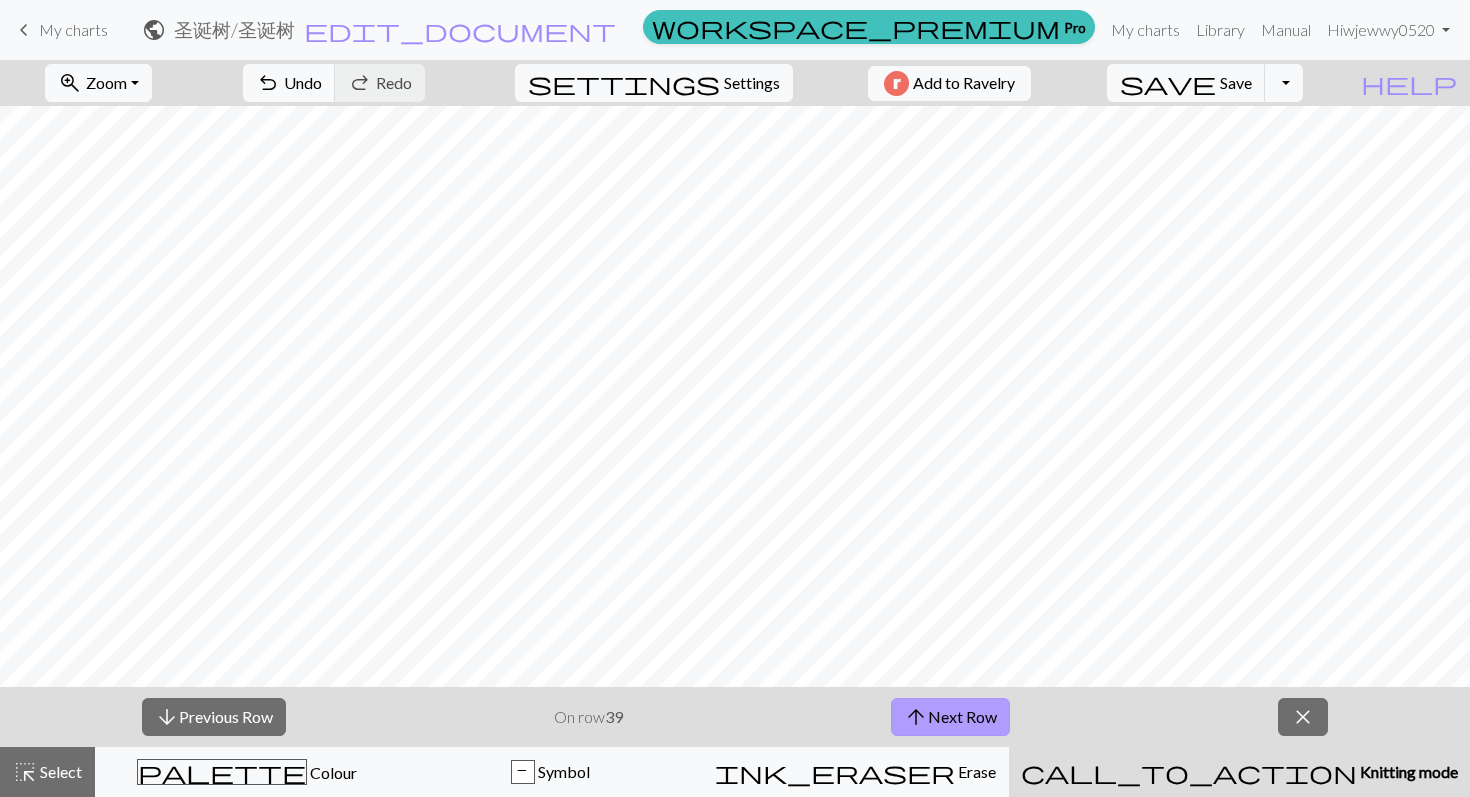 click on "arrow_upward  Next Row" at bounding box center [950, 717] 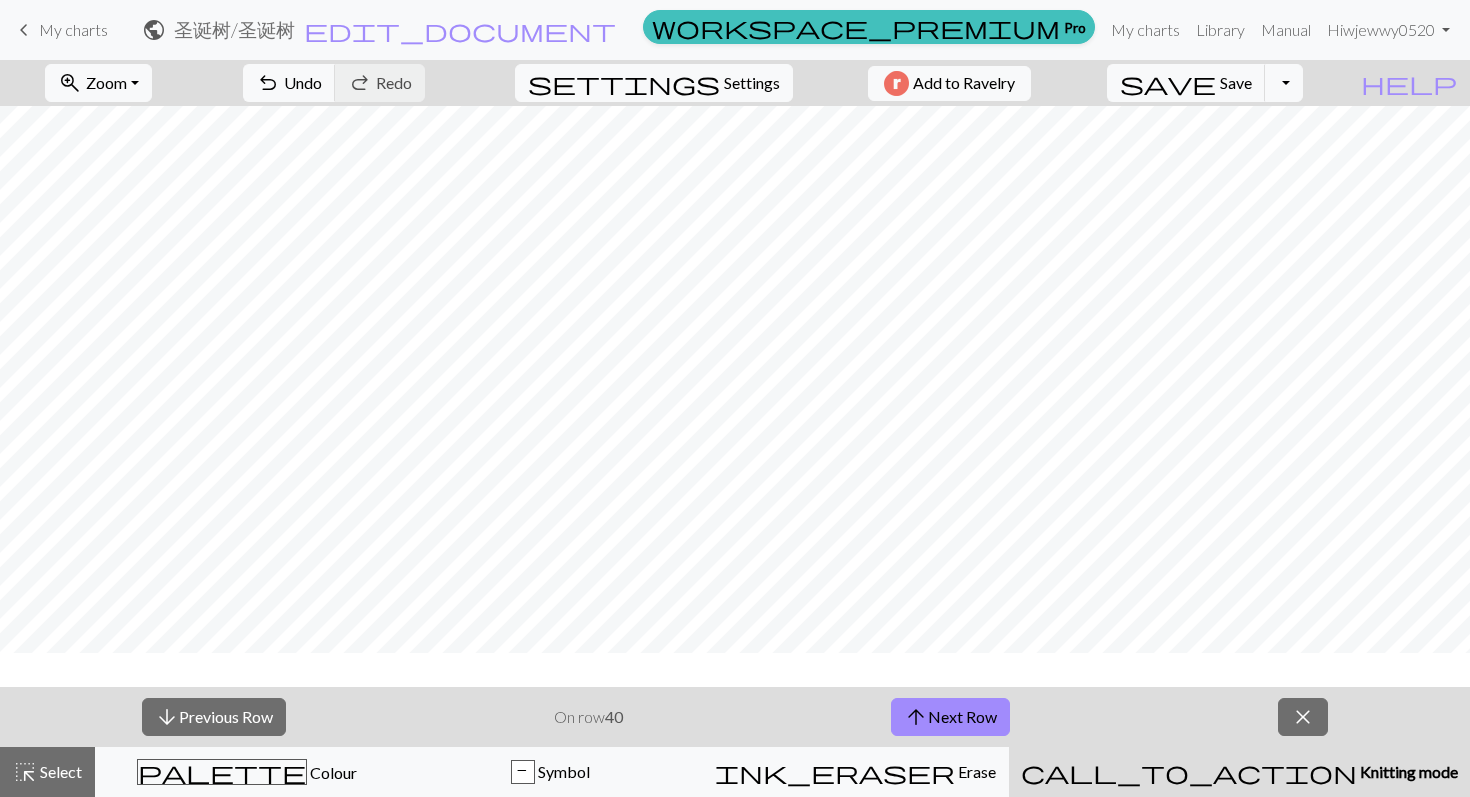 scroll, scrollTop: 412, scrollLeft: 0, axis: vertical 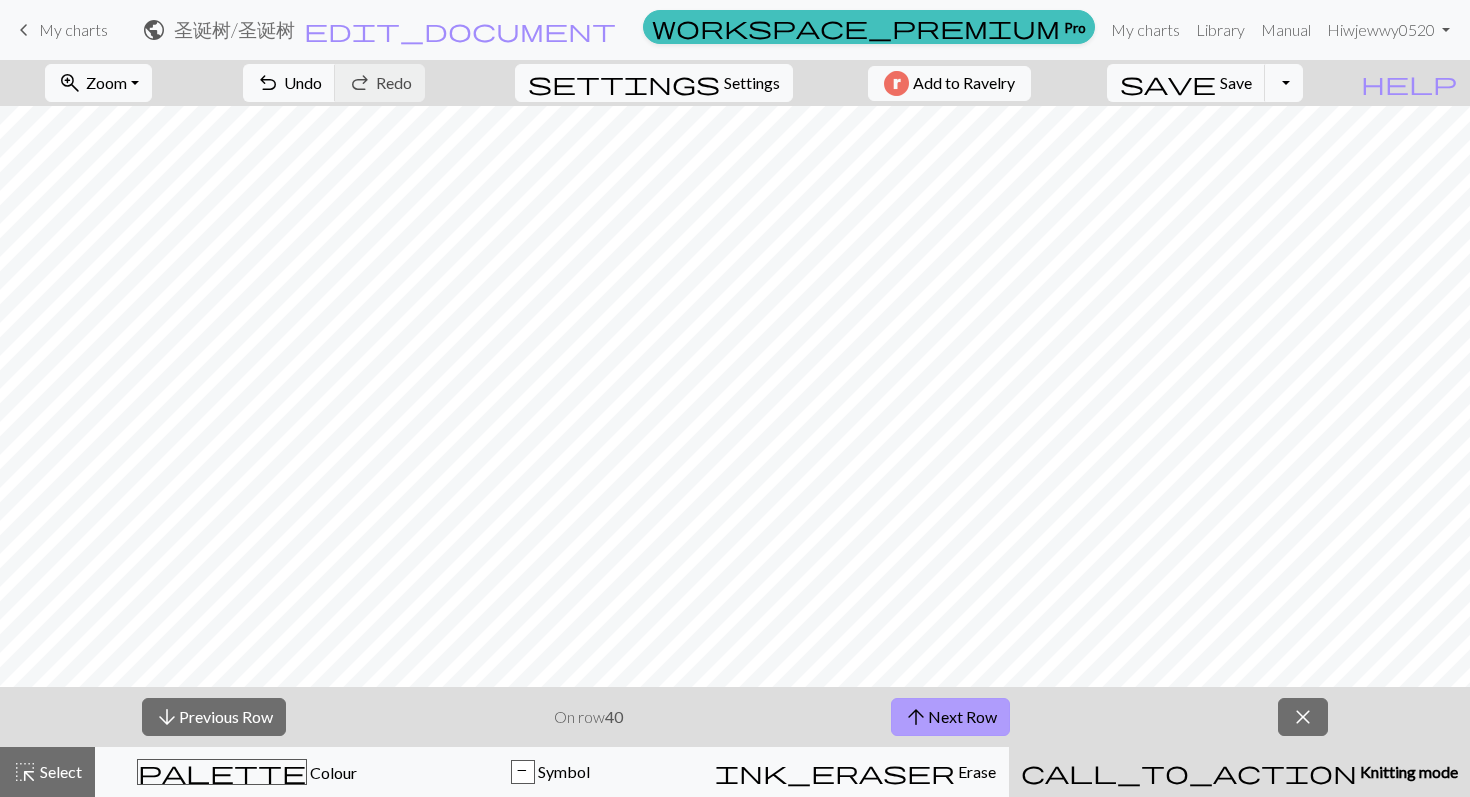 click on "arrow_upward  Next Row" at bounding box center (950, 717) 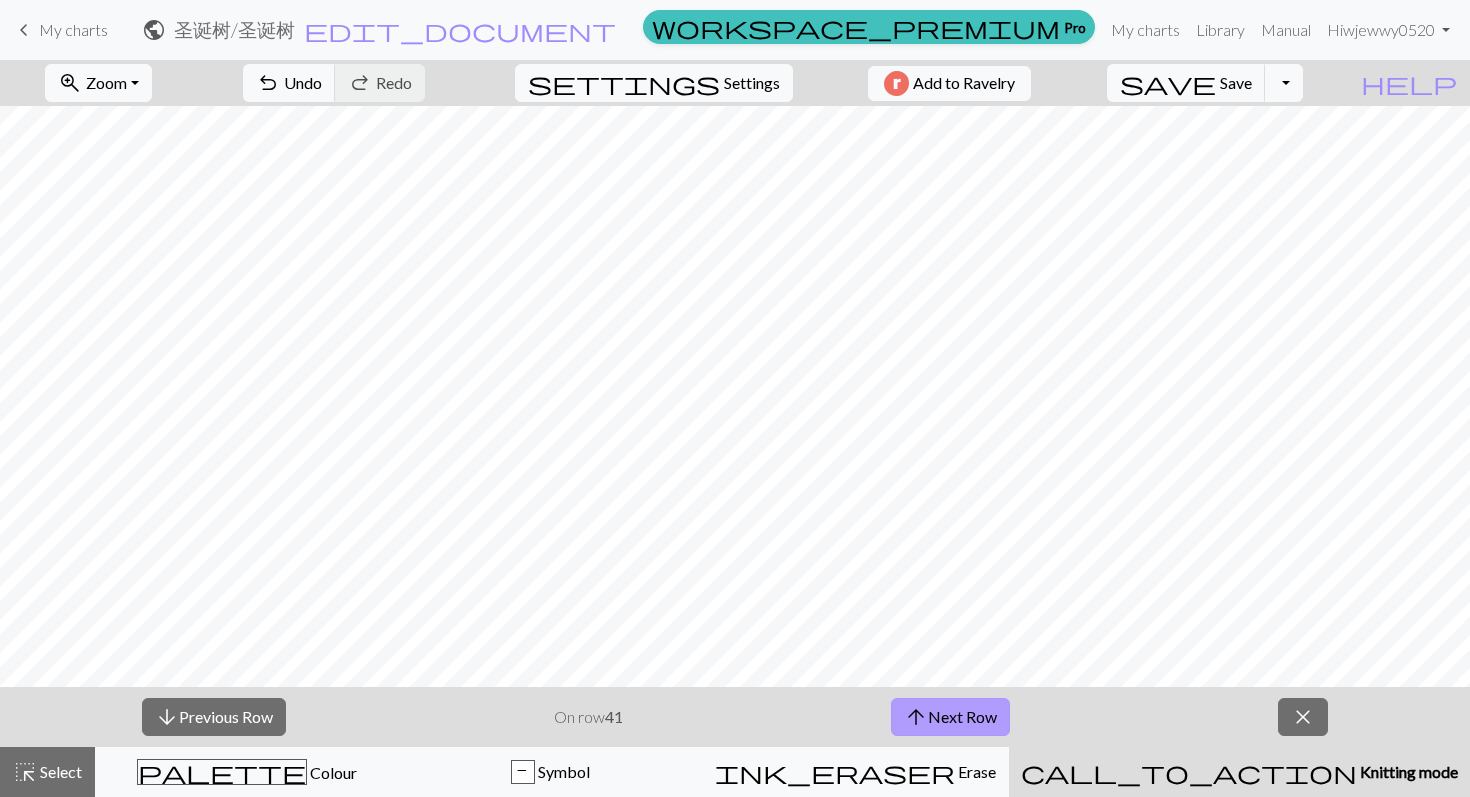 click on "arrow_upward  Next Row" at bounding box center [950, 717] 